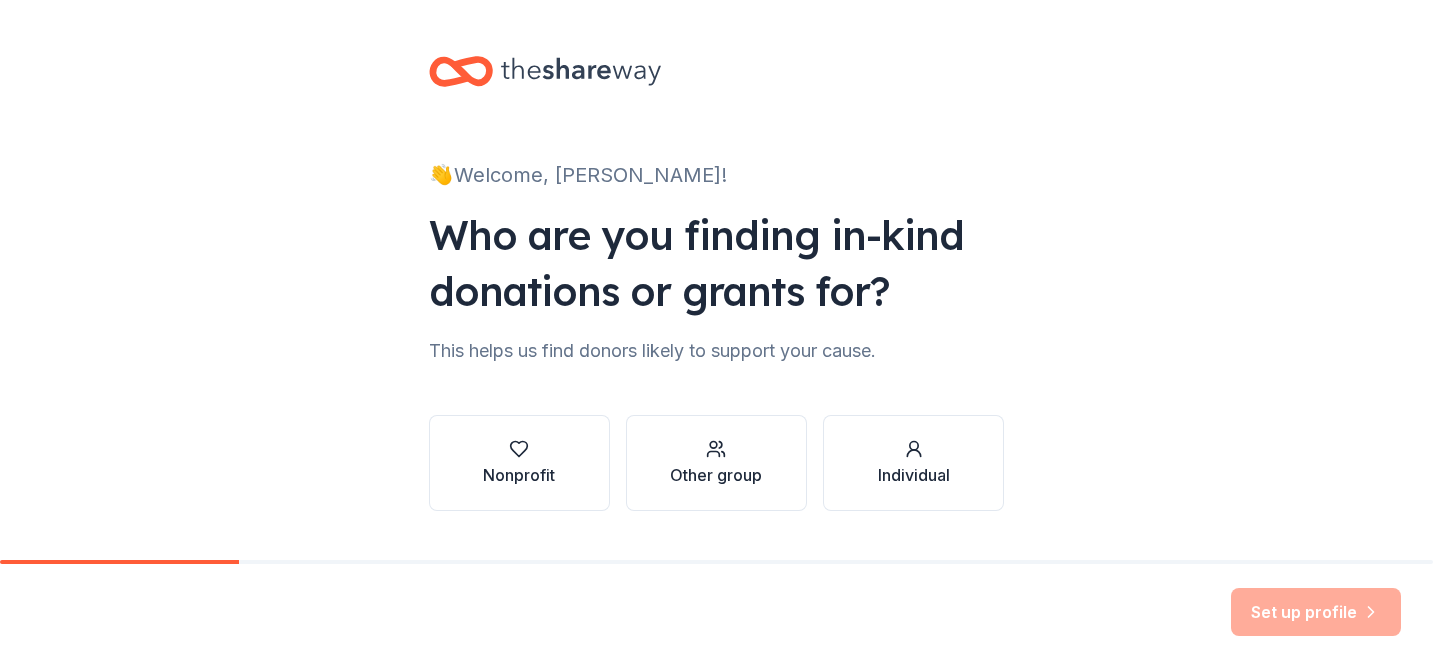 scroll, scrollTop: 0, scrollLeft: 0, axis: both 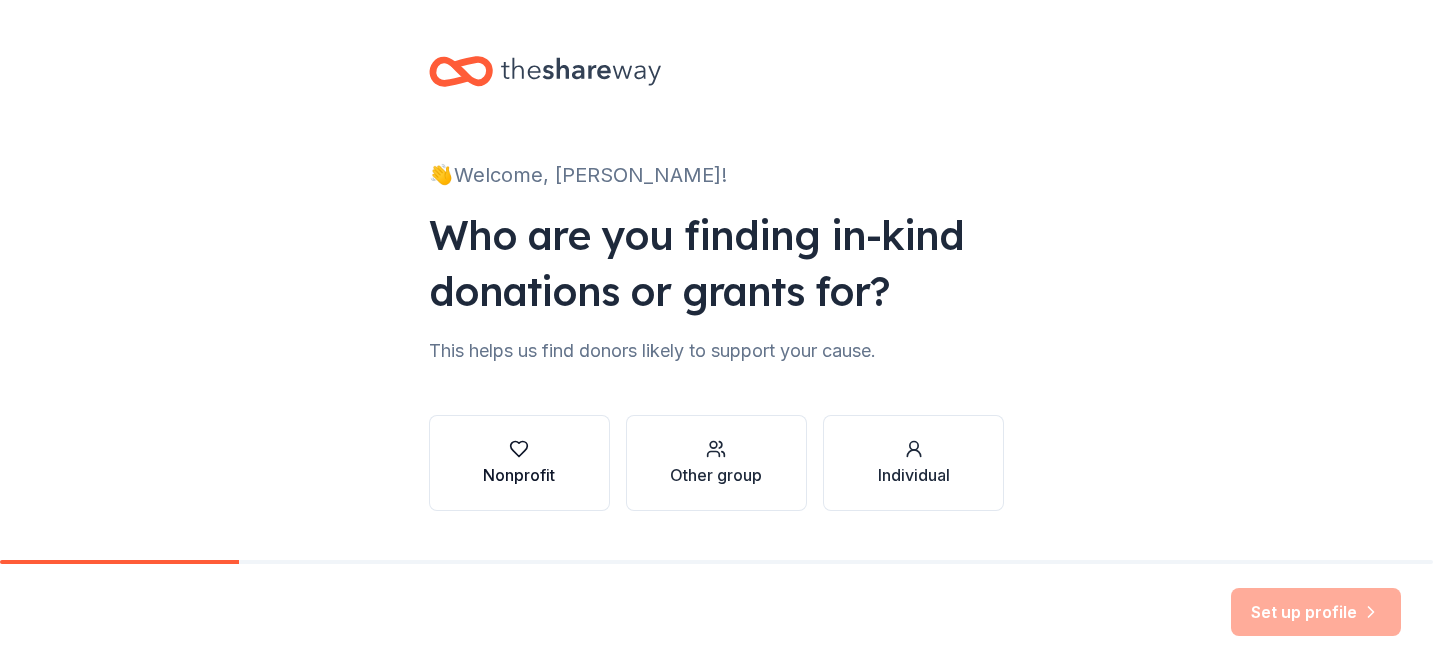 click 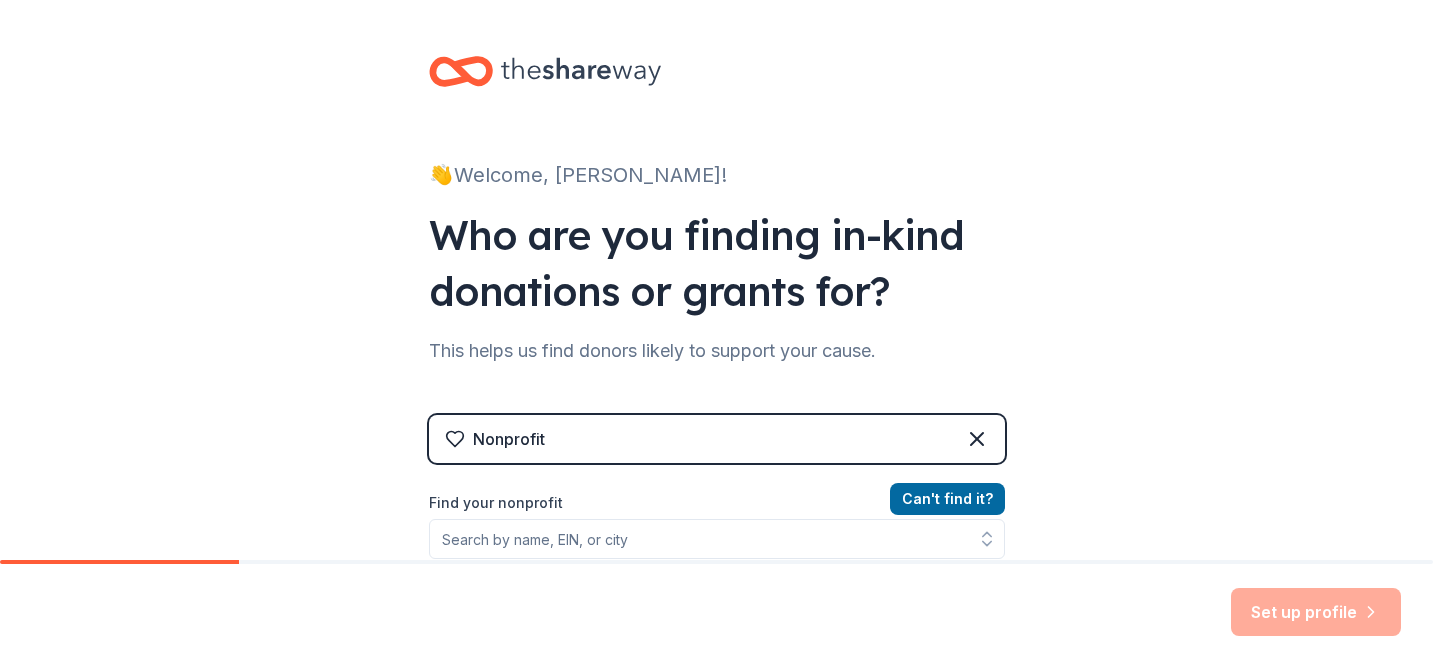 click on "👋  Welcome, [PERSON_NAME]! Who are you finding in-kind donations or grants for? This helps us find donors likely to support your cause. Nonprofit Can ' t find it? Find your nonprofit" at bounding box center [716, 427] 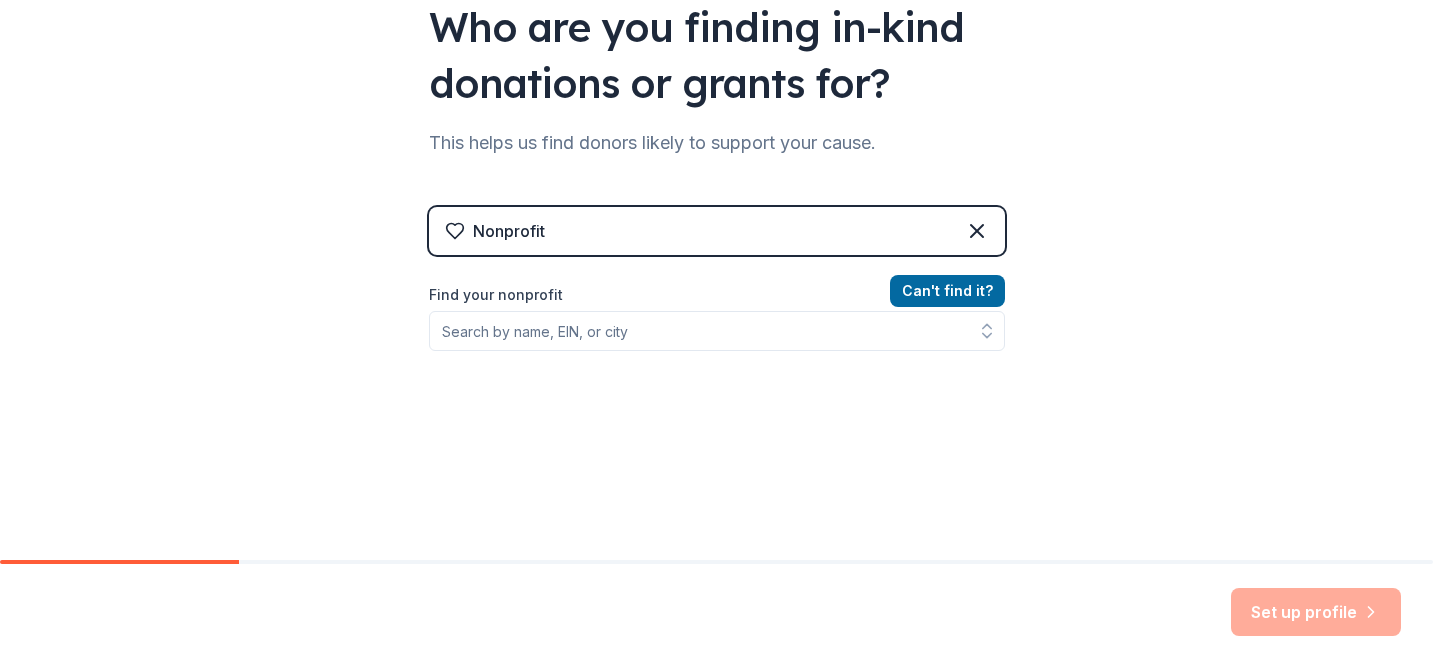 scroll, scrollTop: 279, scrollLeft: 0, axis: vertical 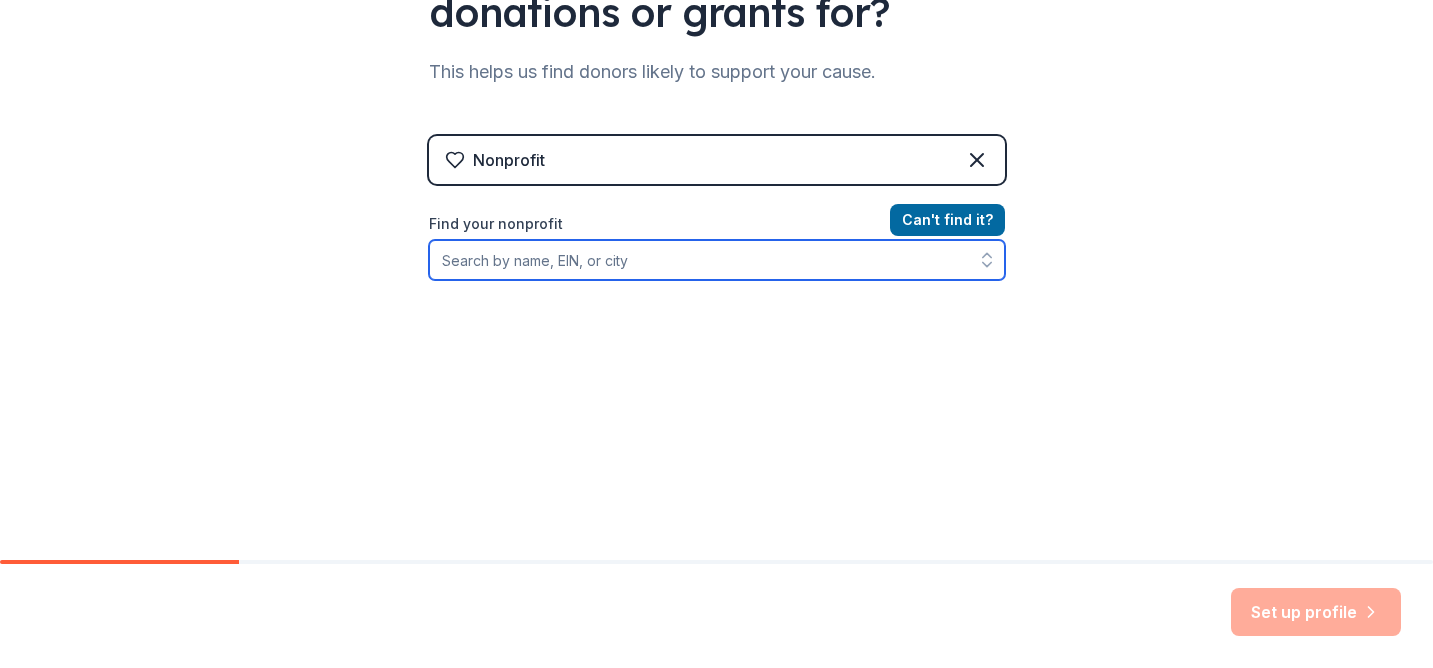 click on "Find your nonprofit" at bounding box center (717, 260) 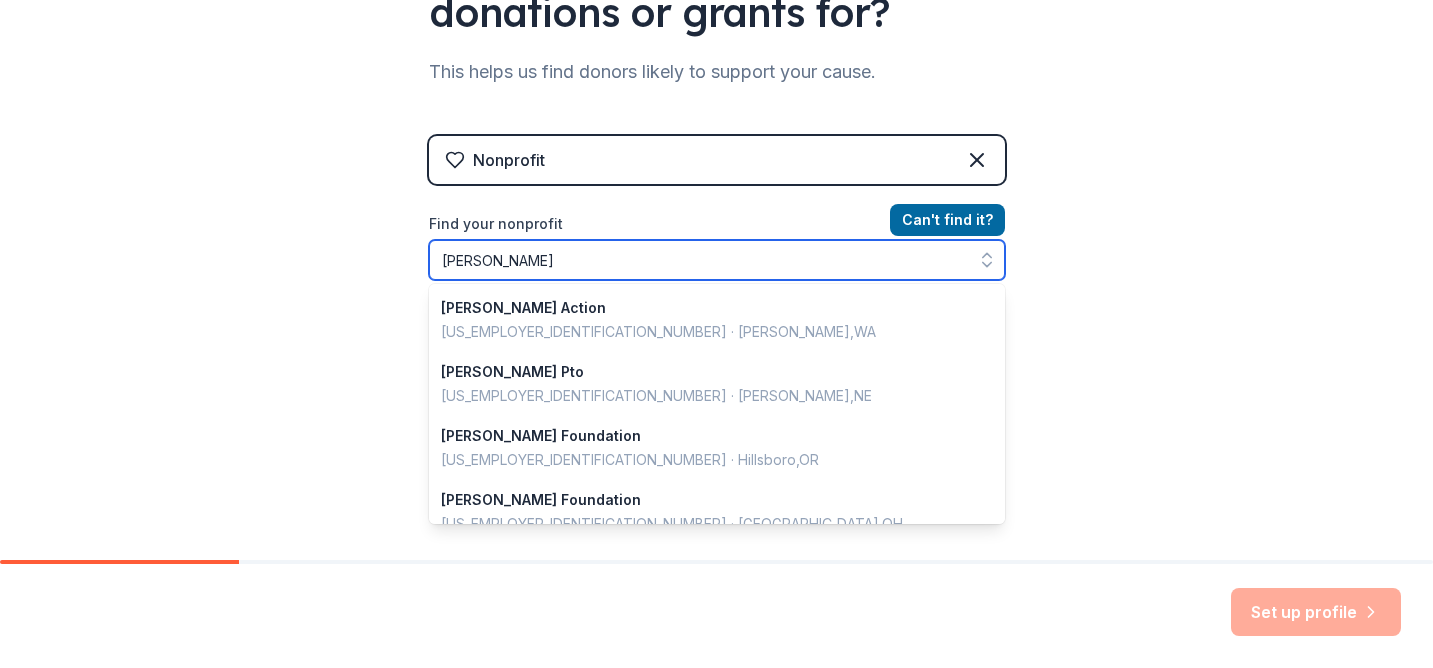 click on "Mead" at bounding box center (717, 260) 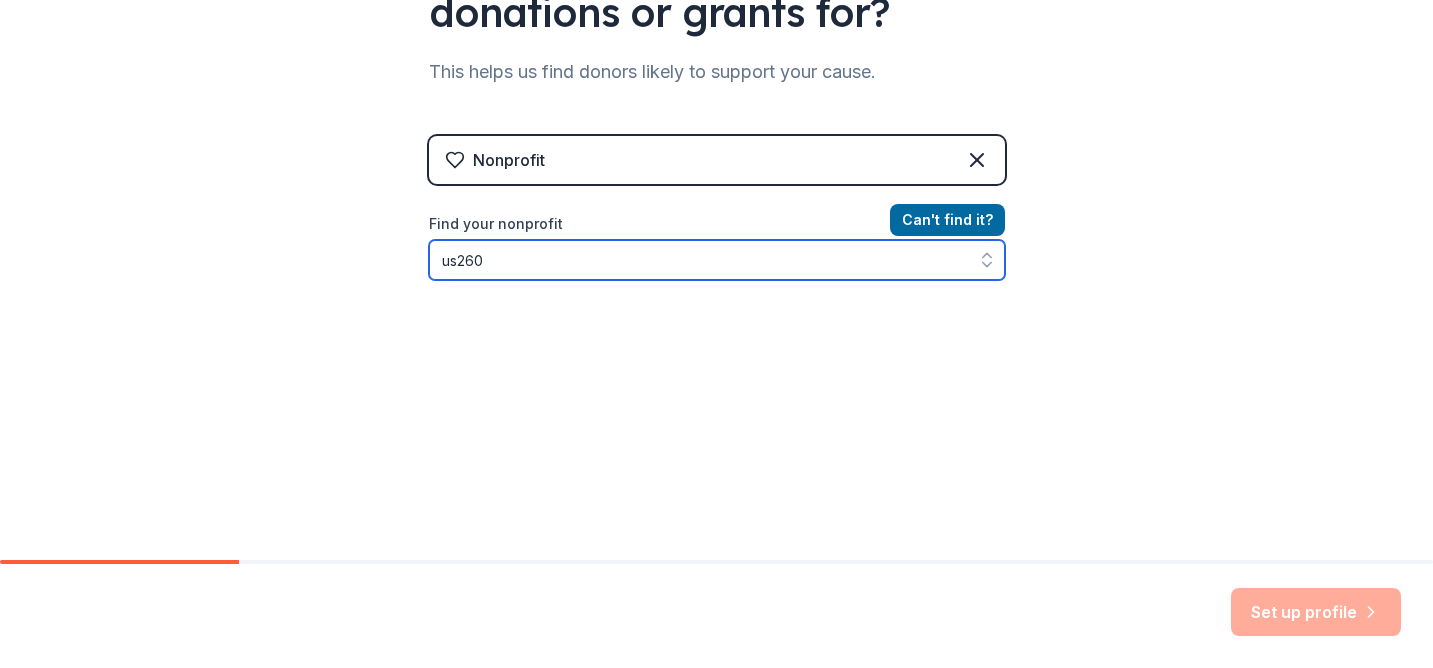click on "us260" at bounding box center [717, 260] 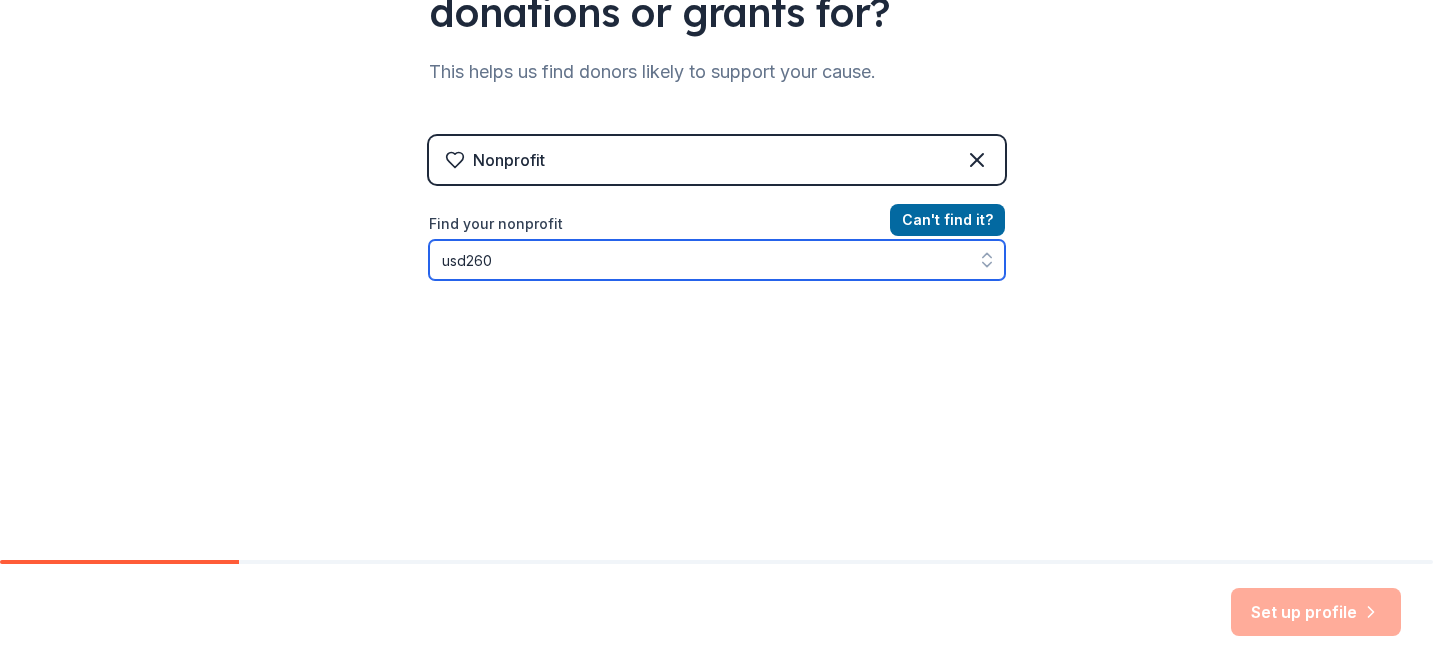 click on "usd260" at bounding box center [717, 260] 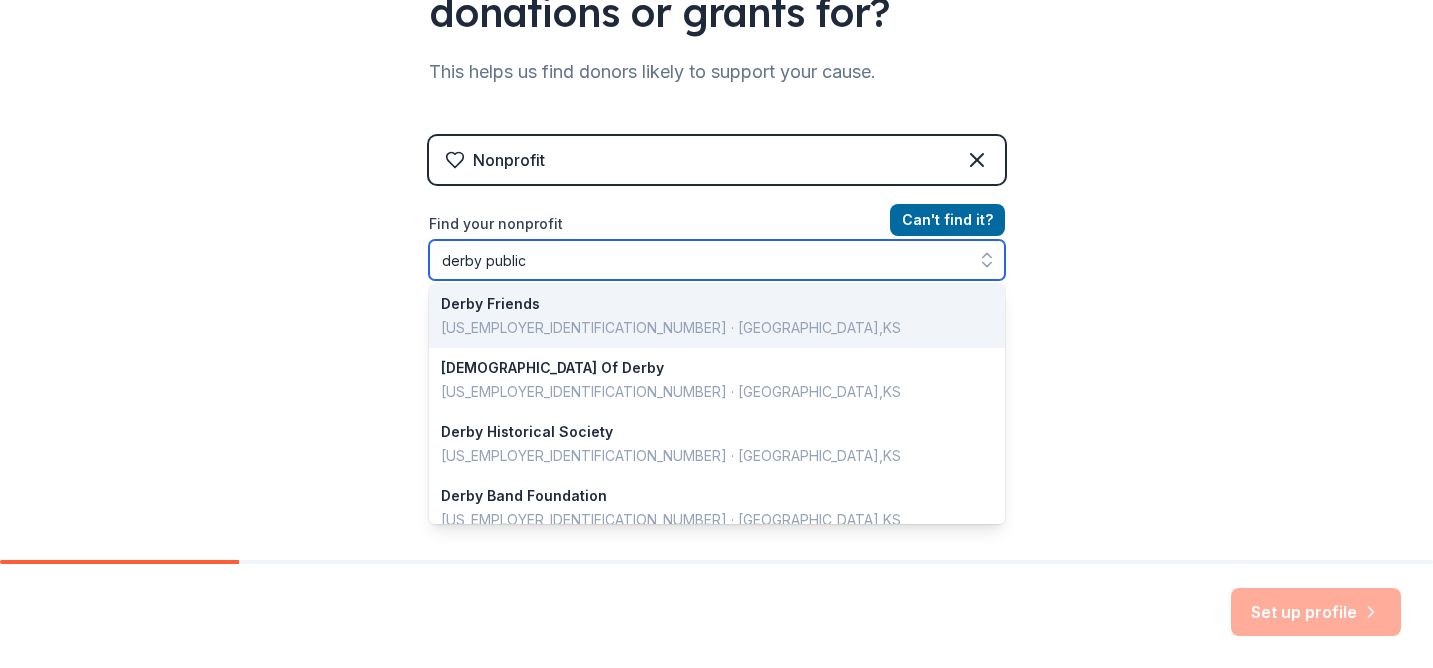 scroll, scrollTop: 0, scrollLeft: 0, axis: both 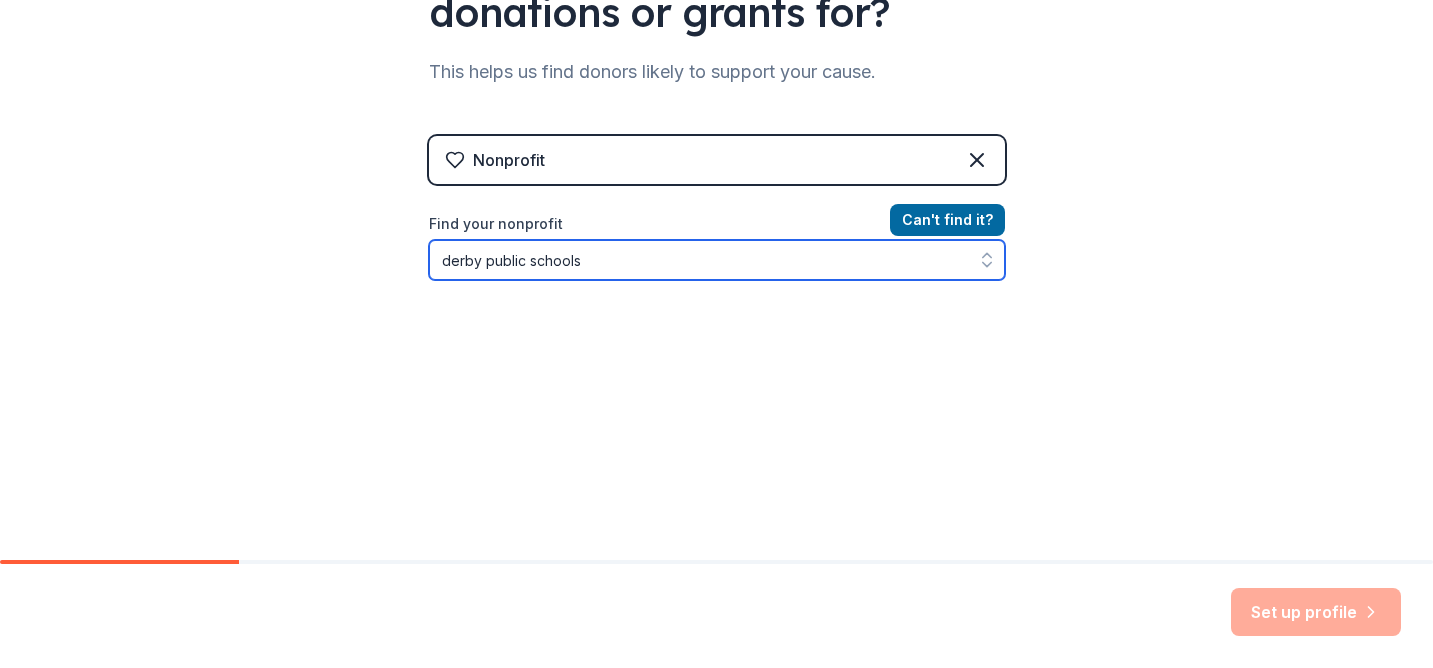 click on "derby public schools" at bounding box center [717, 260] 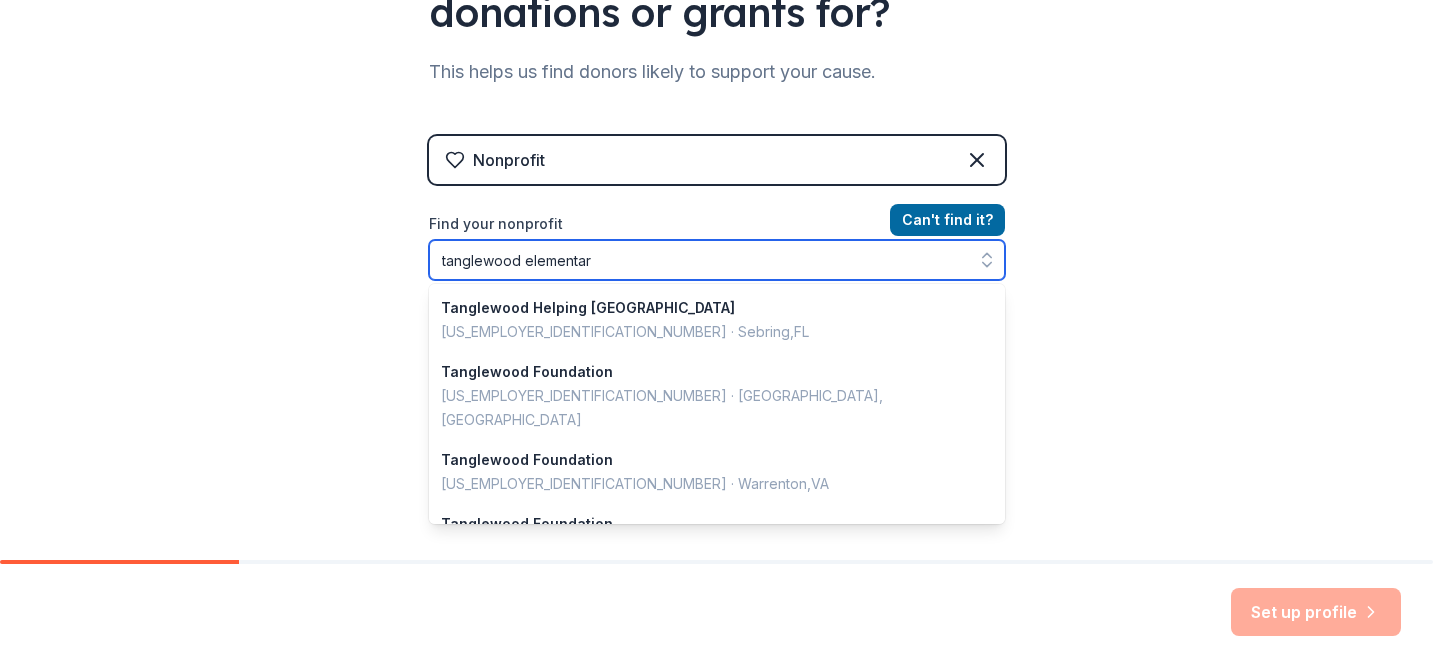 type on "tanglewood elementary" 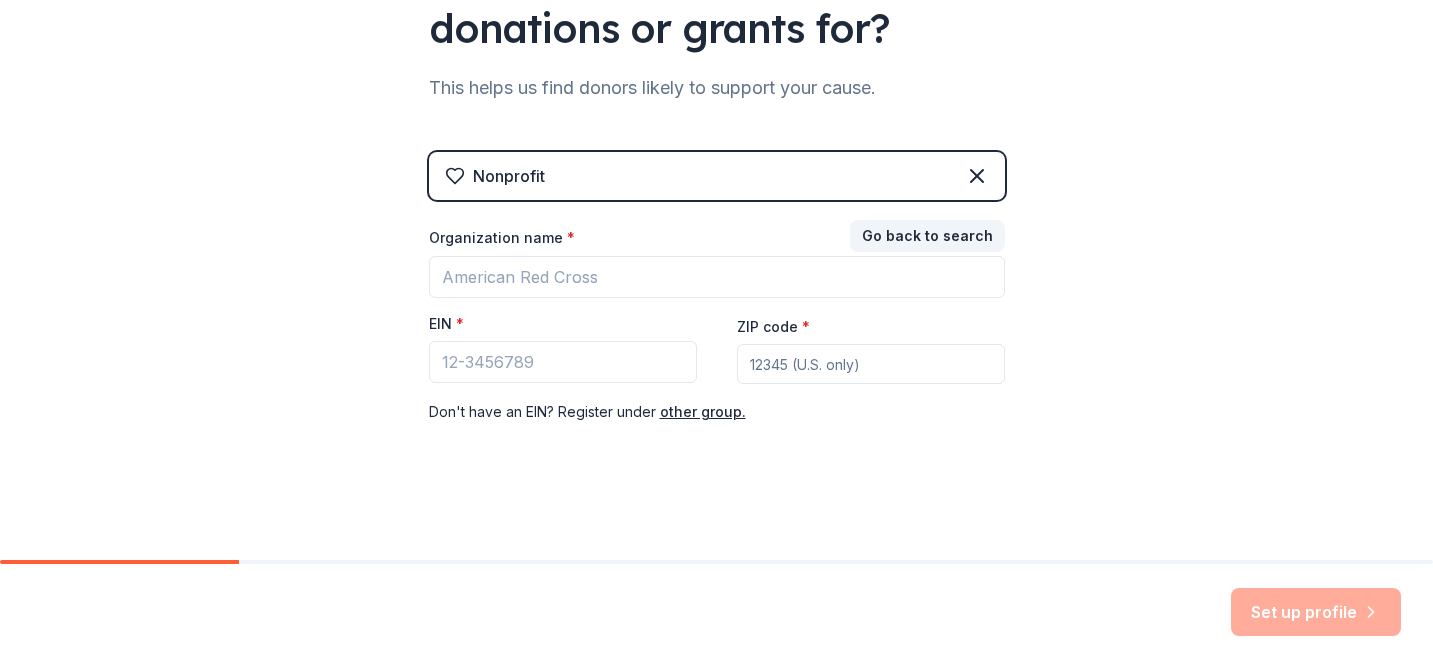 scroll, scrollTop: 263, scrollLeft: 0, axis: vertical 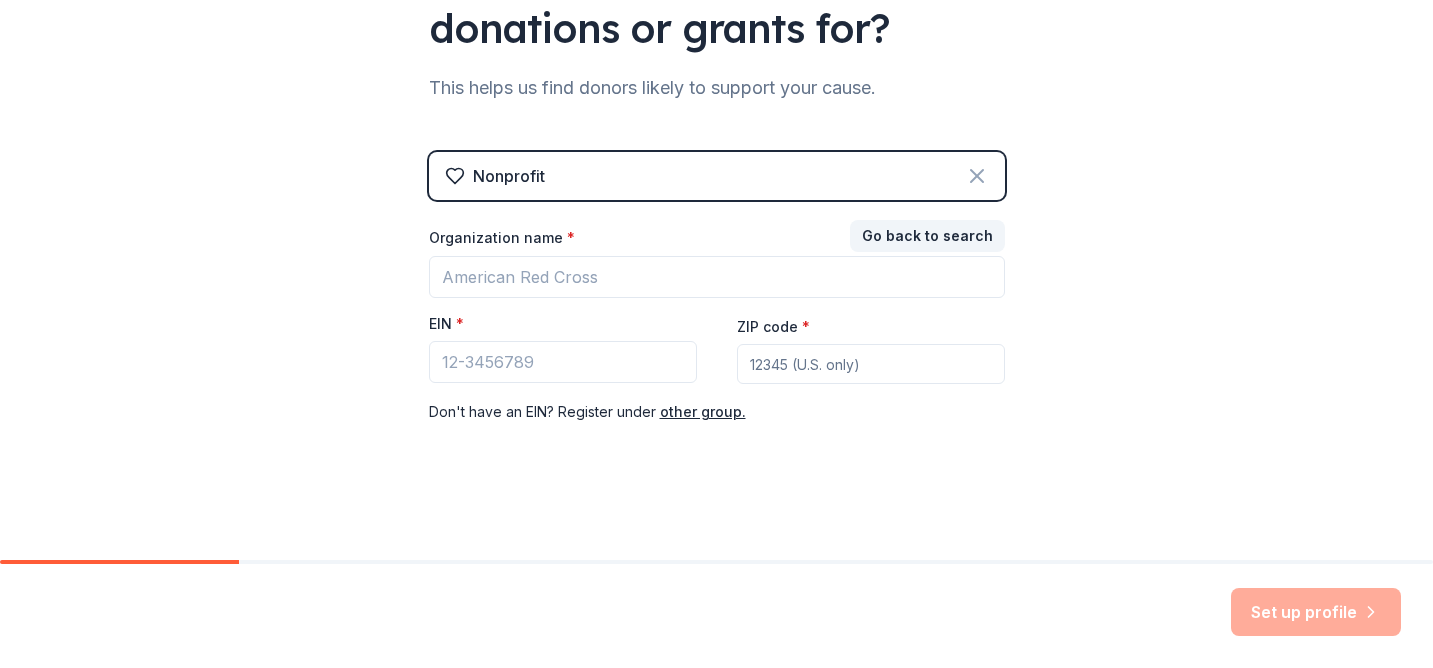 click 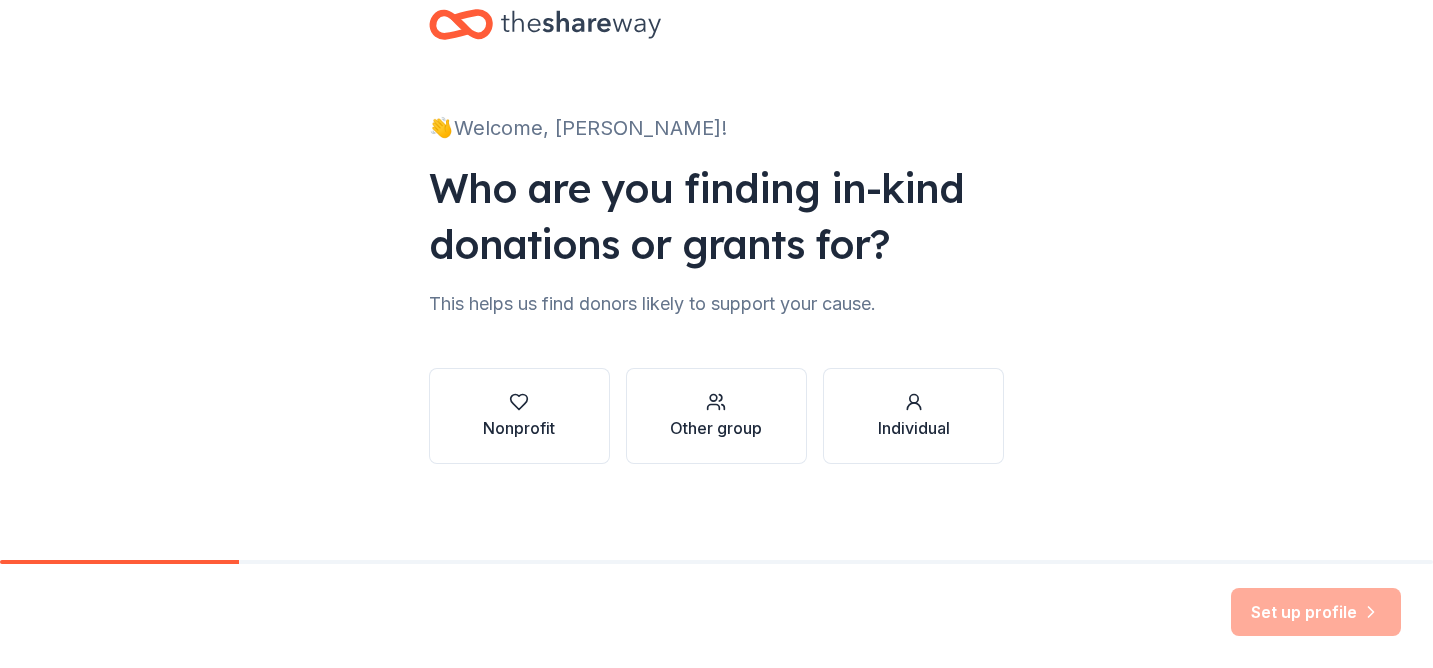scroll, scrollTop: 47, scrollLeft: 0, axis: vertical 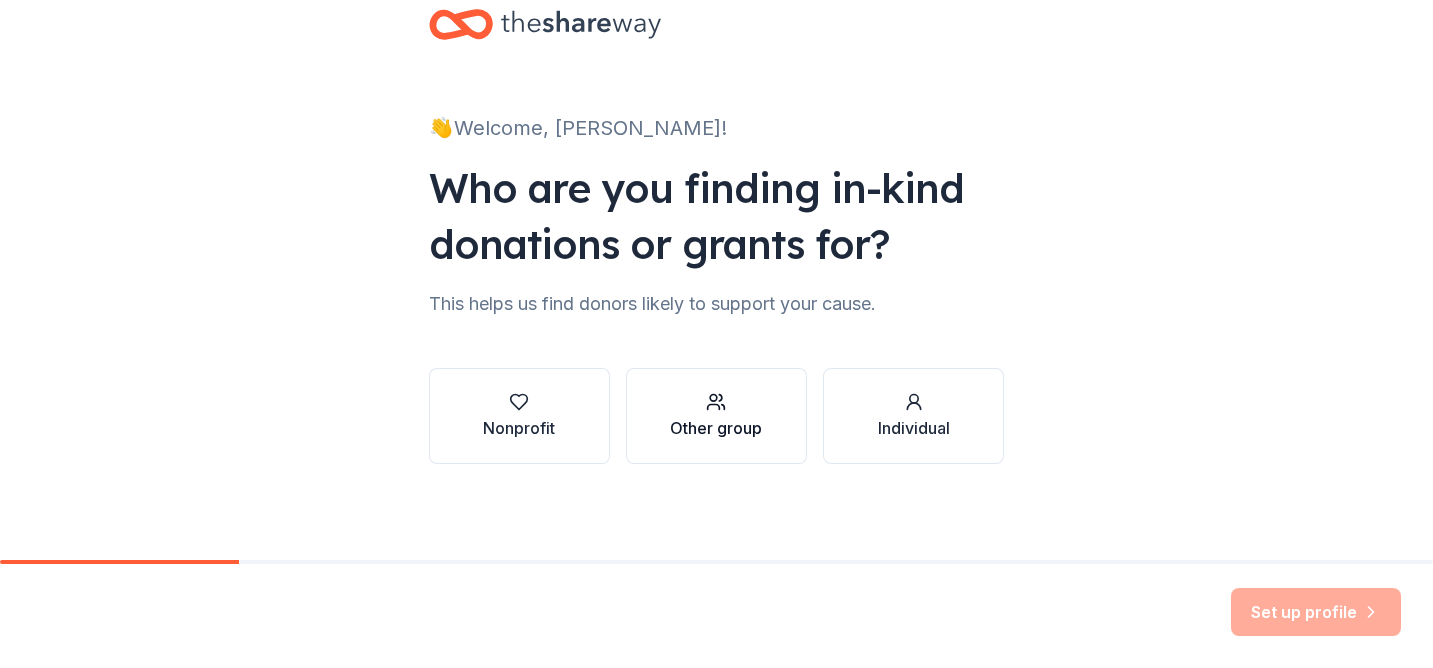 click on "Other group" at bounding box center (716, 428) 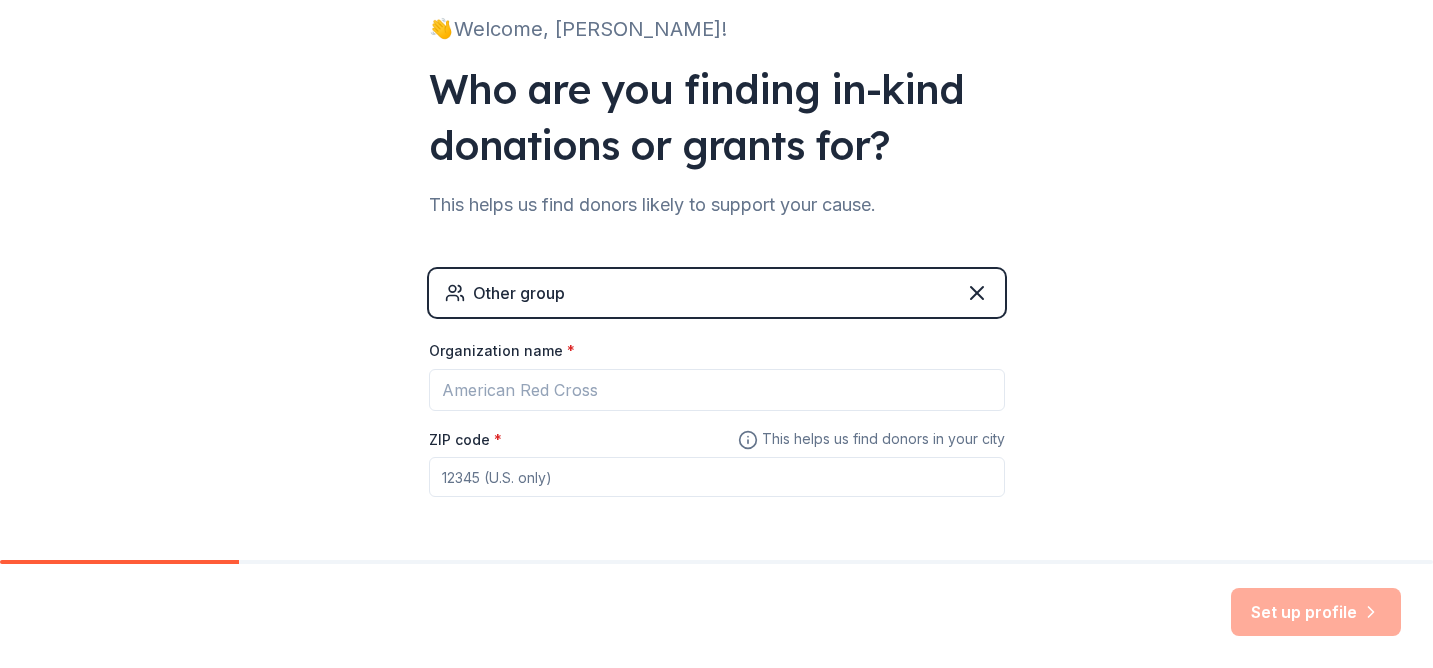 scroll, scrollTop: 219, scrollLeft: 0, axis: vertical 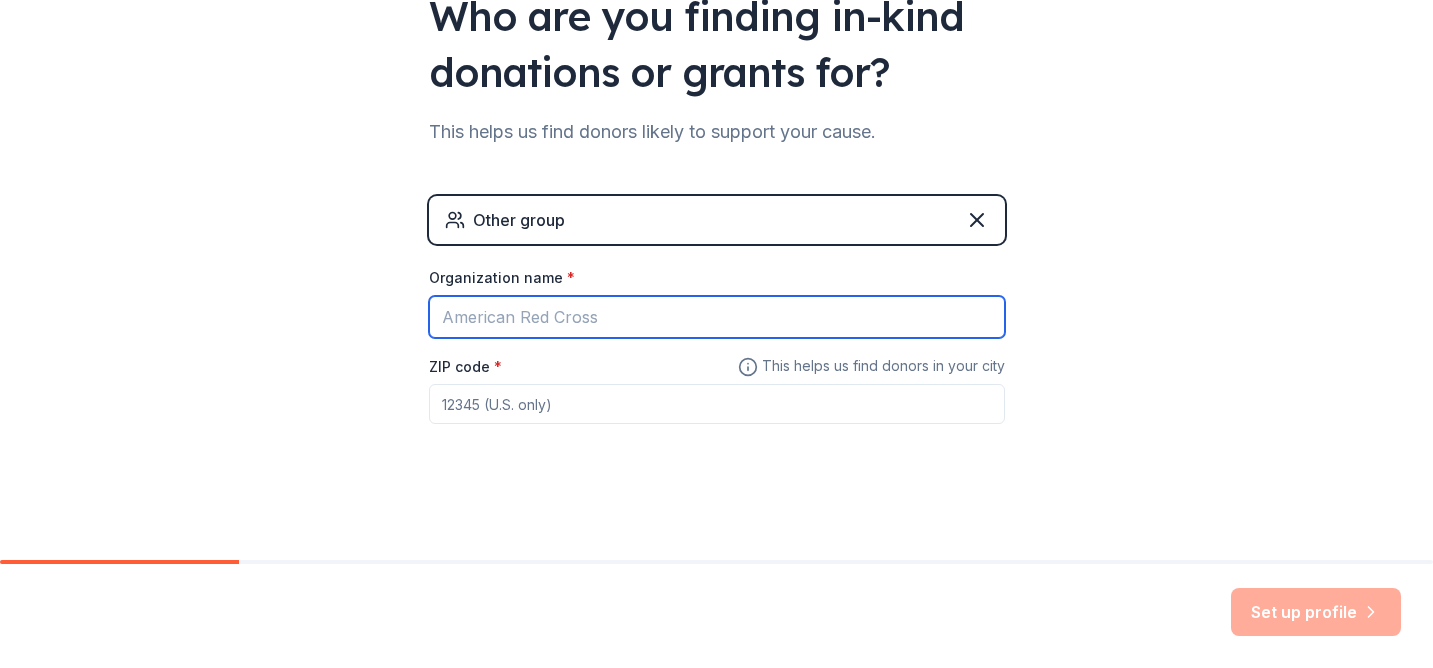 click on "Organization name *" at bounding box center (717, 317) 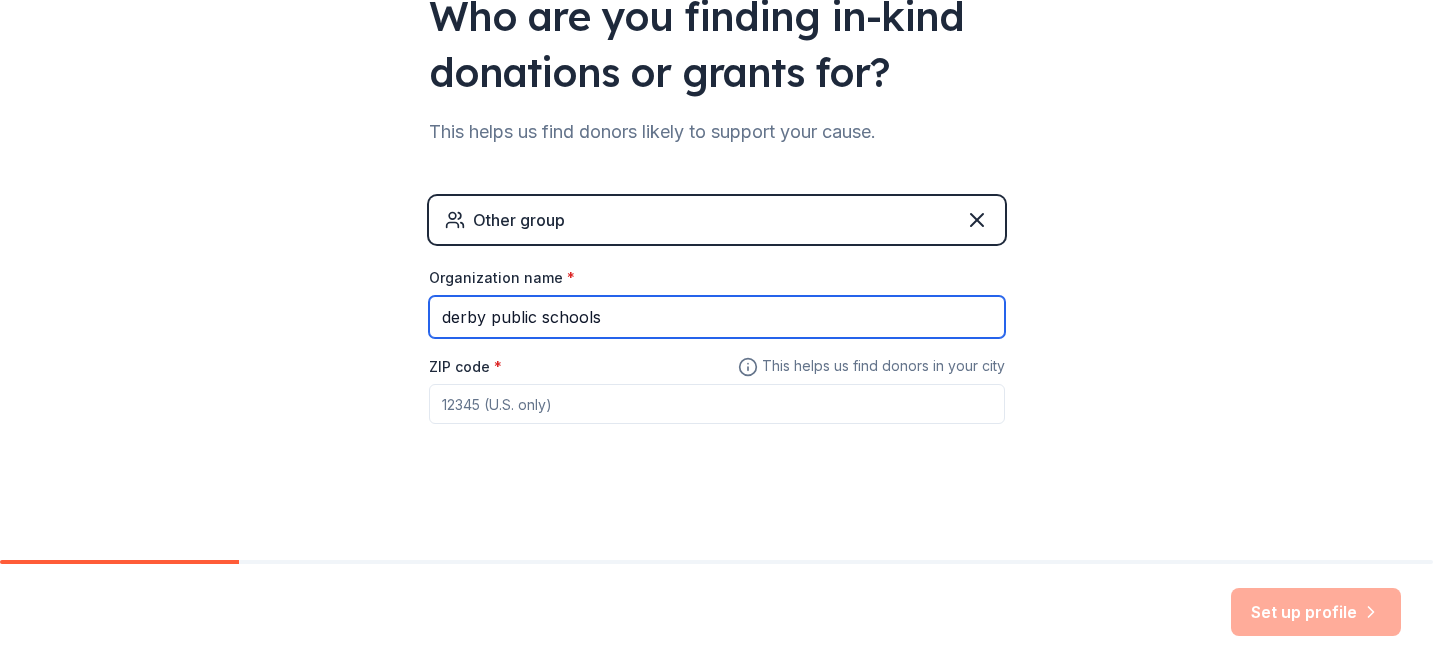 type on "derby public schools" 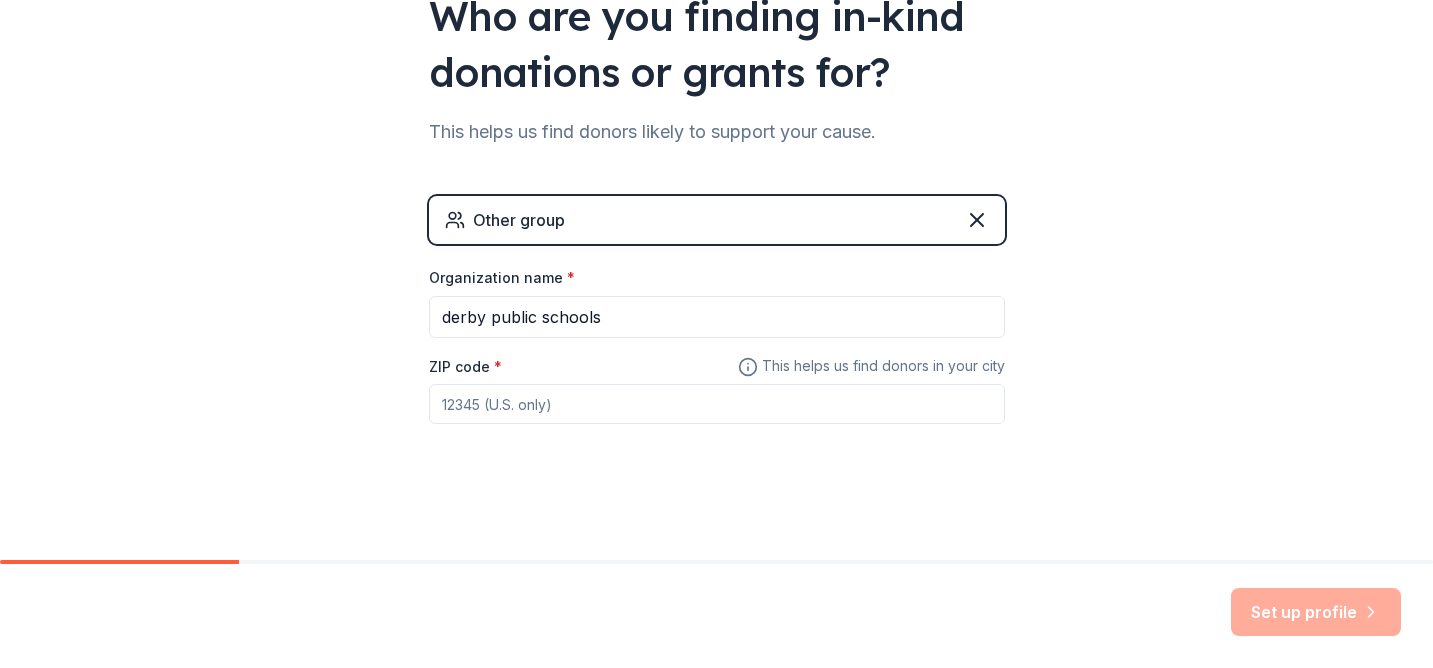 click on "ZIP code *" at bounding box center [717, 404] 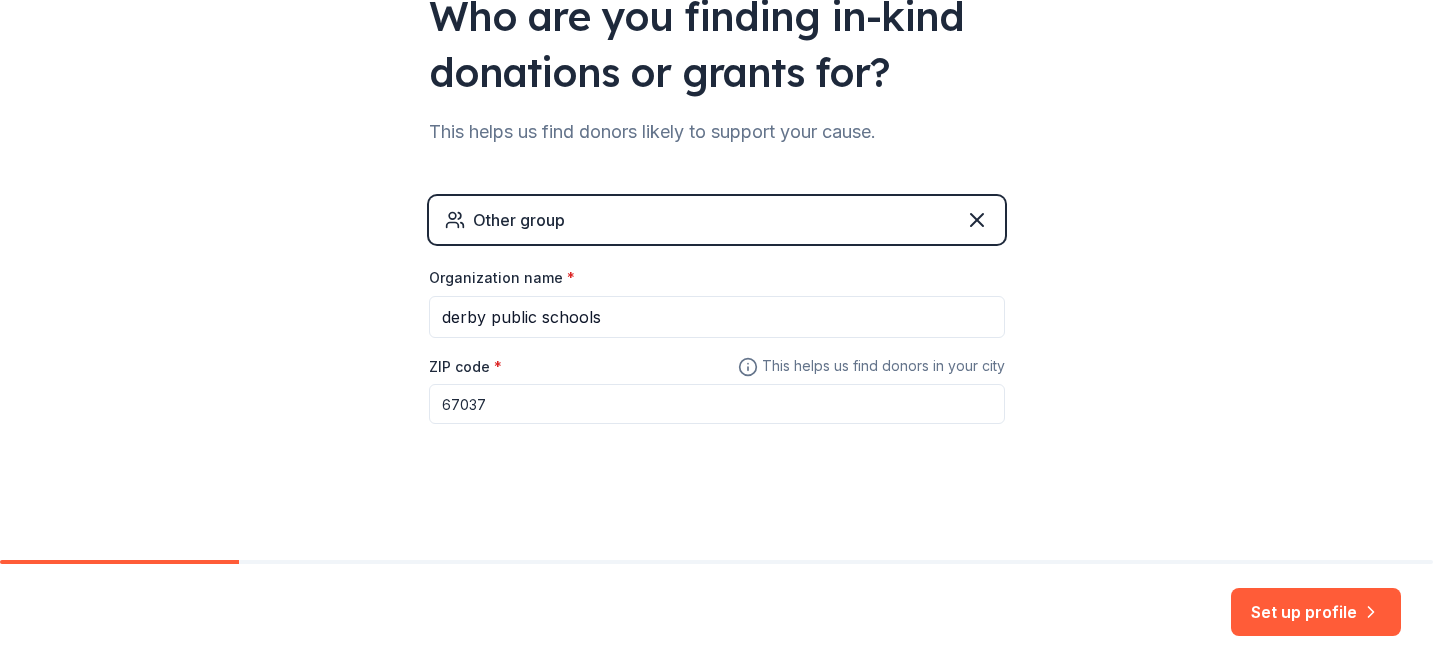 type on "67037" 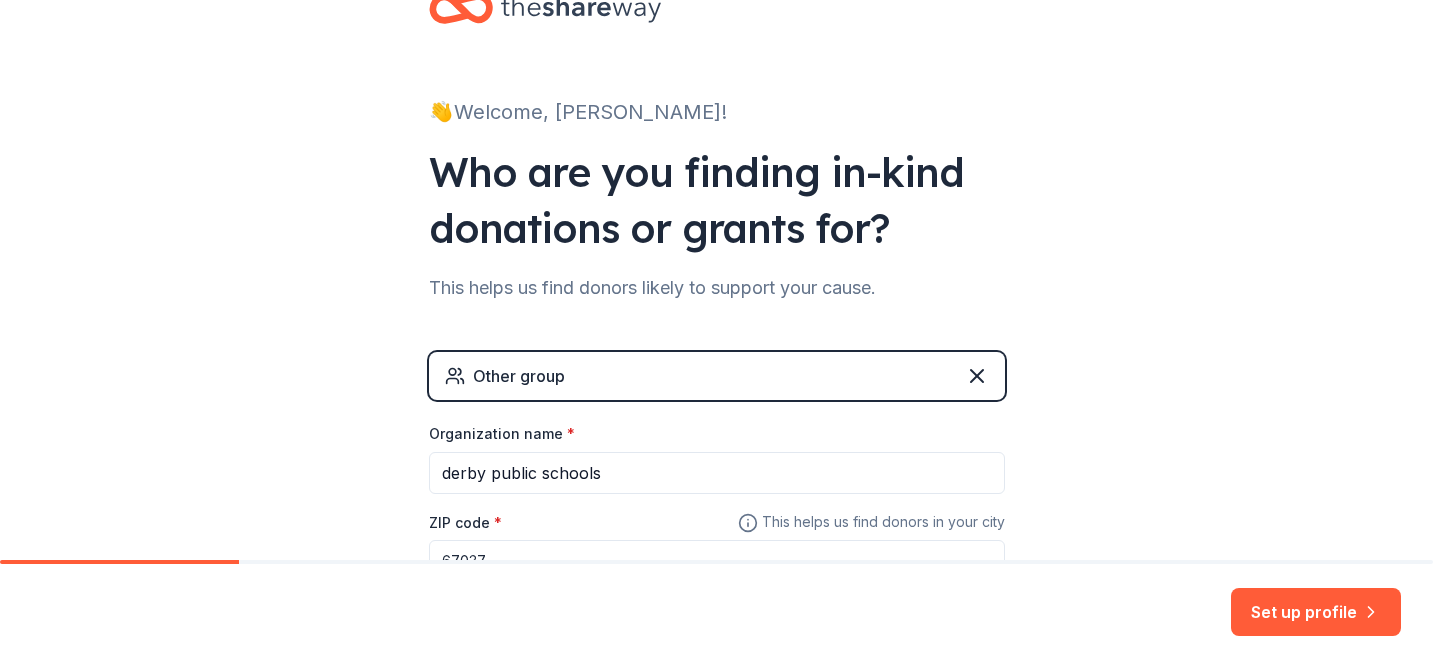 scroll, scrollTop: 0, scrollLeft: 0, axis: both 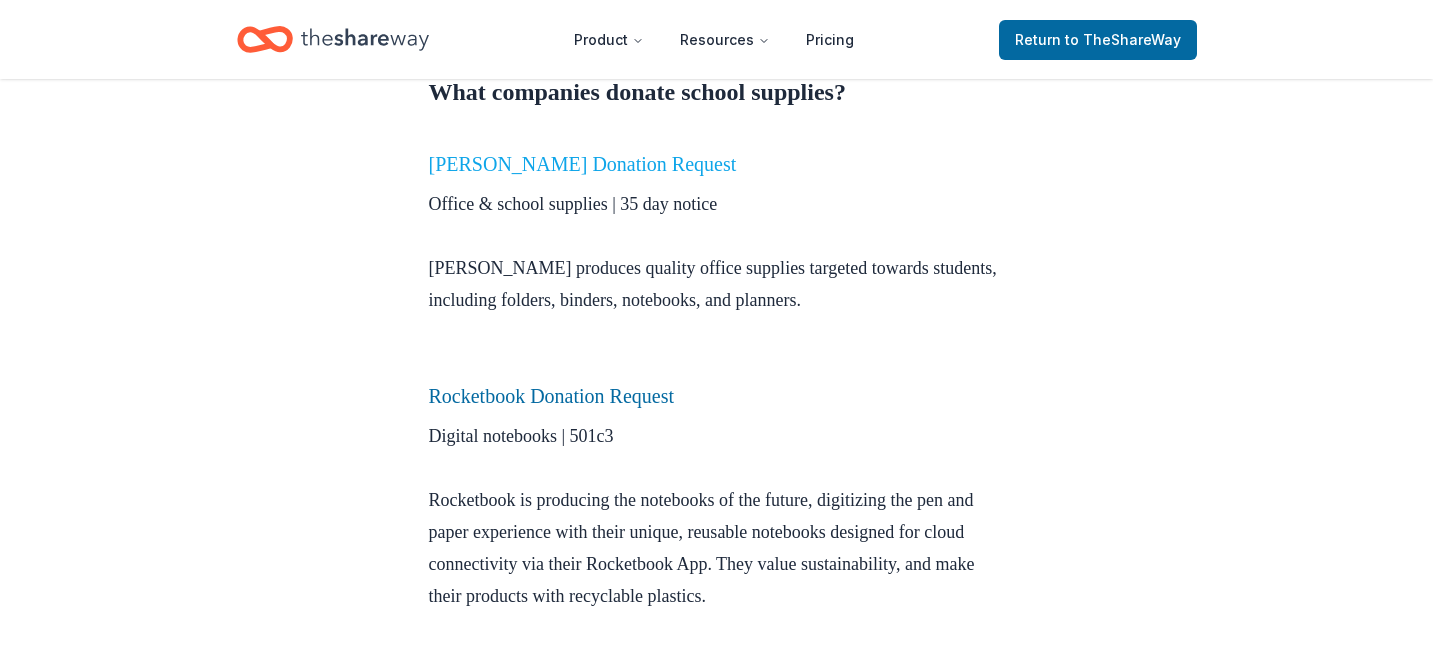 click on "Mead Donation Request" at bounding box center (583, 164) 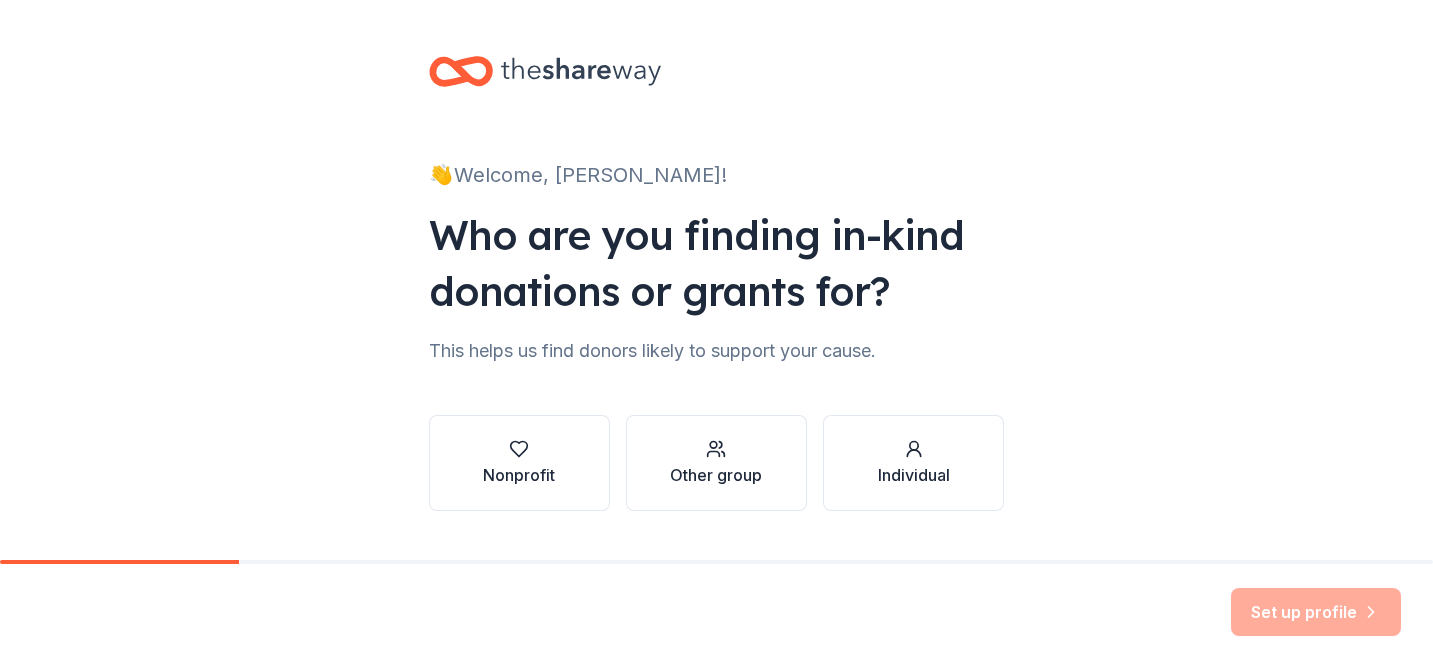 scroll, scrollTop: 0, scrollLeft: 0, axis: both 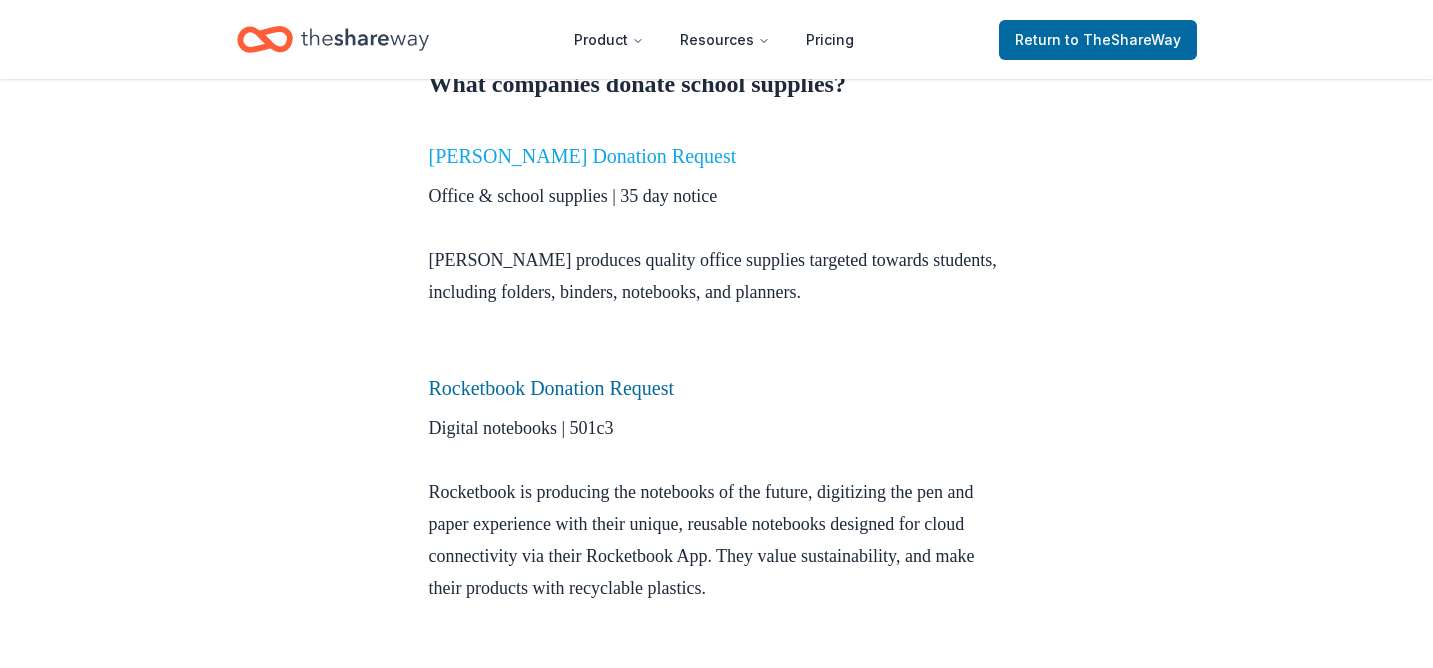 click on "Mead Donation Request" at bounding box center [583, 156] 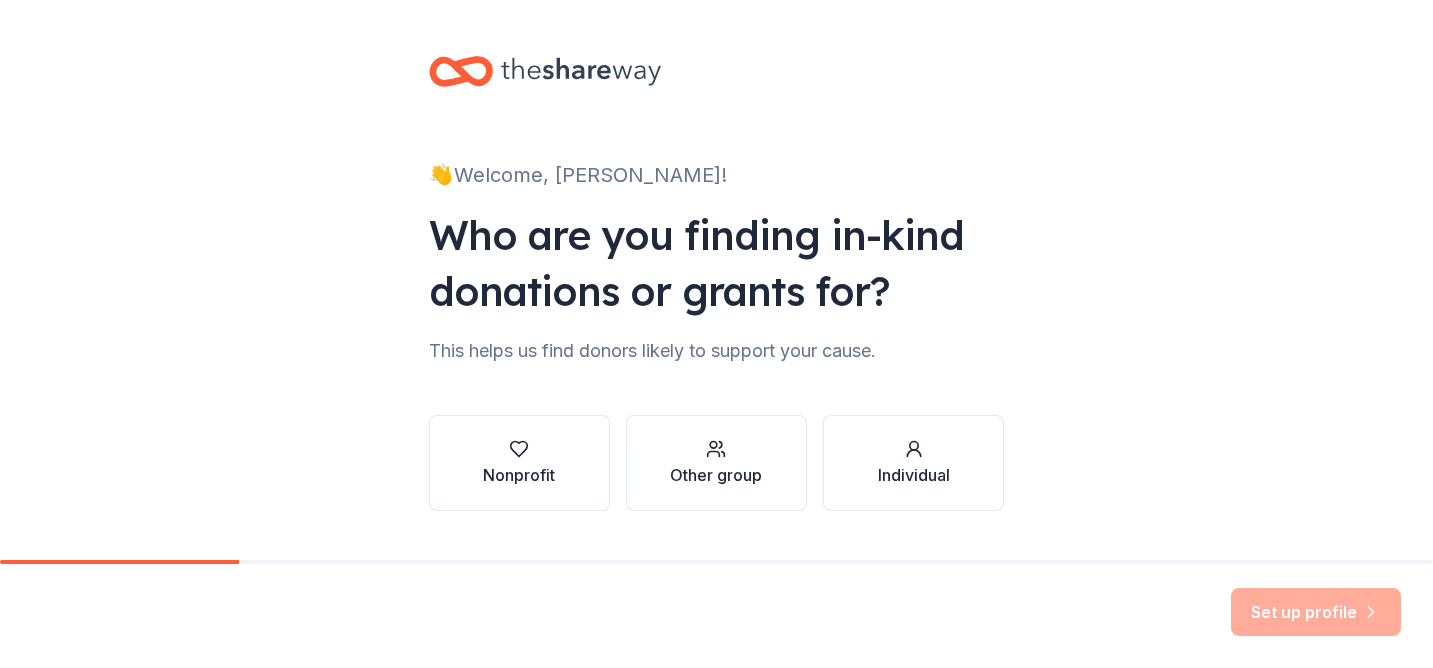 scroll, scrollTop: 0, scrollLeft: 0, axis: both 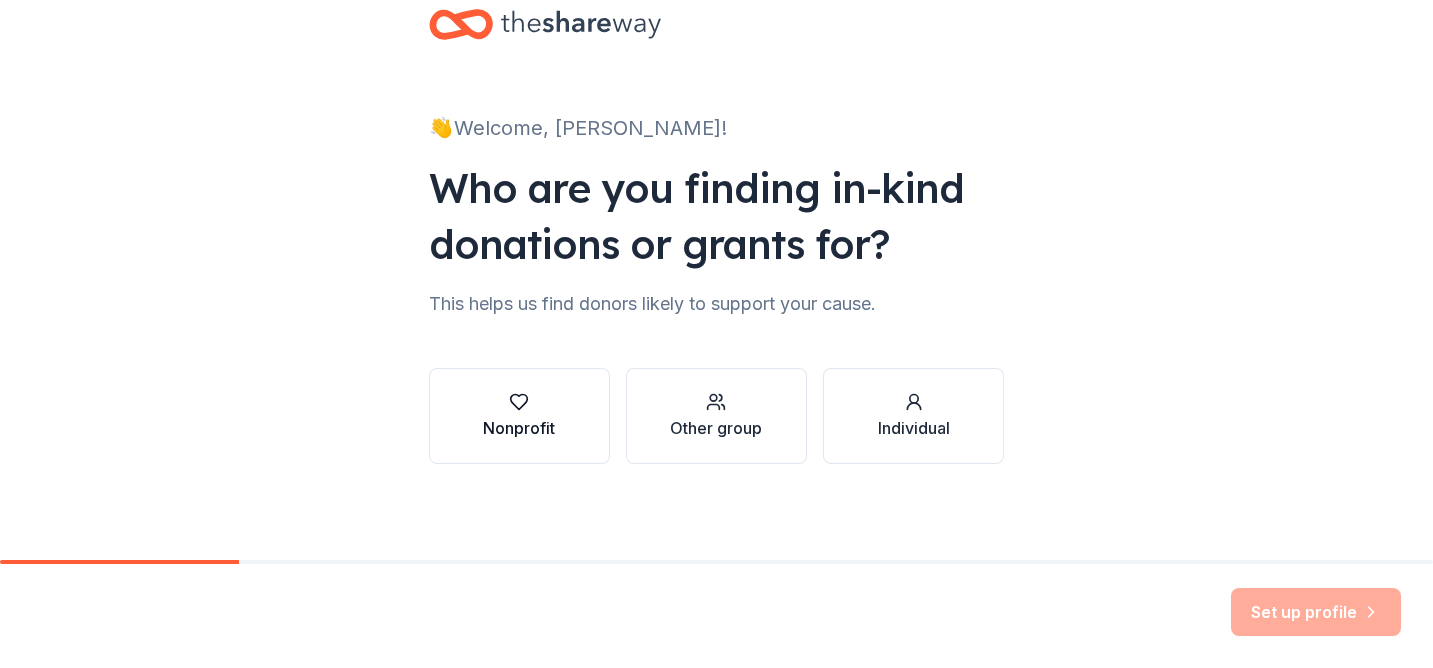 click on "Nonprofit" at bounding box center (519, 428) 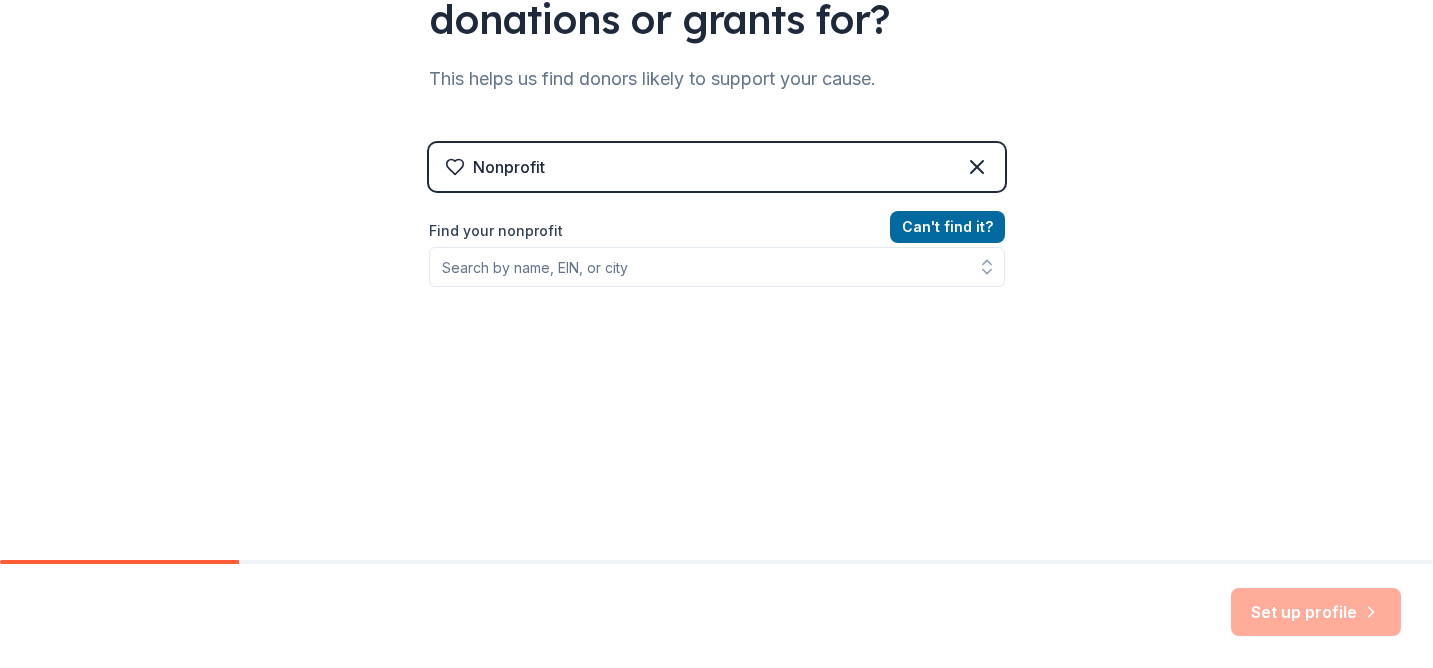 scroll, scrollTop: 274, scrollLeft: 0, axis: vertical 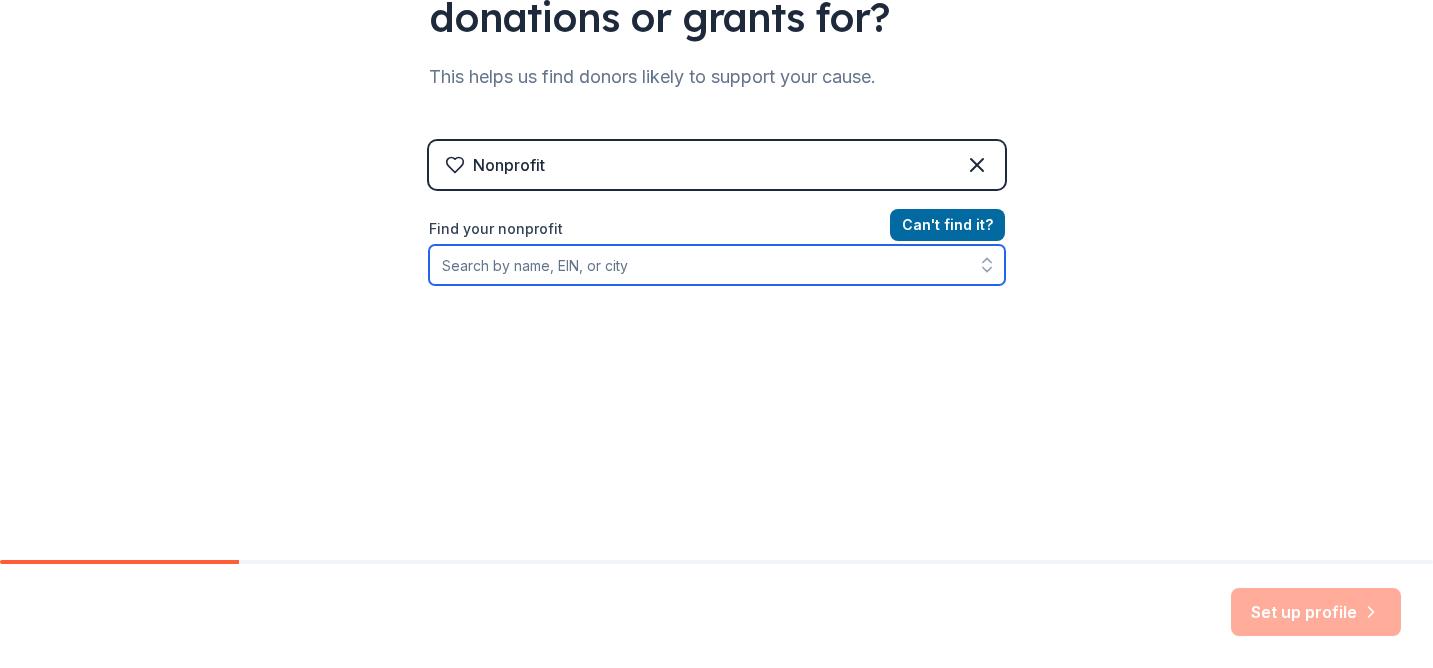 click on "Find your nonprofit" at bounding box center (717, 265) 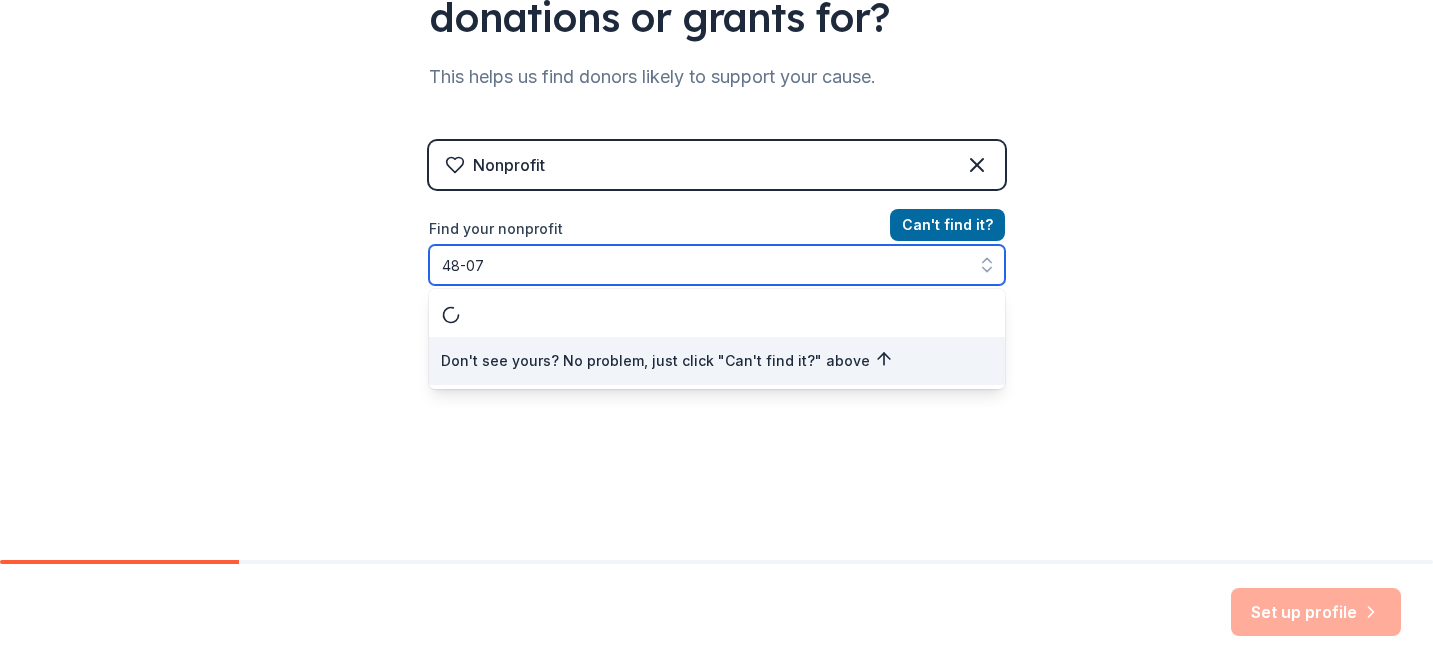 type on "48-072" 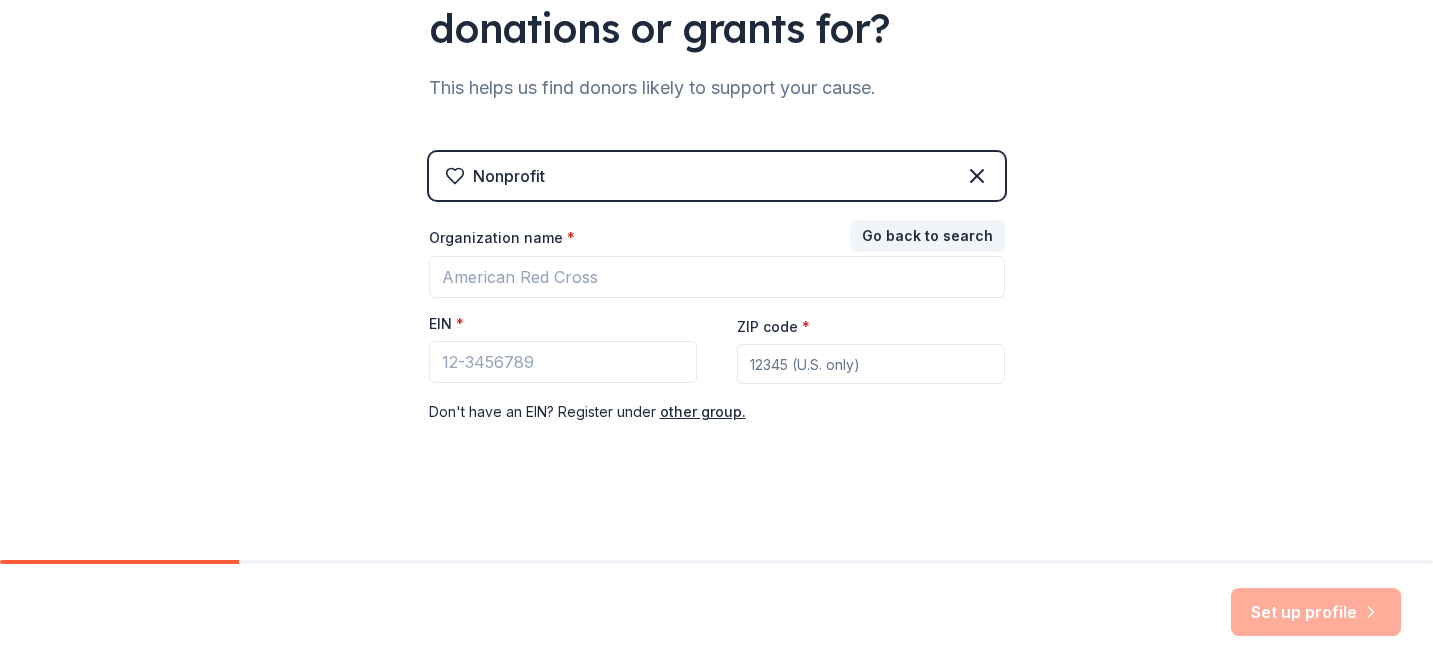 scroll, scrollTop: 263, scrollLeft: 0, axis: vertical 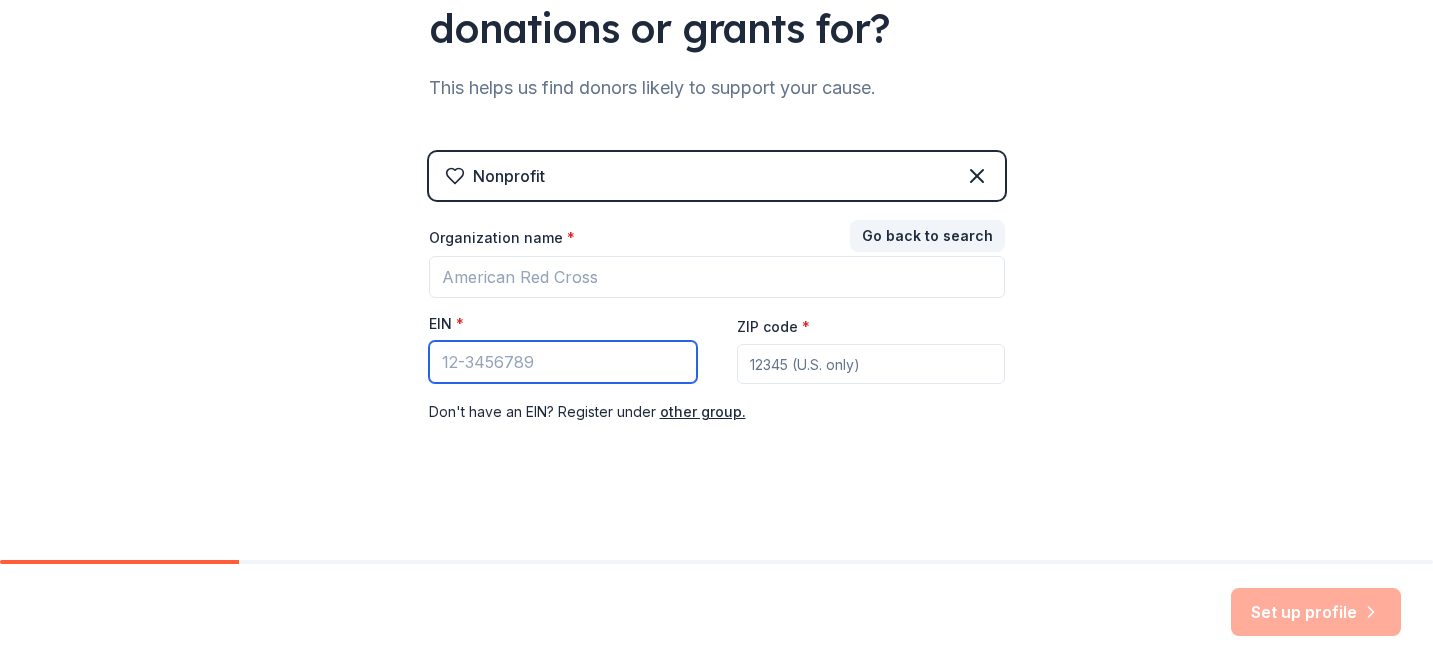 click on "EIN *" at bounding box center [563, 362] 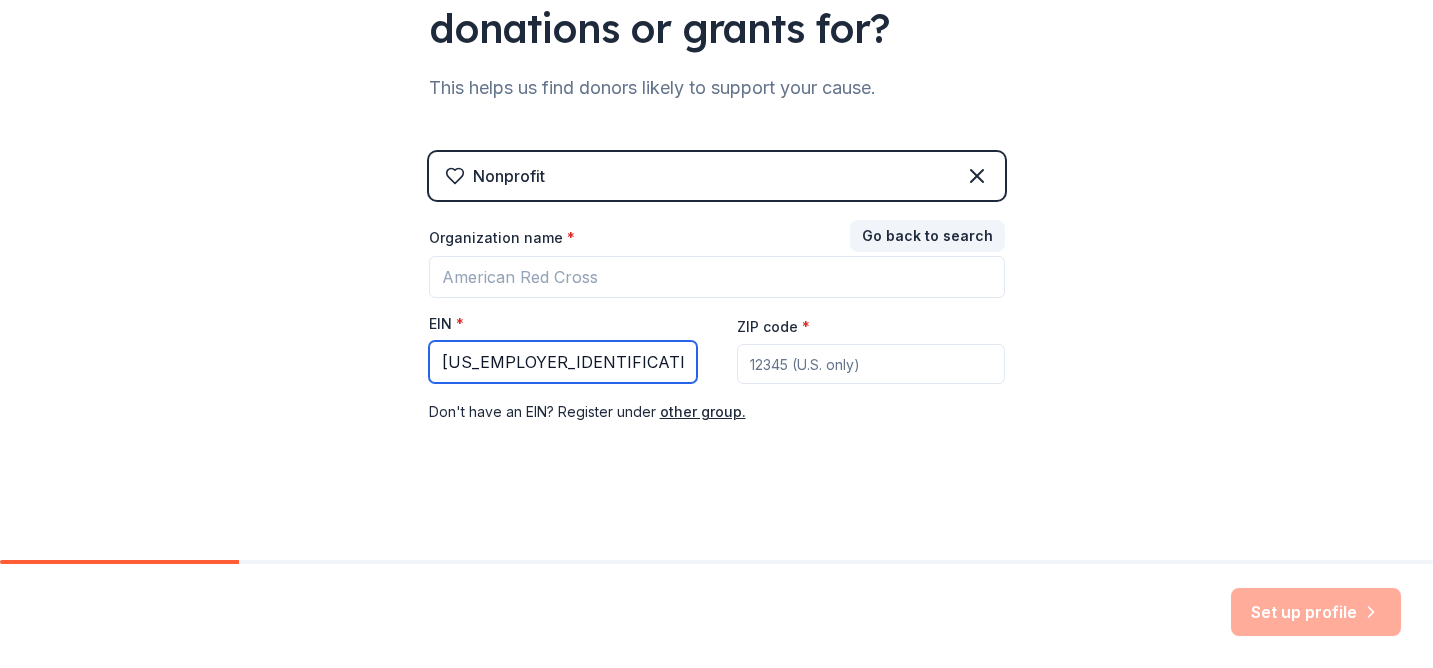 type on "[US_EMPLOYER_IDENTIFICATION_NUMBER]" 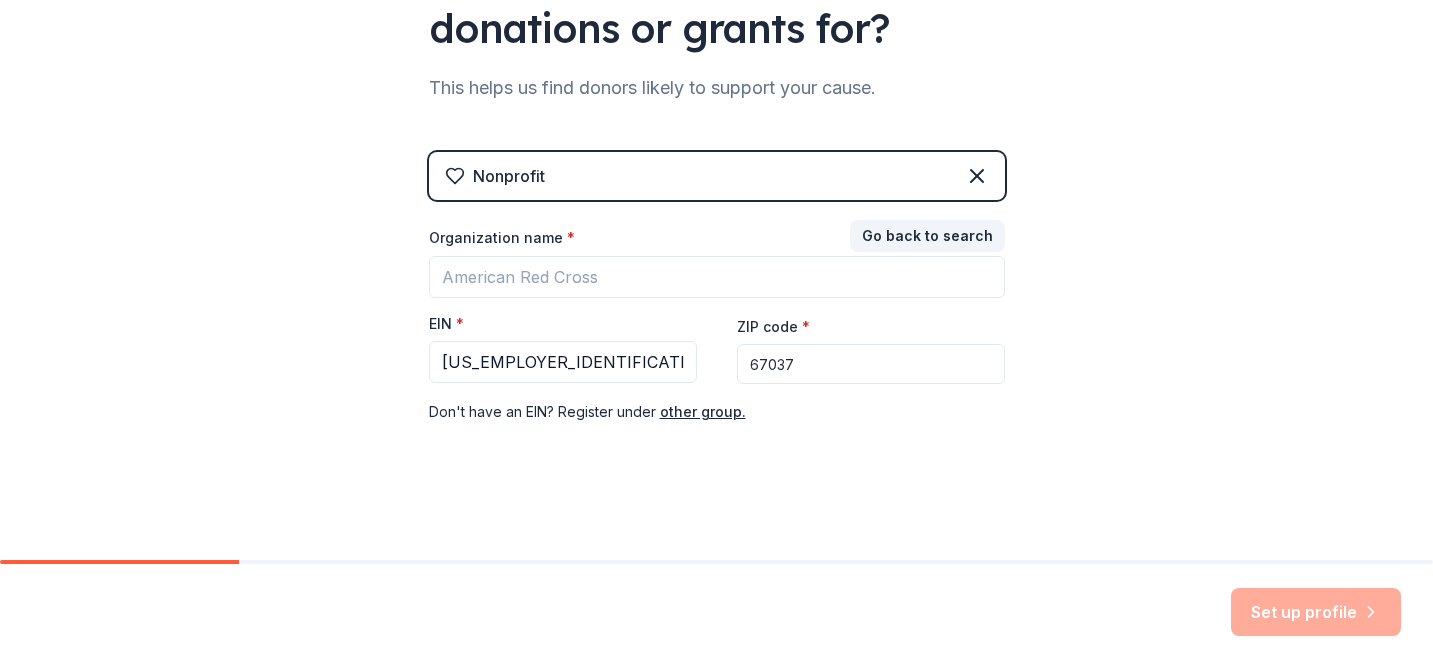 type on "67037" 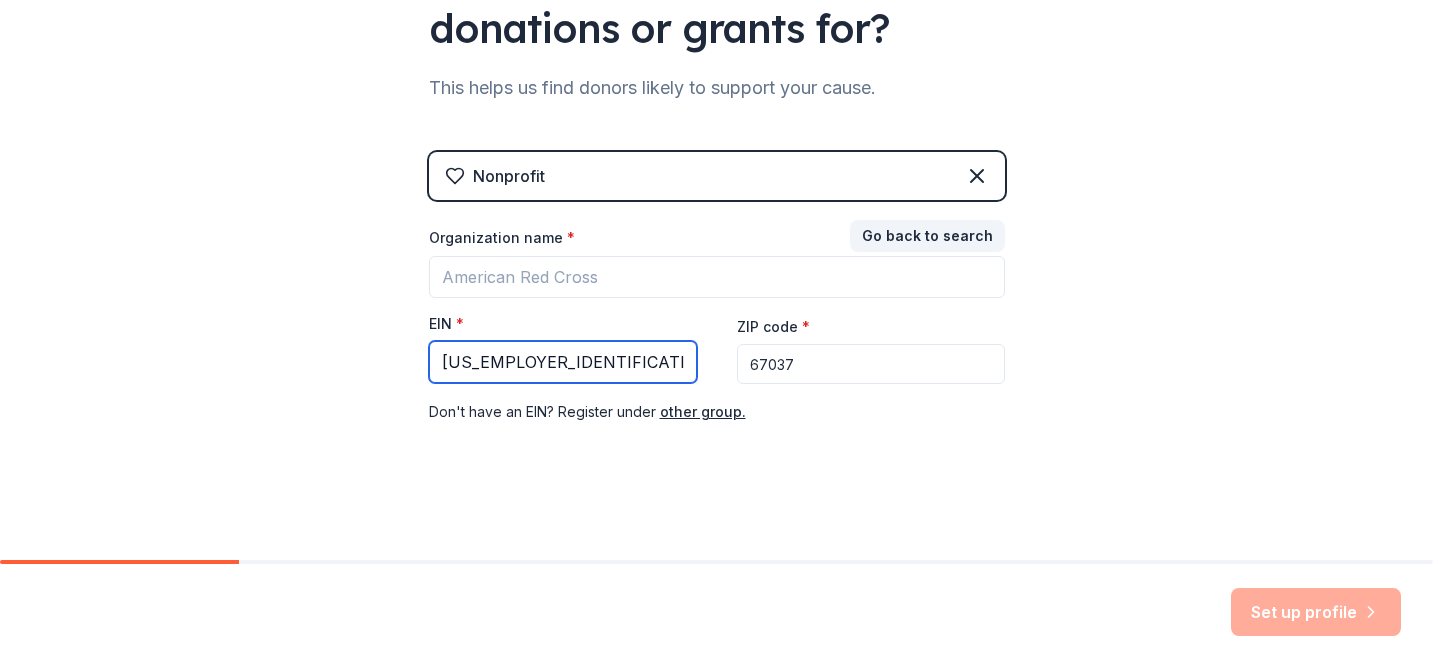 click on "[US_EMPLOYER_IDENTIFICATION_NUMBER]" at bounding box center (563, 362) 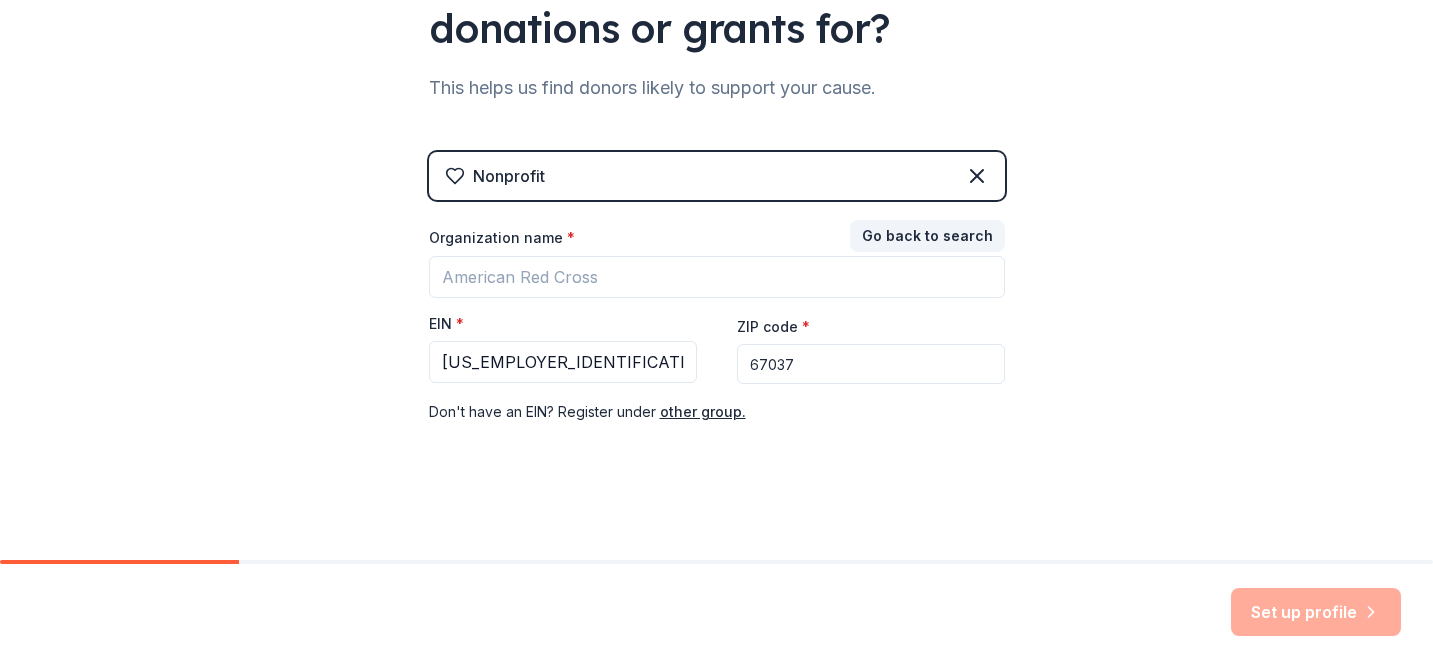 click on "👋  Welcome, Amy! Who are you finding in-kind donations or grants for? This helps us find donors likely to support your cause. Nonprofit Go back to search Organization name * EIN * 48-0727674 ZIP code * 67037 Don ' t have an EIN? Register under other group." at bounding box center (716, 148) 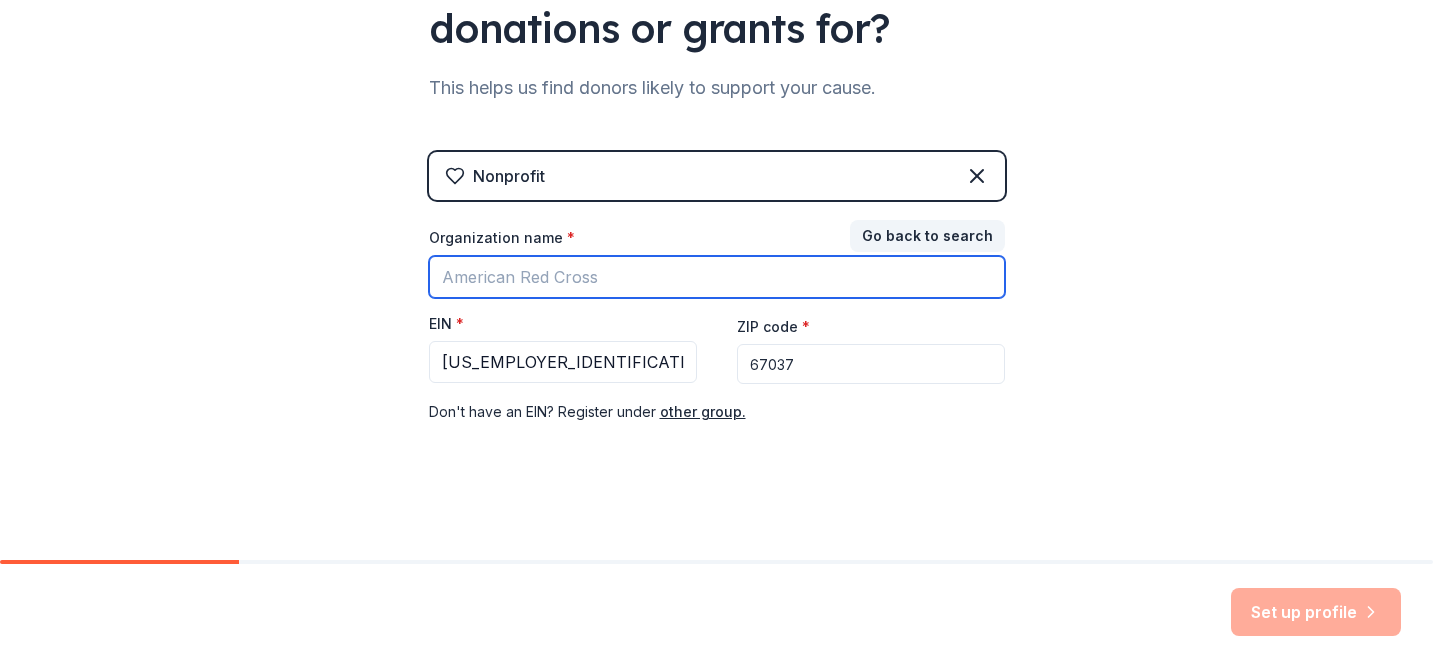click on "Organization name *" at bounding box center [717, 277] 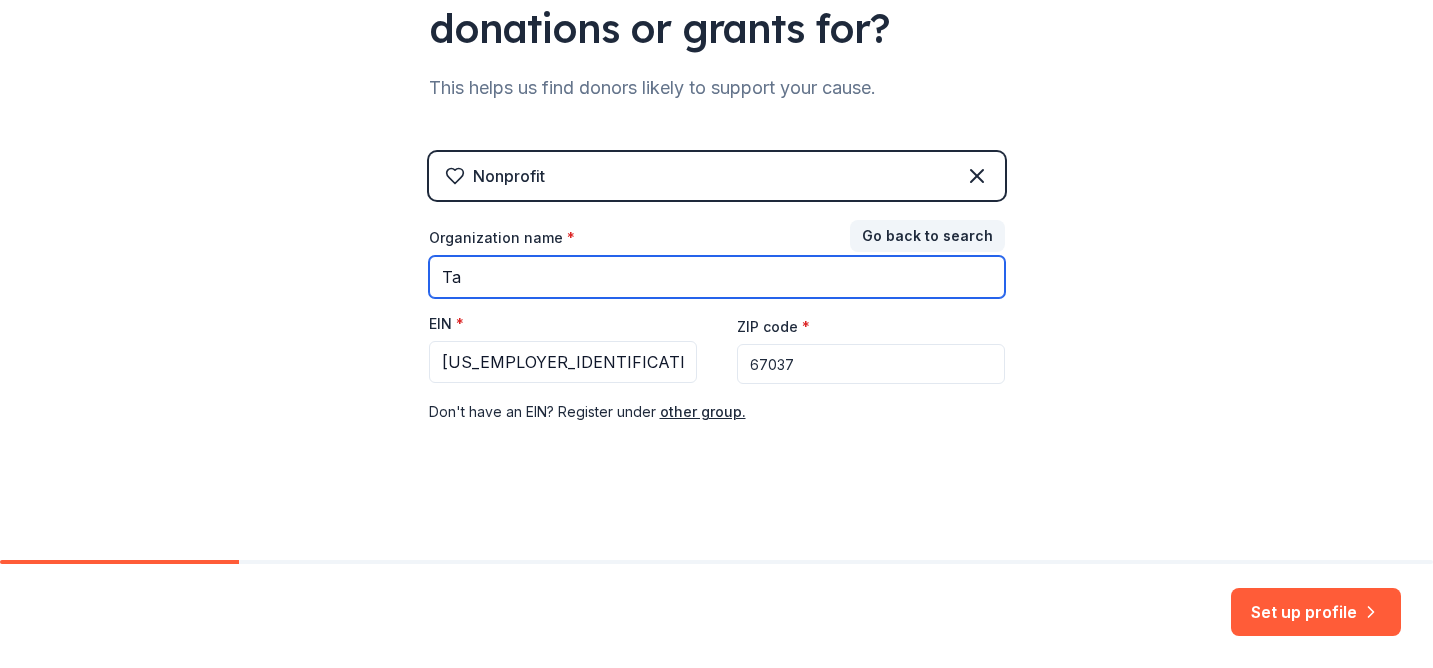 type on "T" 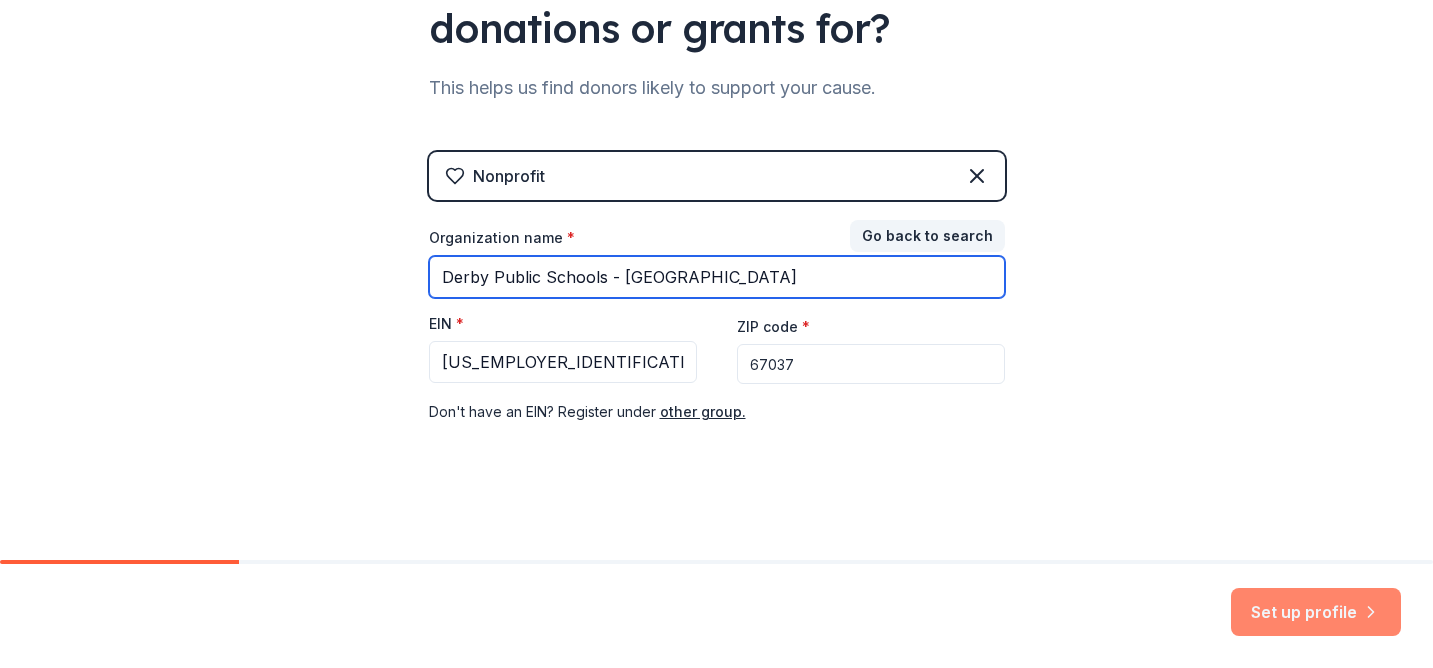 type on "Derby Public Schools - [GEOGRAPHIC_DATA]" 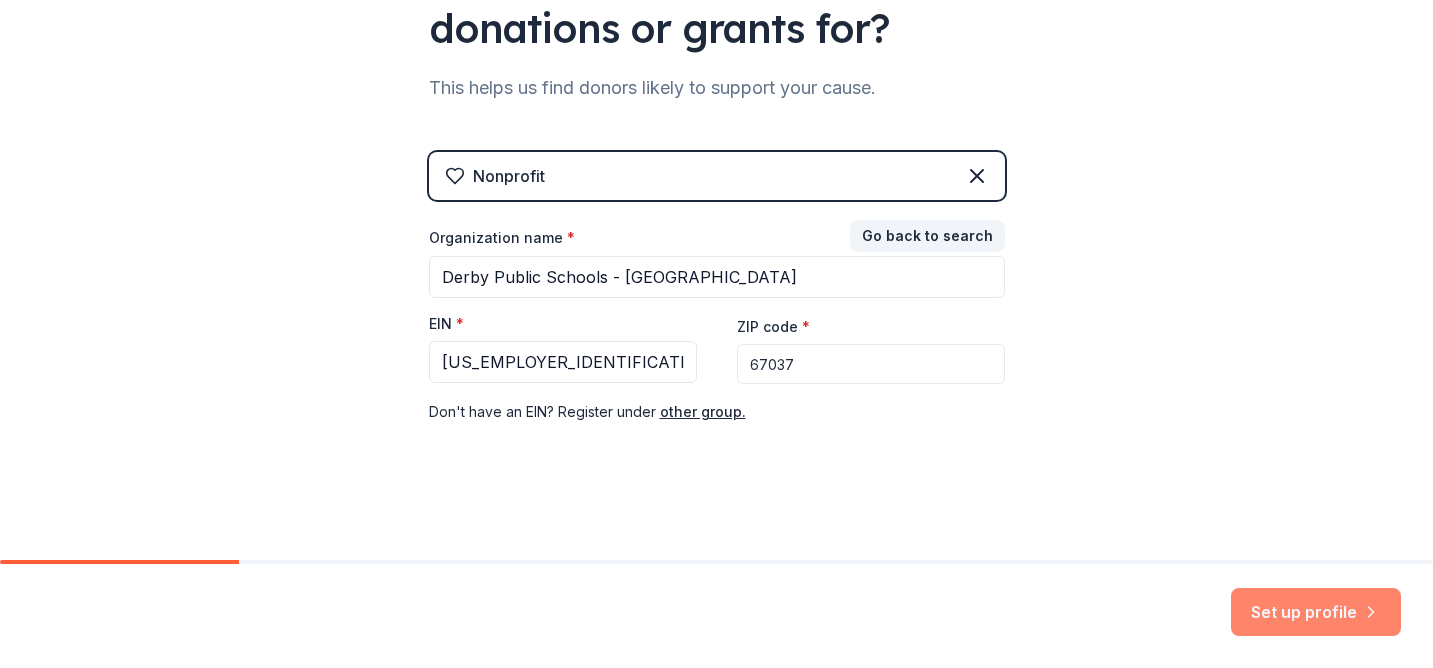 click on "Set up profile" at bounding box center [1316, 612] 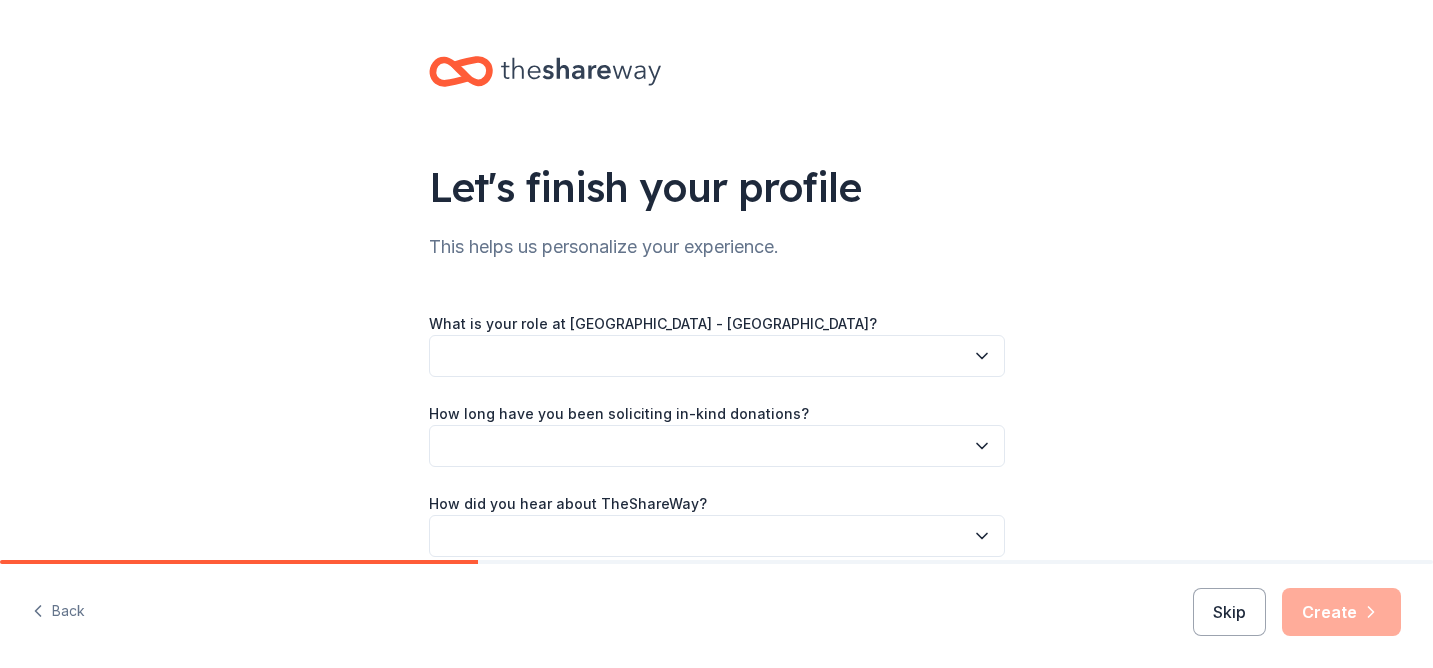 scroll, scrollTop: 93, scrollLeft: 0, axis: vertical 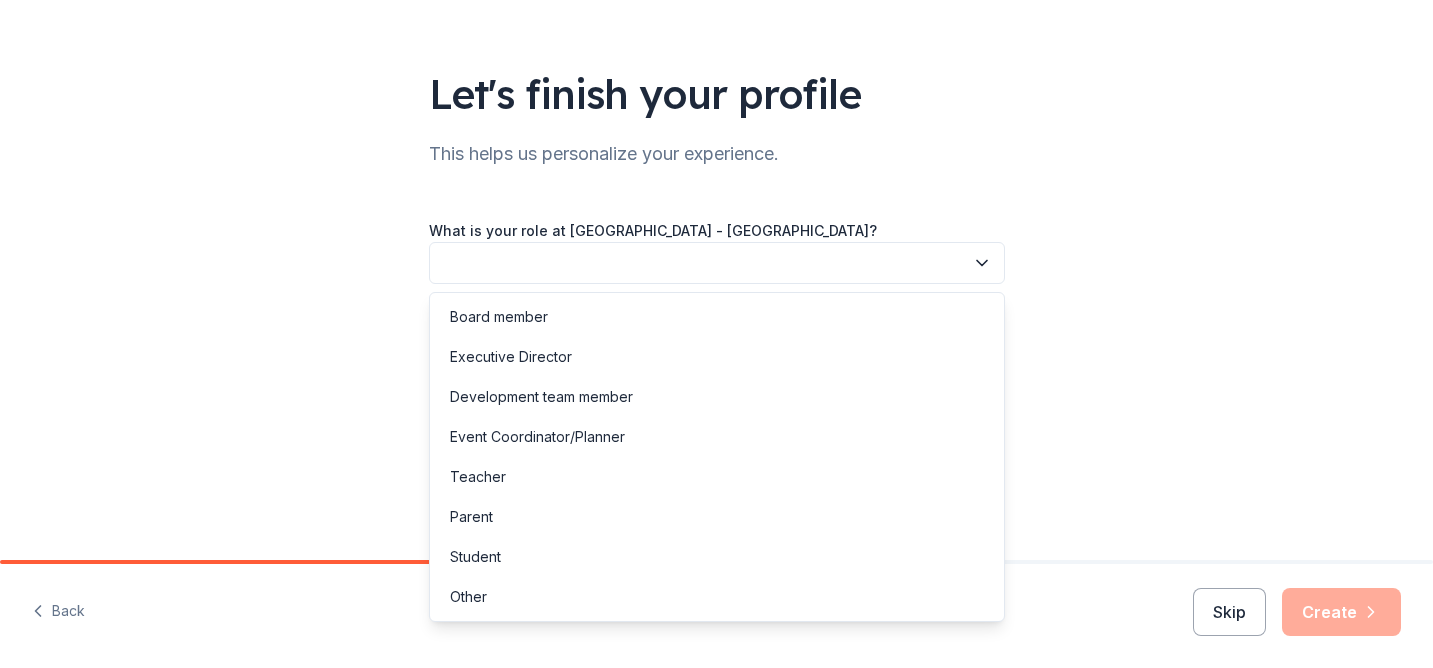 click at bounding box center (717, 263) 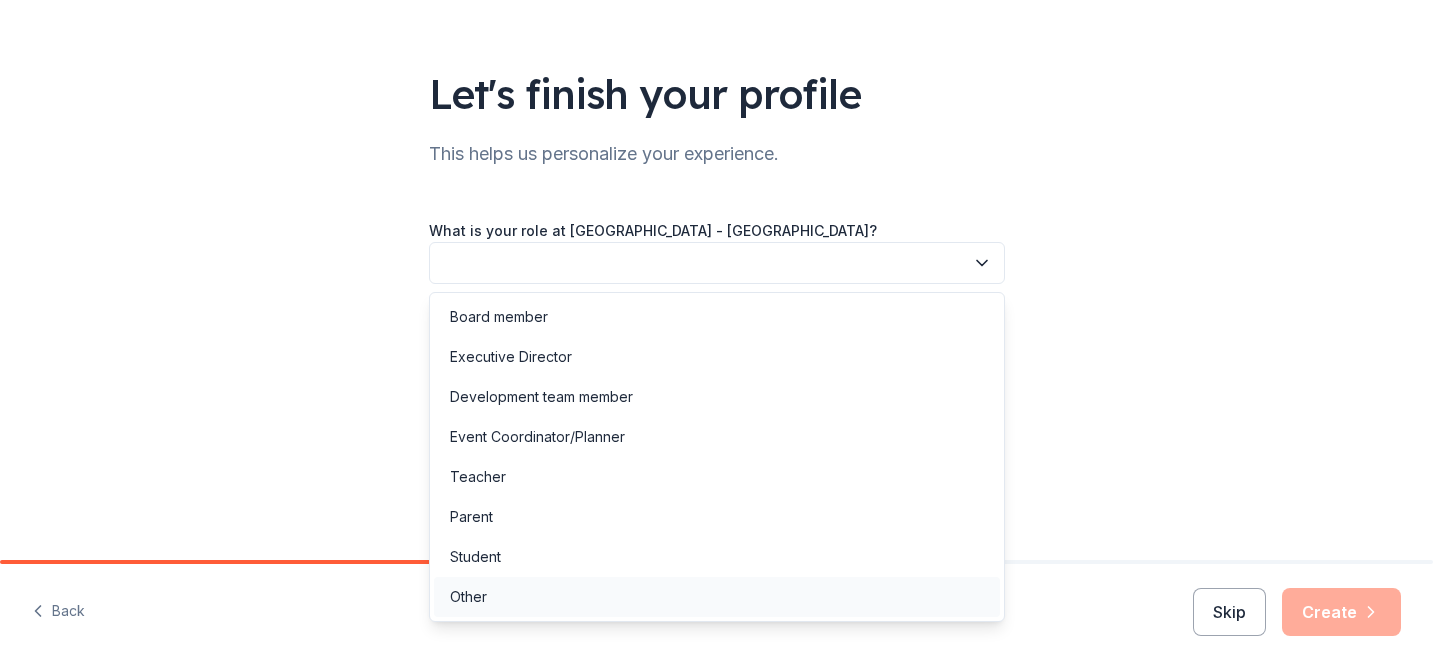 click on "Other" at bounding box center [717, 597] 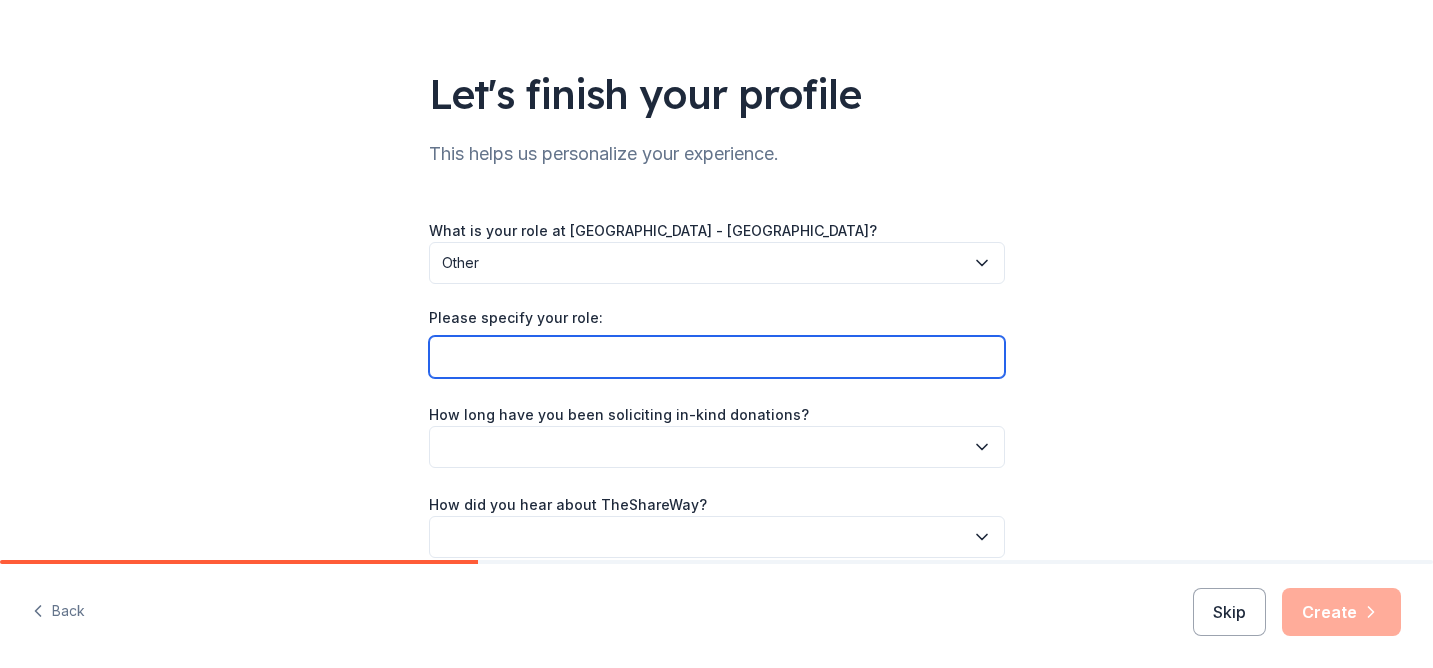 click on "Please specify your role:" at bounding box center [717, 357] 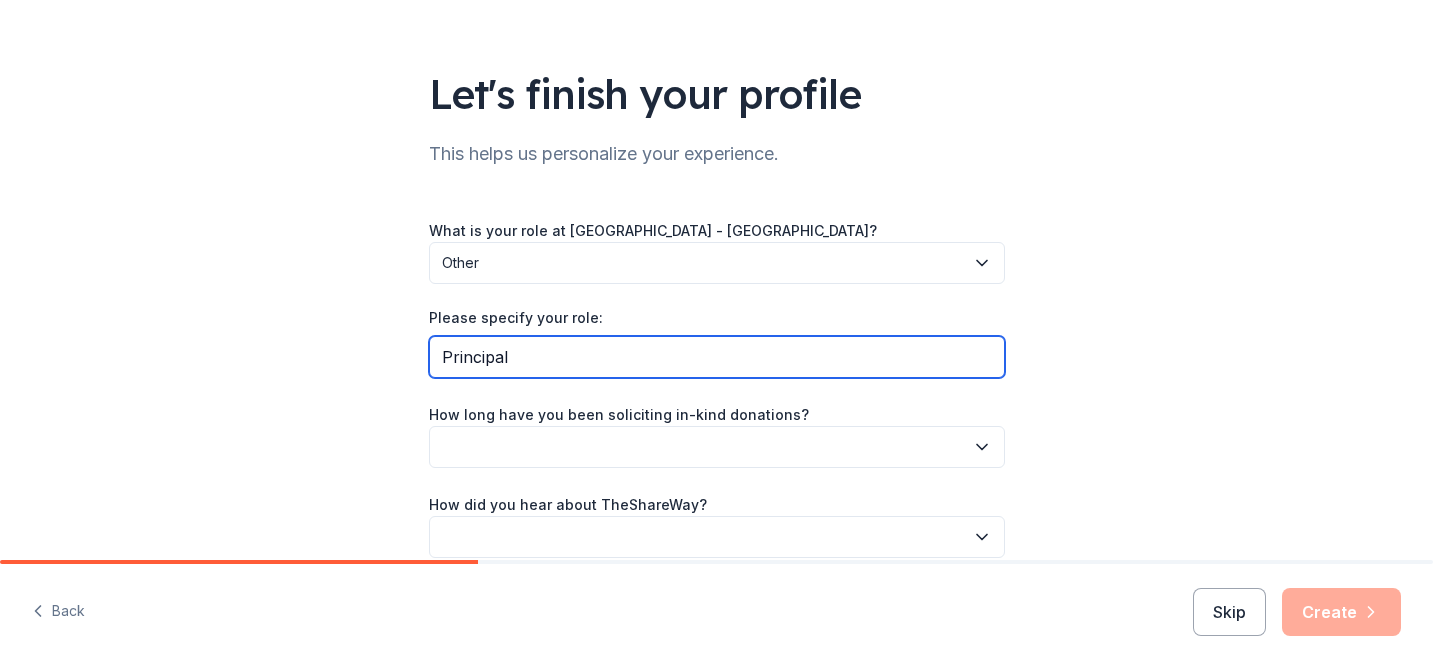 type on "Principal" 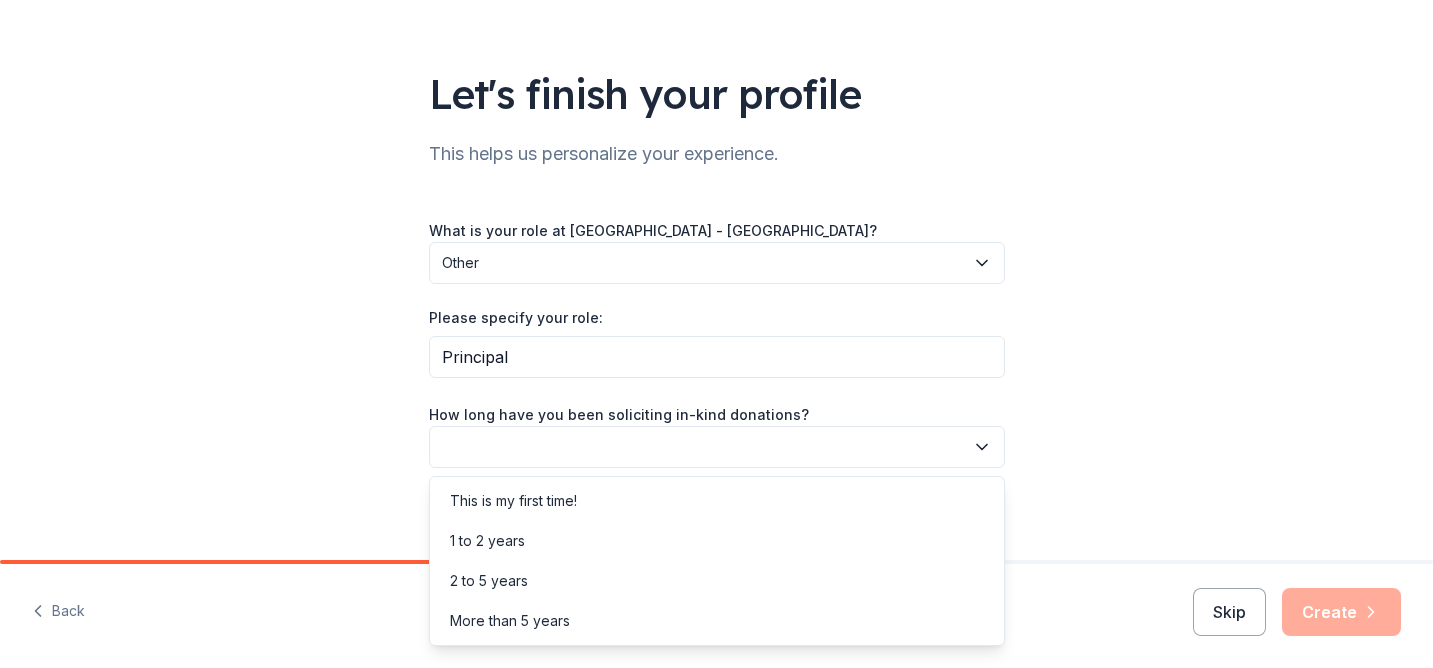 click at bounding box center [717, 447] 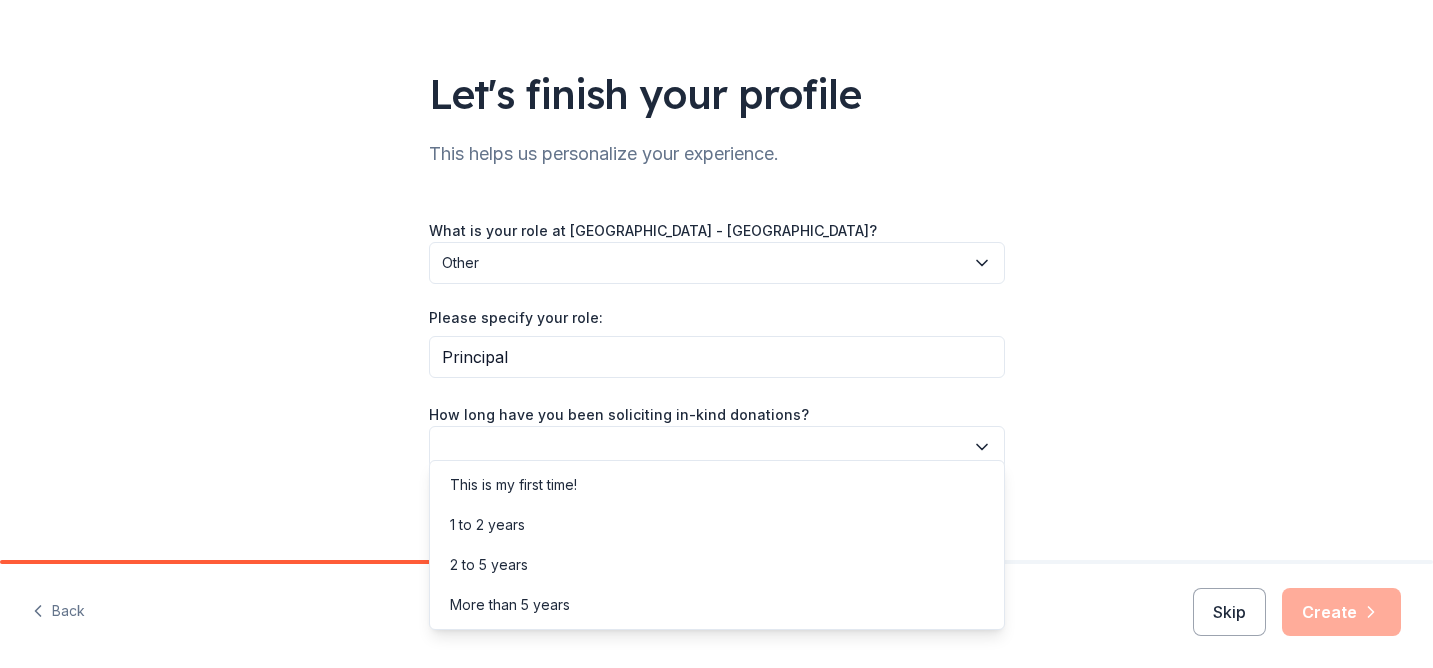 scroll, scrollTop: 186, scrollLeft: 0, axis: vertical 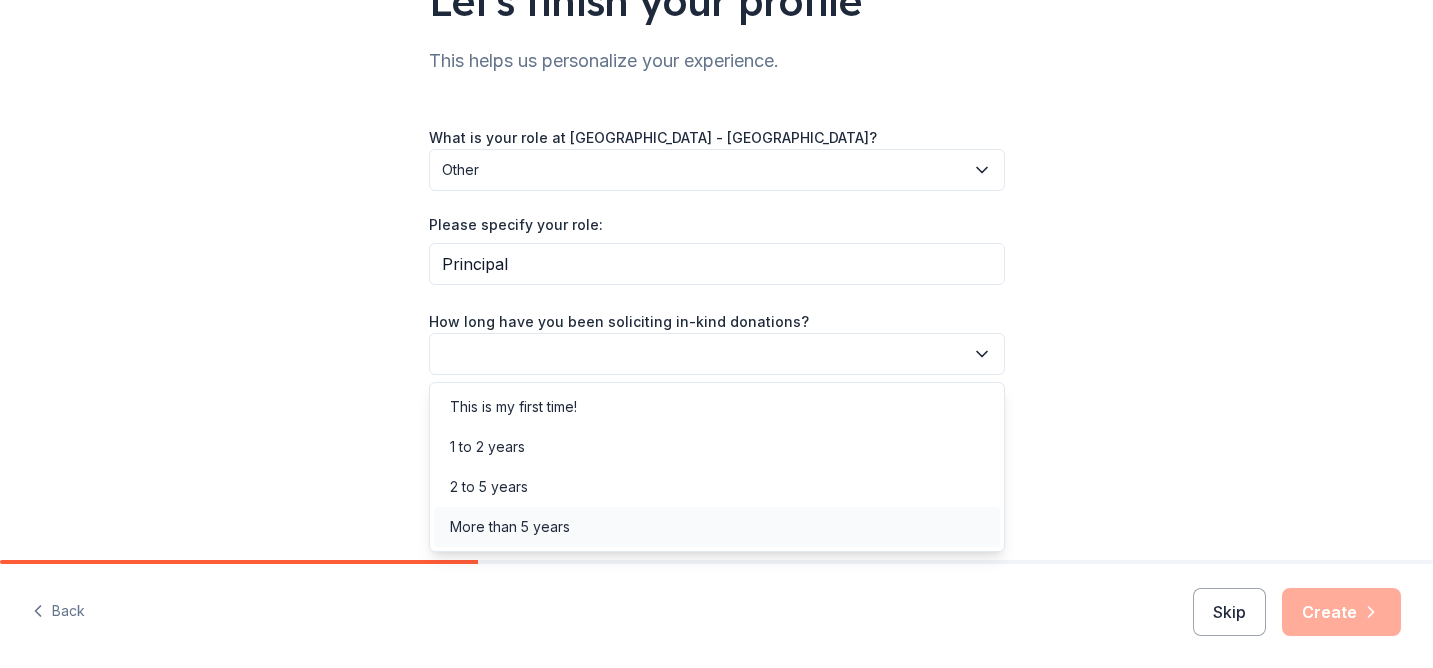 click on "More than 5 years" at bounding box center (717, 527) 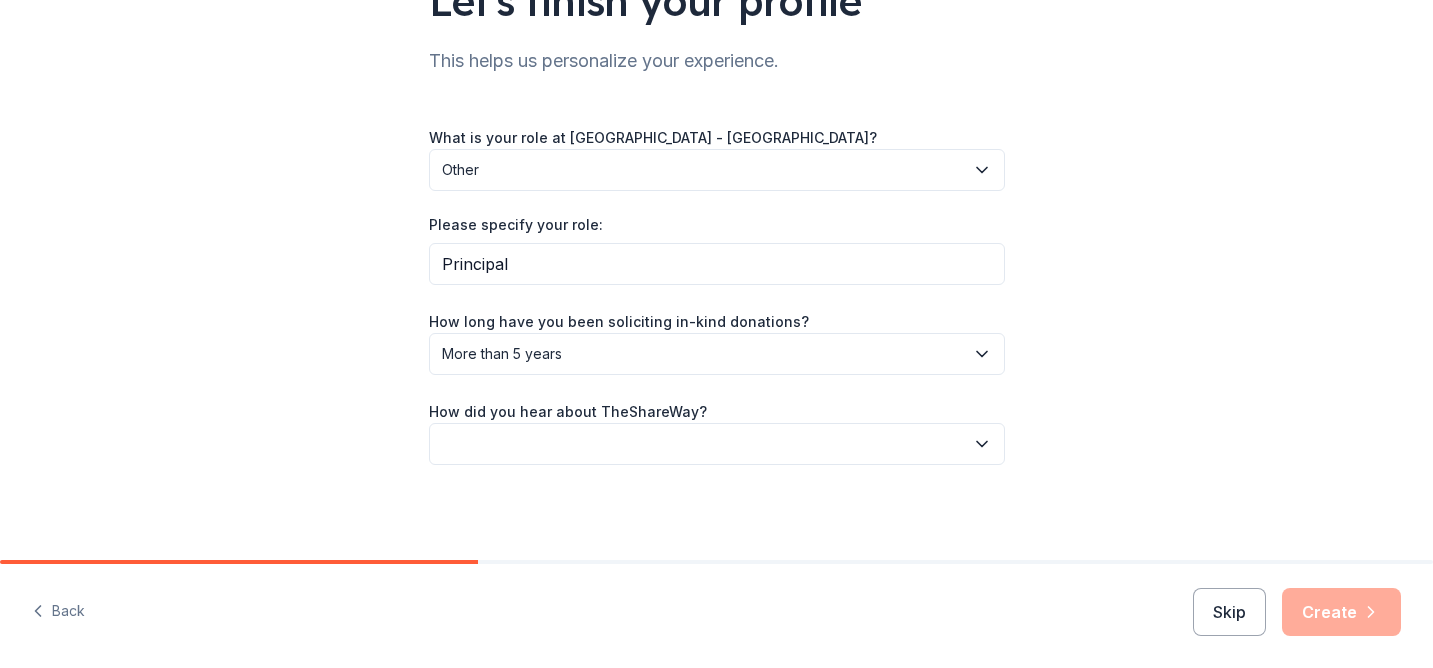 click on "More than 5 years" at bounding box center [703, 354] 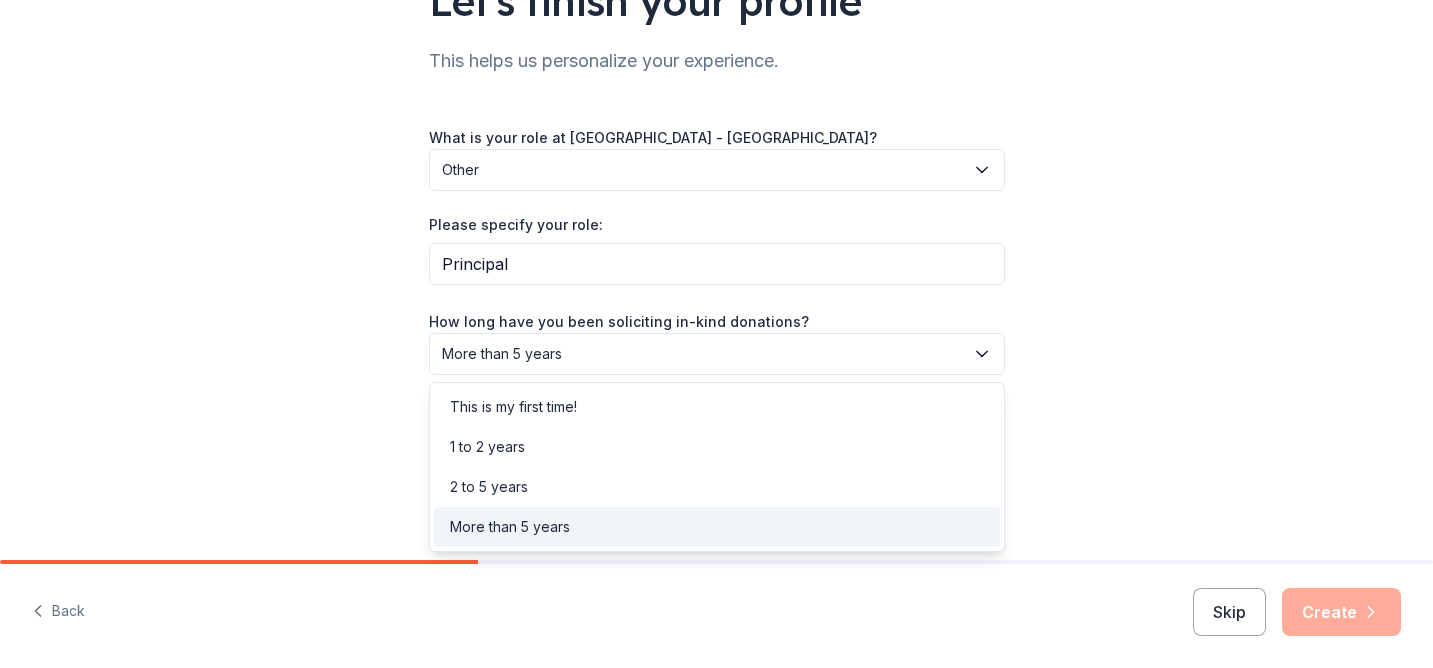 click on "More than 5 years" at bounding box center [717, 527] 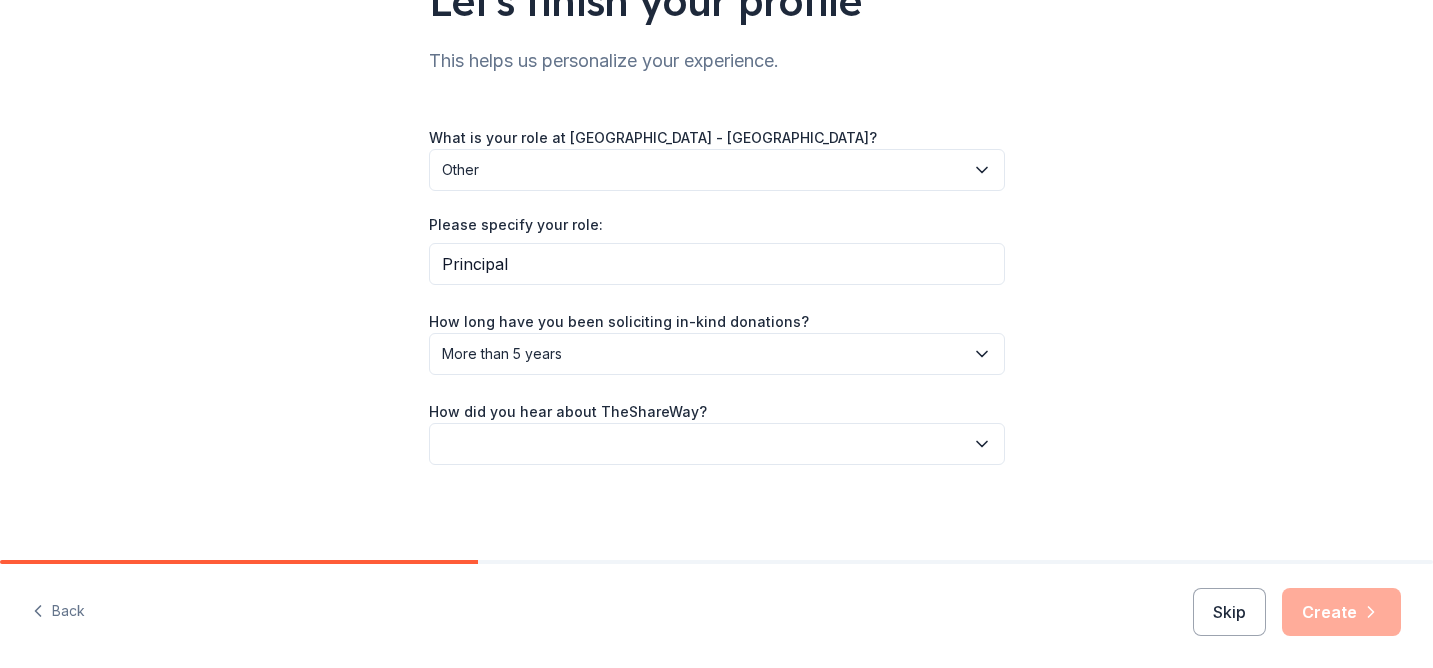 click on "More than 5 years" at bounding box center (703, 354) 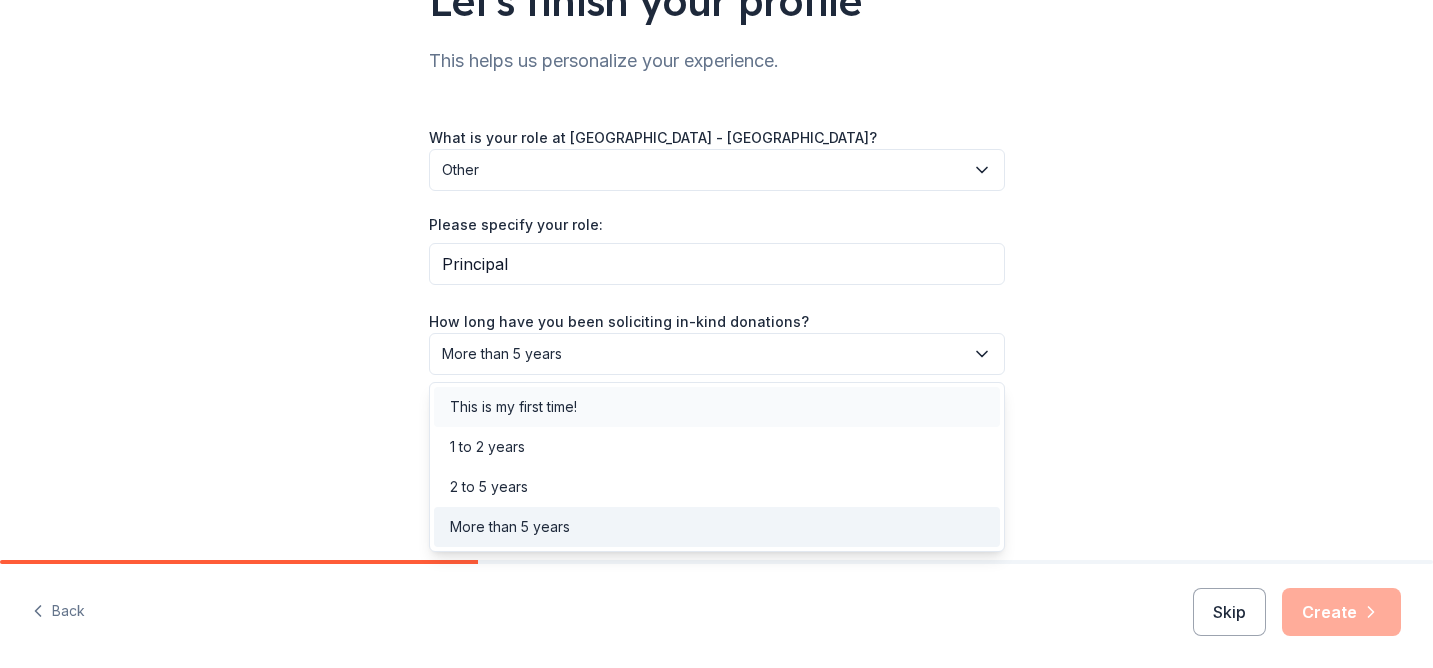 click on "This is my first time!" at bounding box center [717, 407] 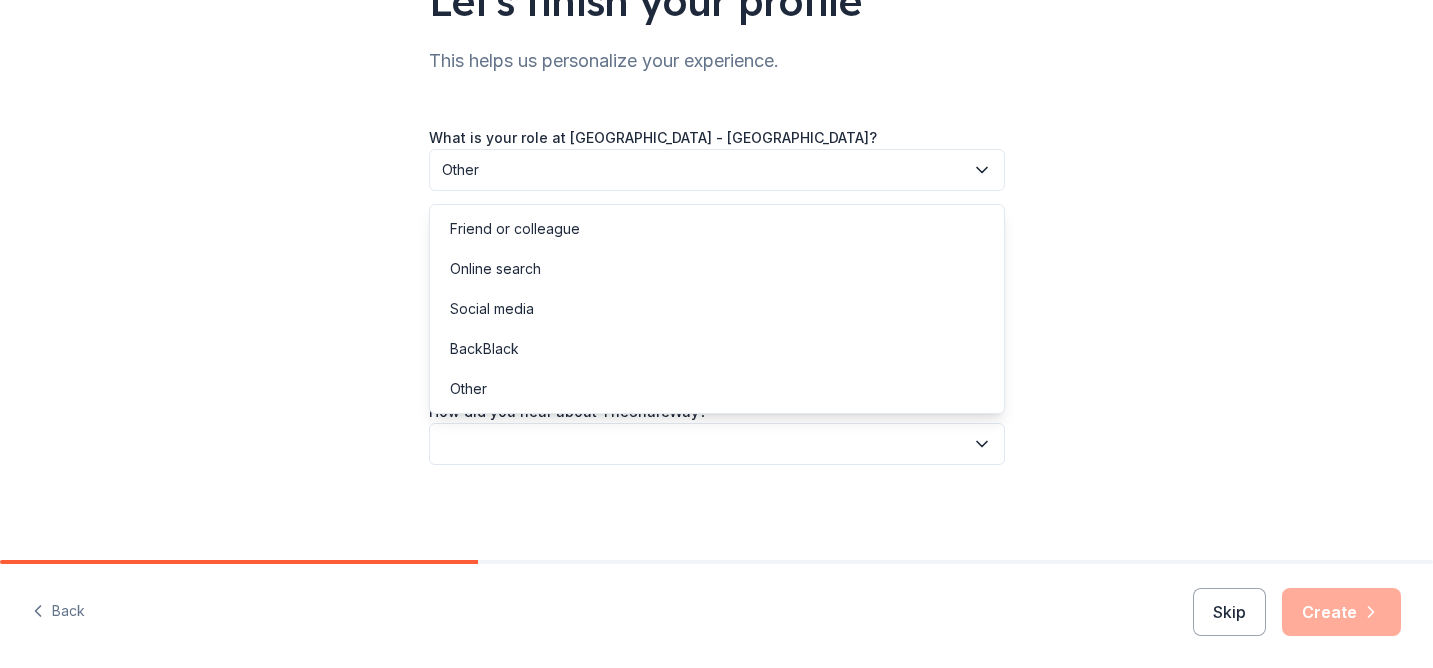 click at bounding box center [717, 444] 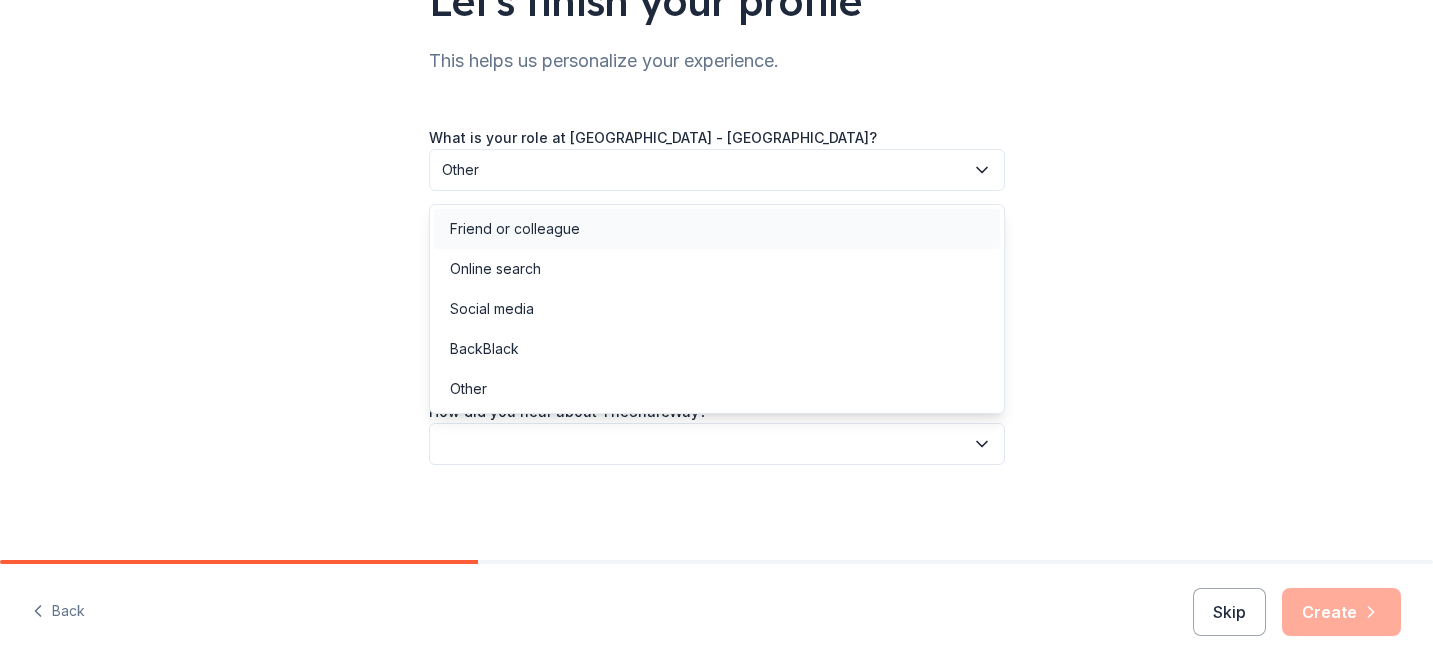 click on "Friend or colleague" at bounding box center [717, 229] 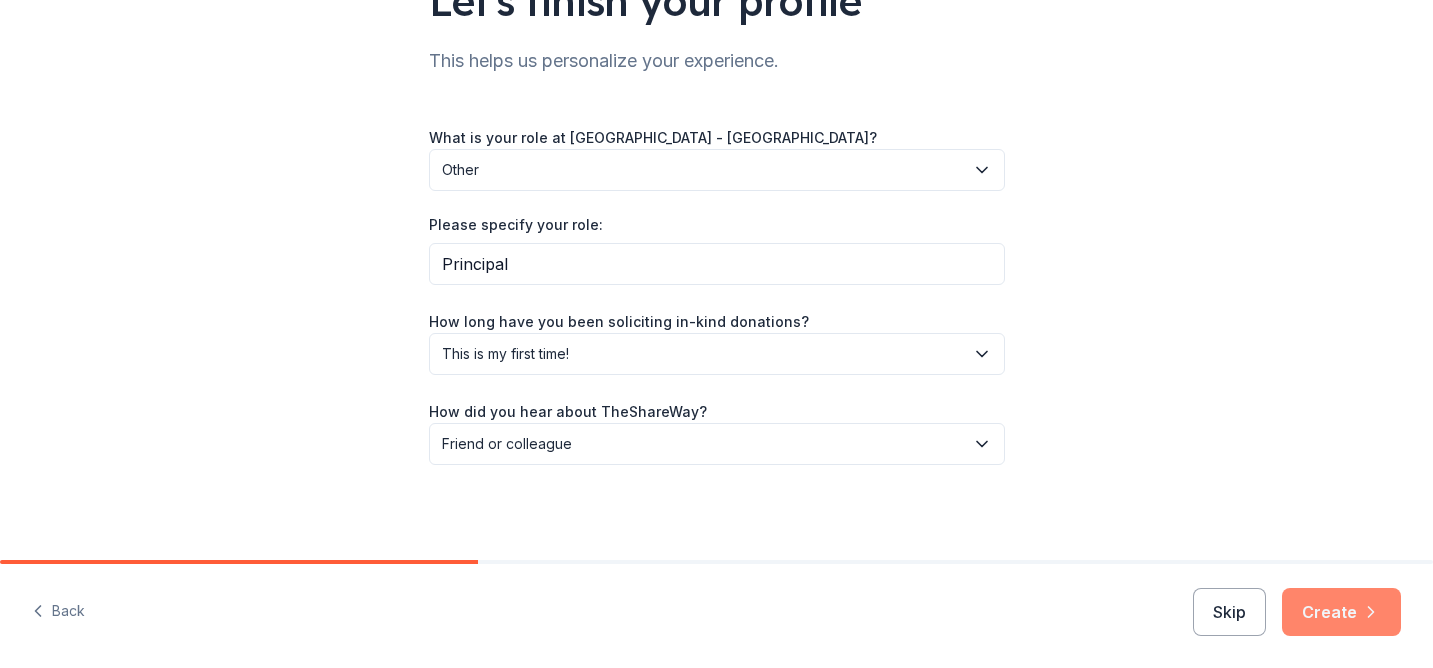 click on "Create" at bounding box center [1341, 612] 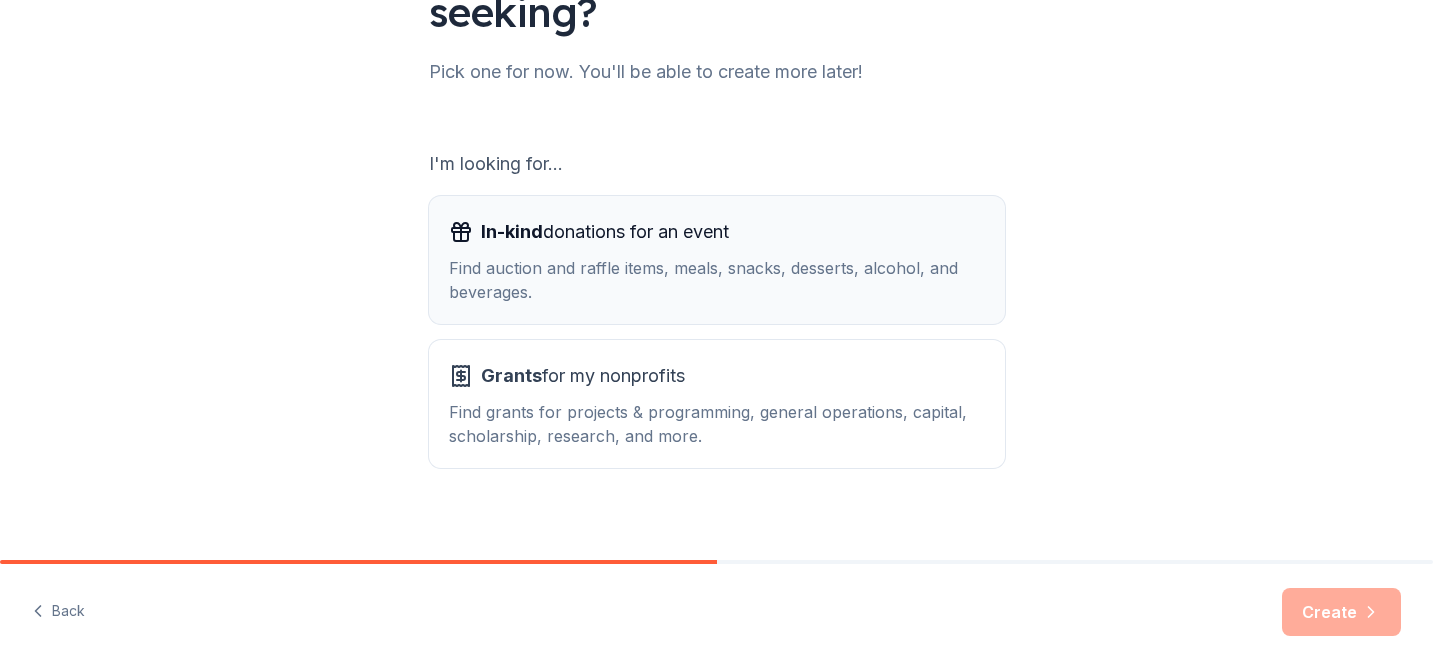 scroll, scrollTop: 247, scrollLeft: 0, axis: vertical 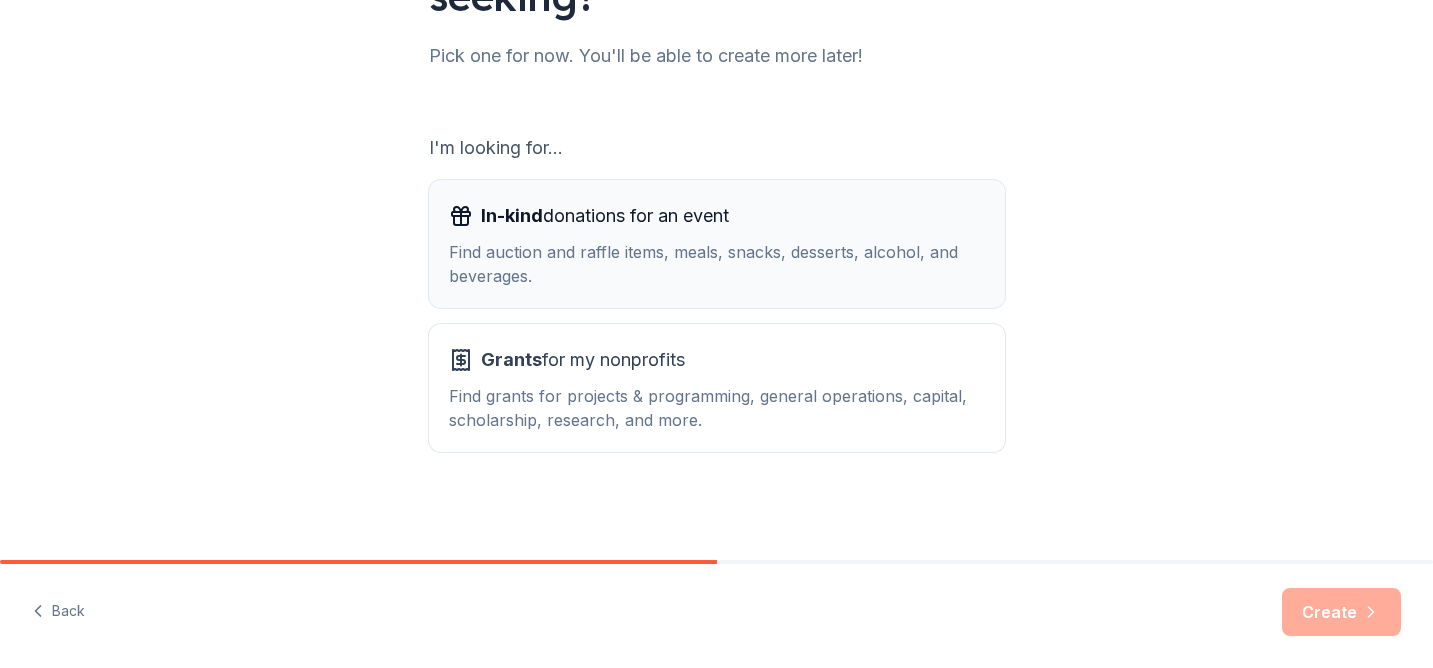 click on "Find auction and raffle items, meals, snacks, desserts, alcohol, and beverages." at bounding box center [717, 264] 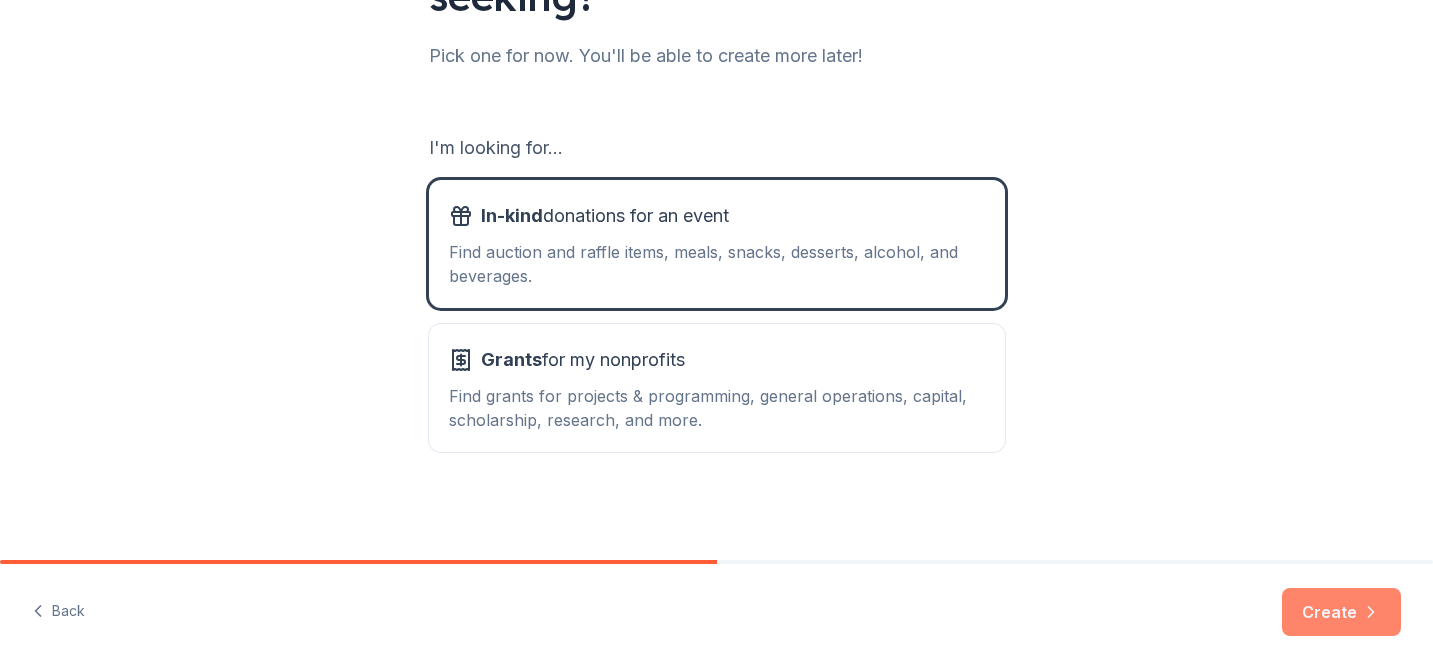 click on "Create" at bounding box center [1341, 612] 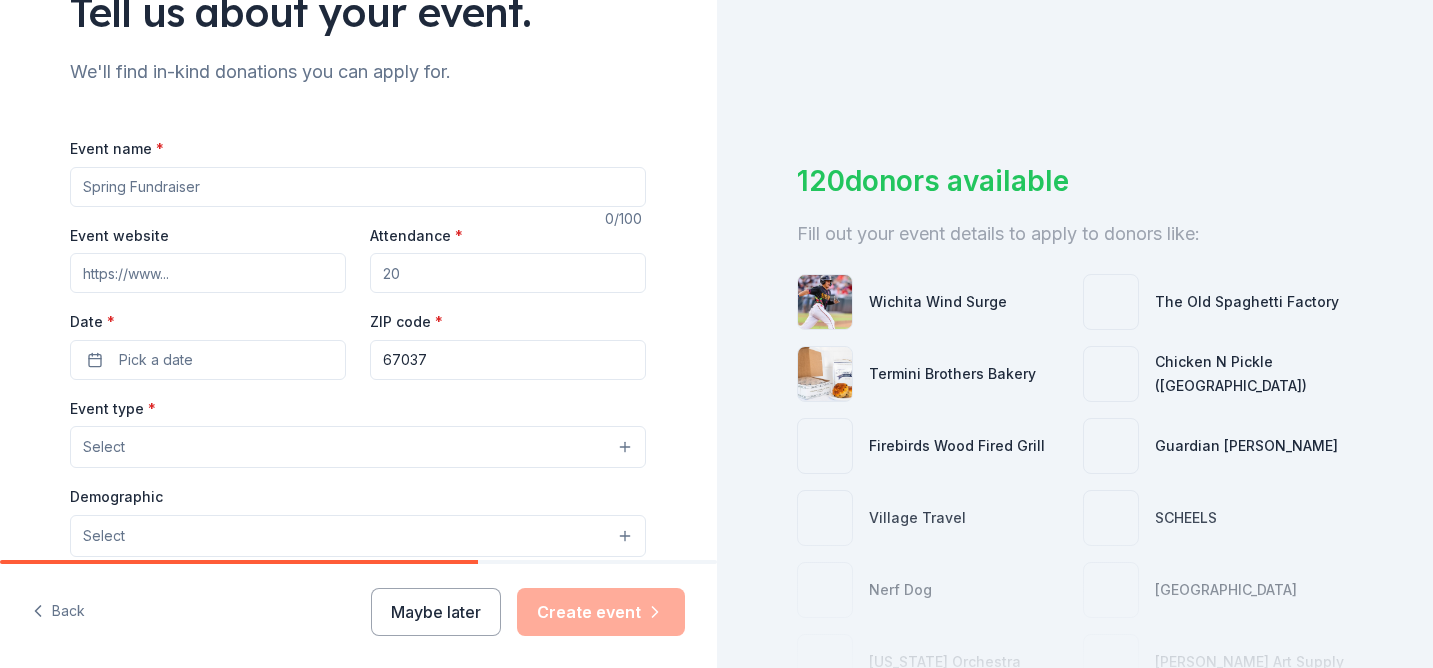 scroll, scrollTop: 176, scrollLeft: 0, axis: vertical 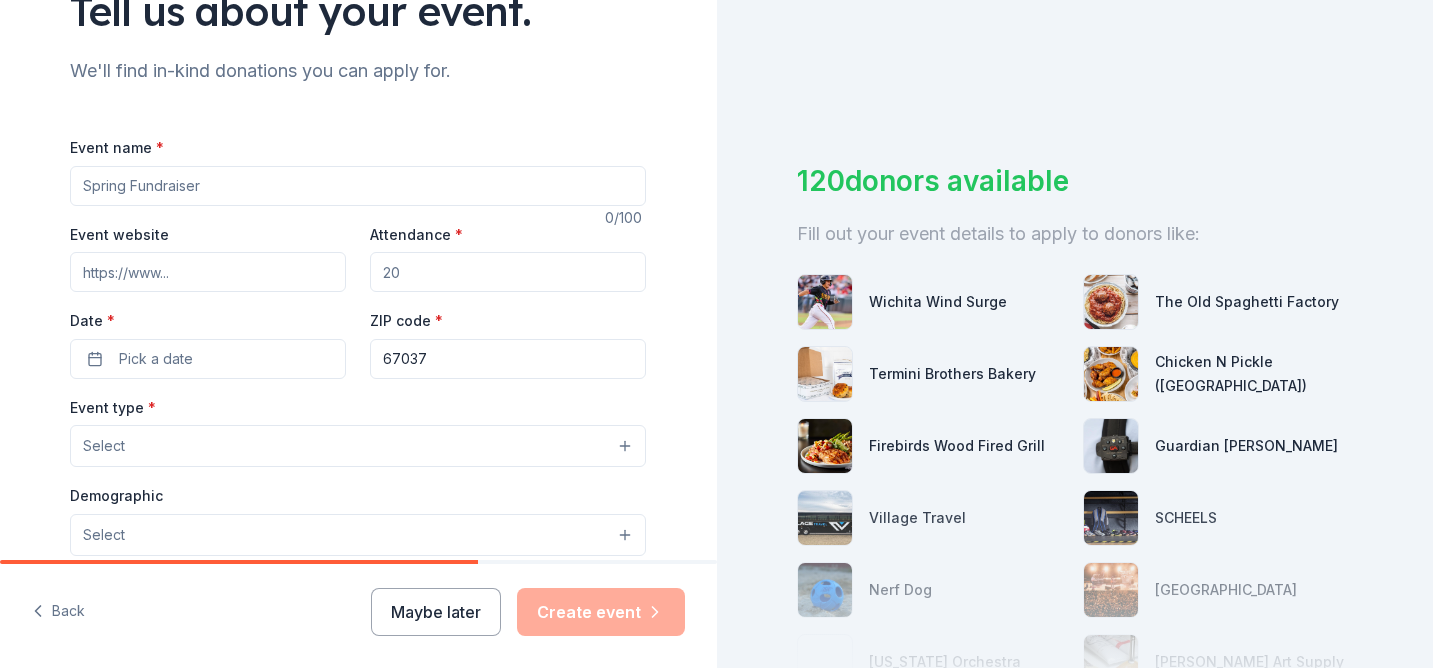 click on "Event name *" at bounding box center (358, 186) 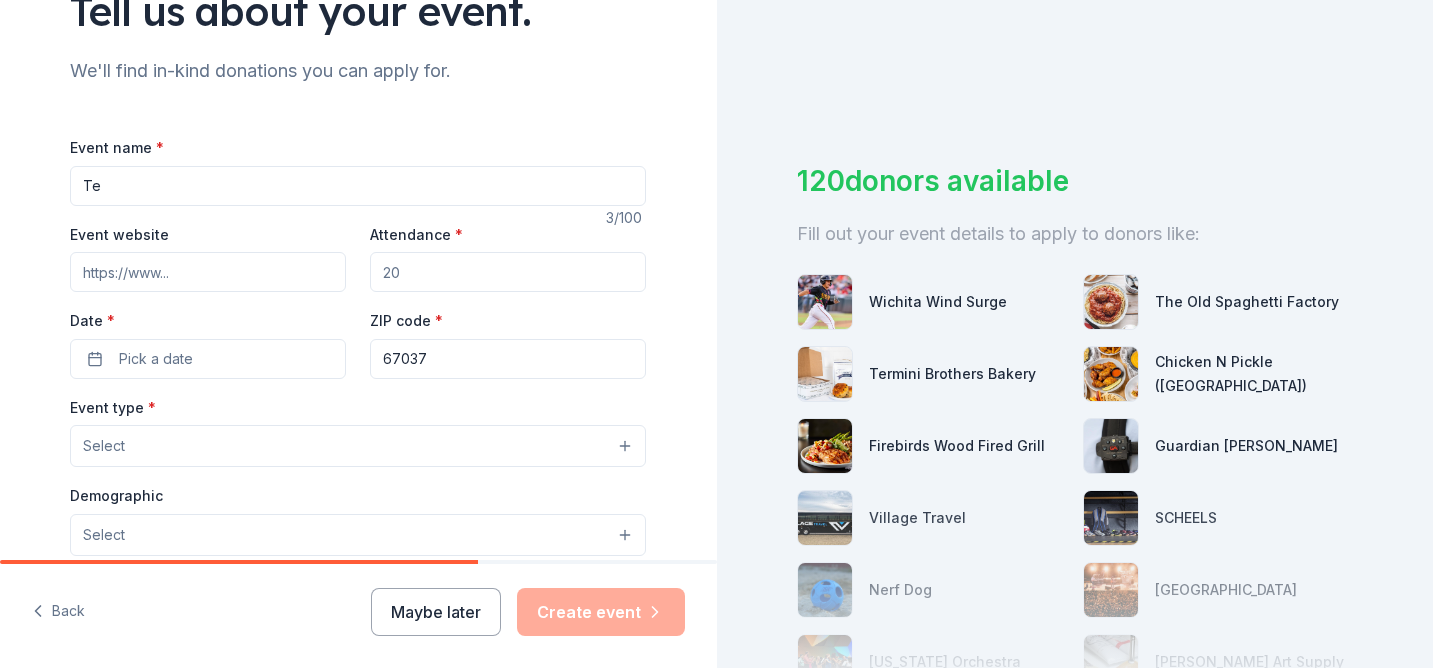 type on "T" 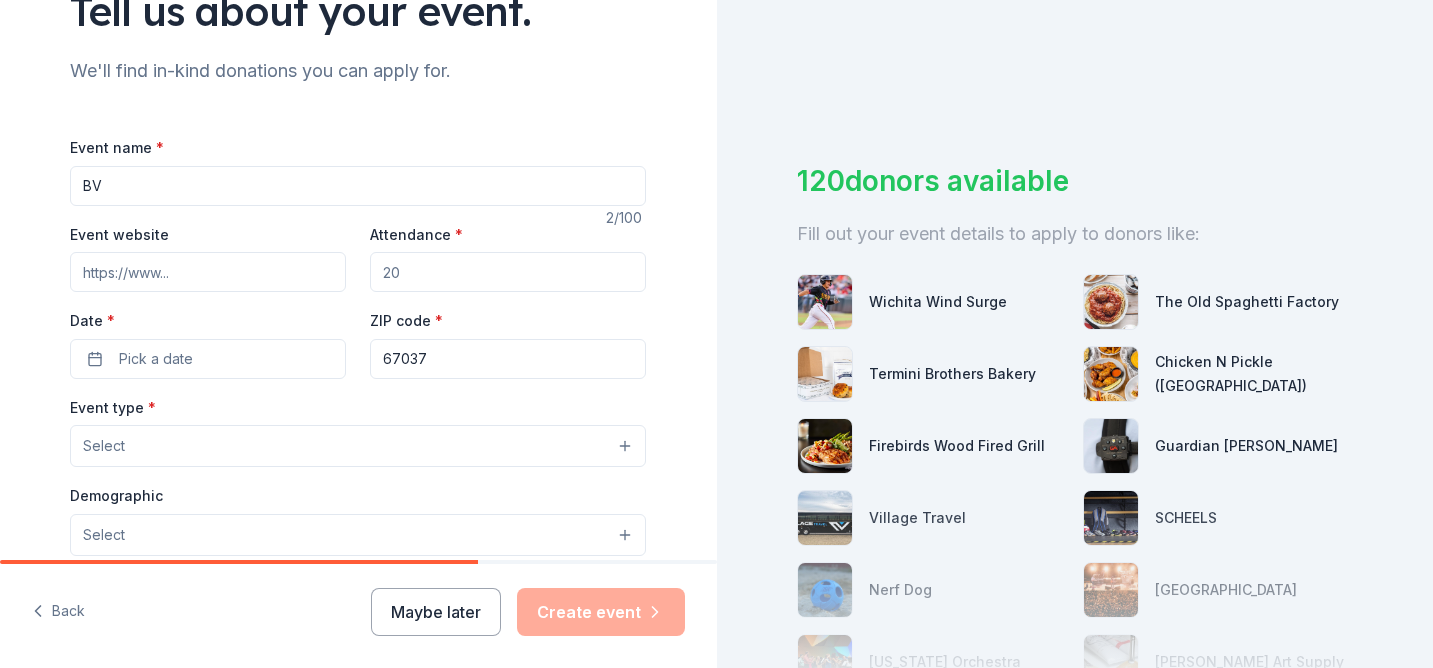 type on "B" 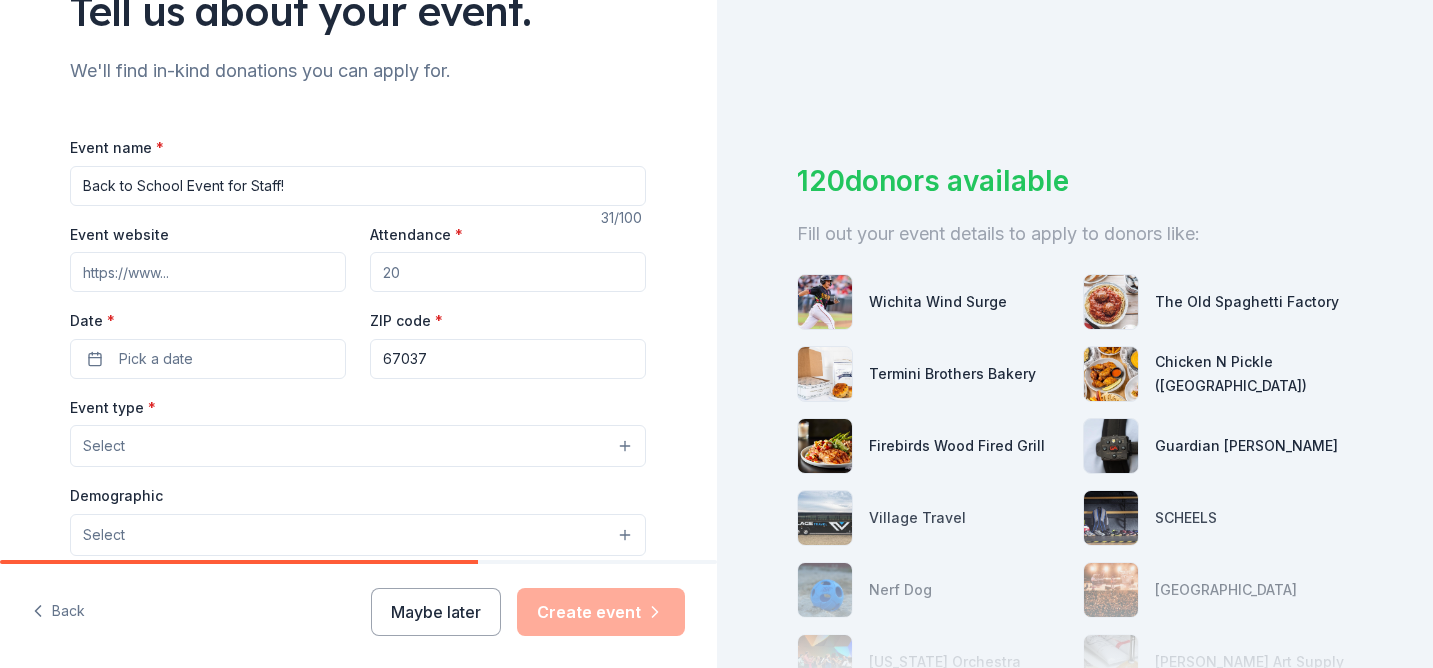 type on "Back to School Event for Staff!" 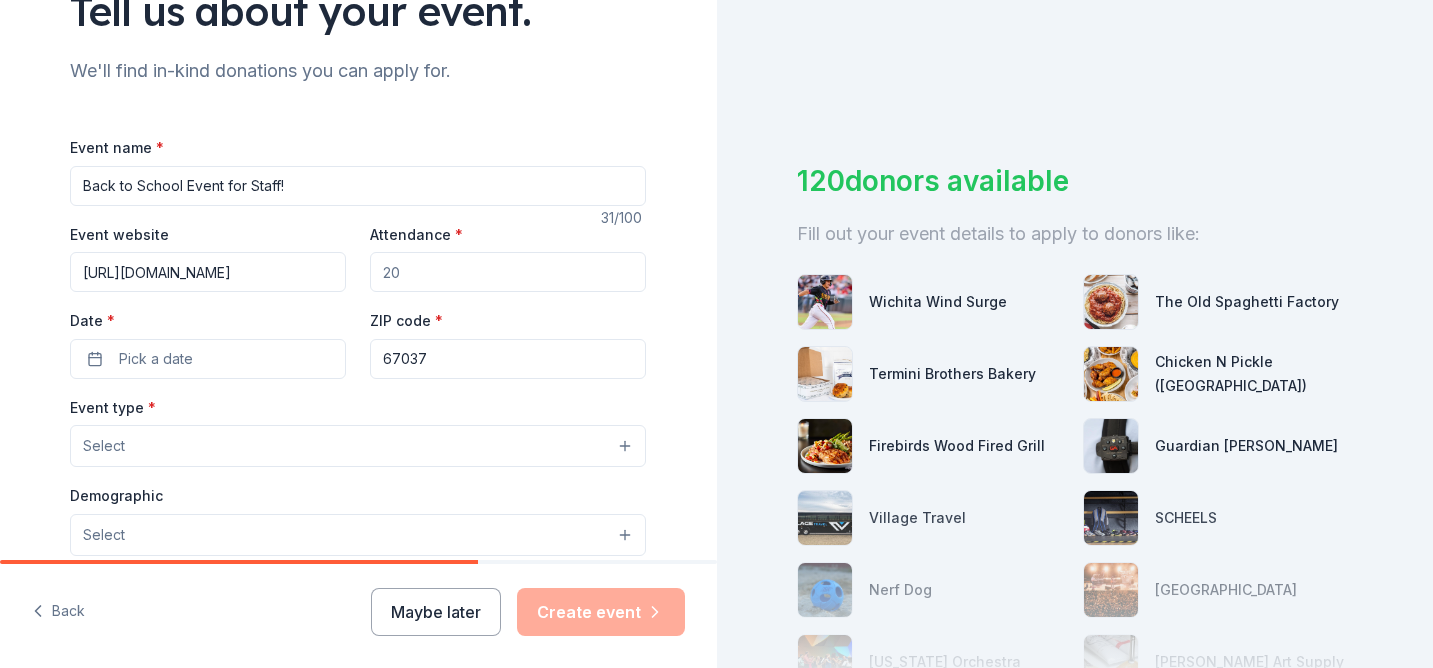 scroll, scrollTop: 0, scrollLeft: 6, axis: horizontal 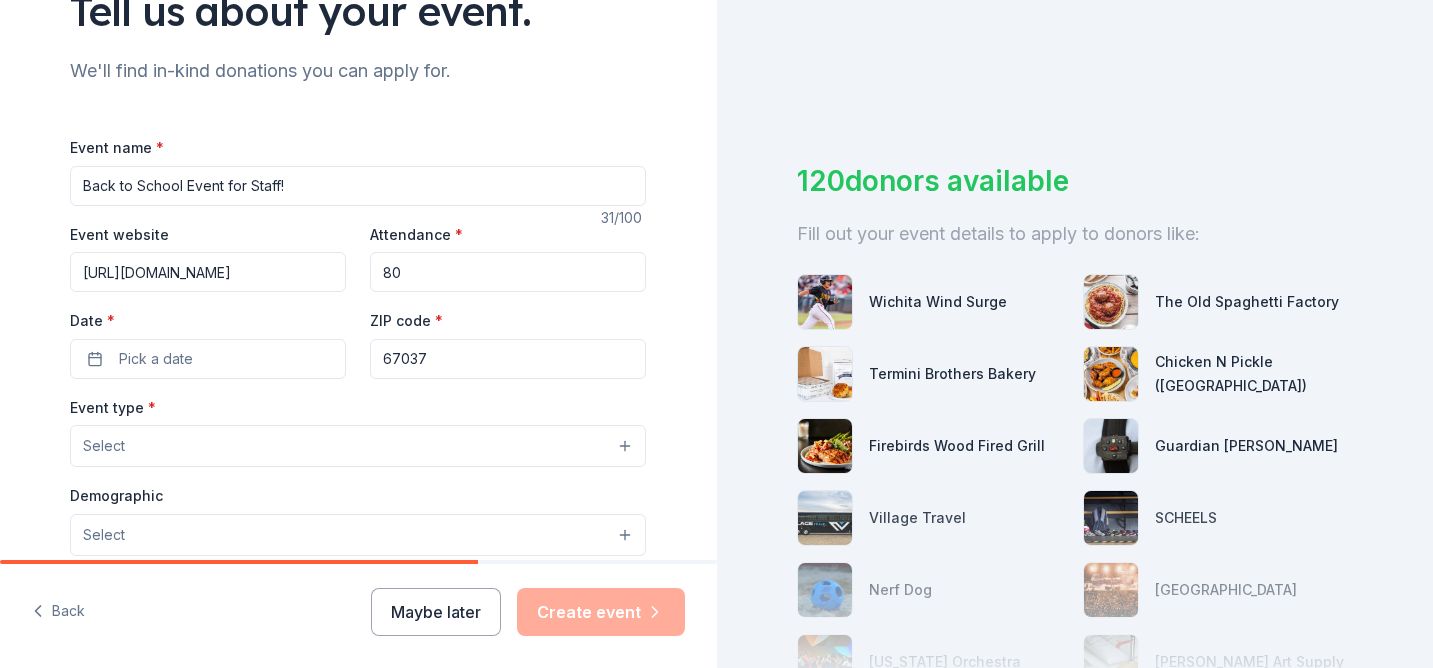 type on "80" 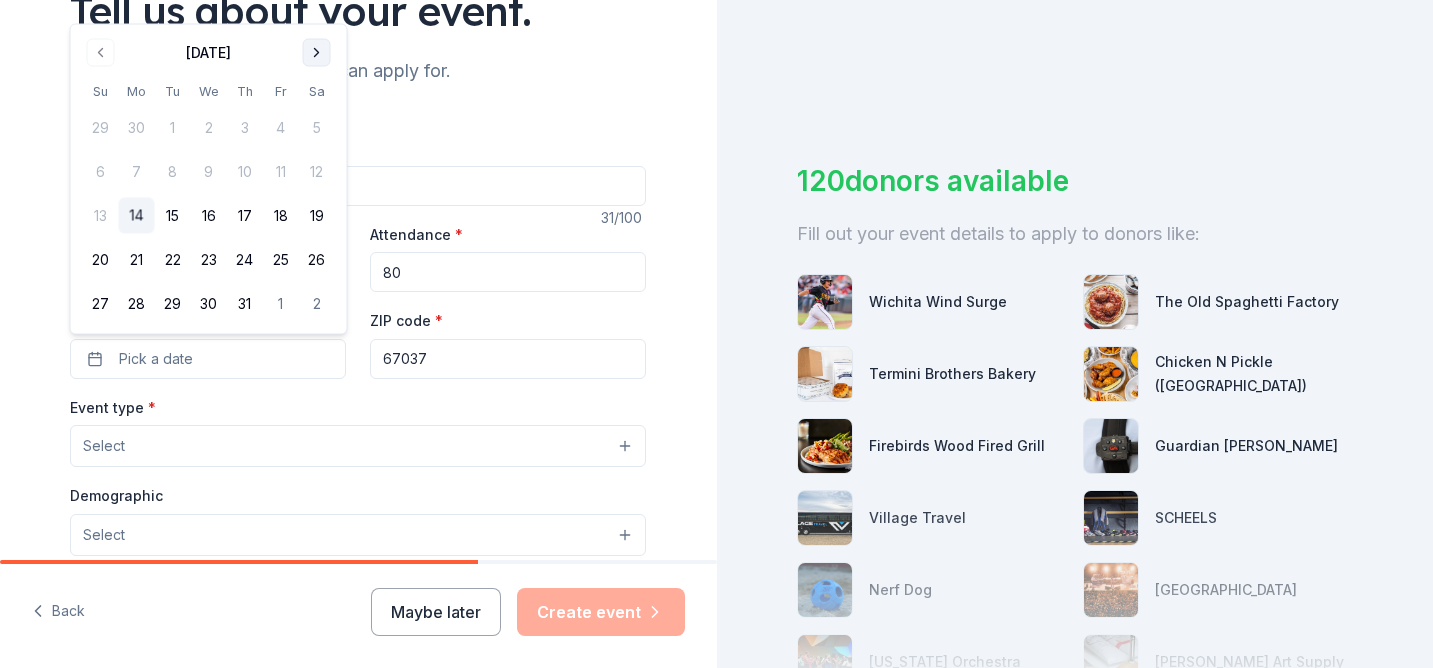 click at bounding box center [317, 53] 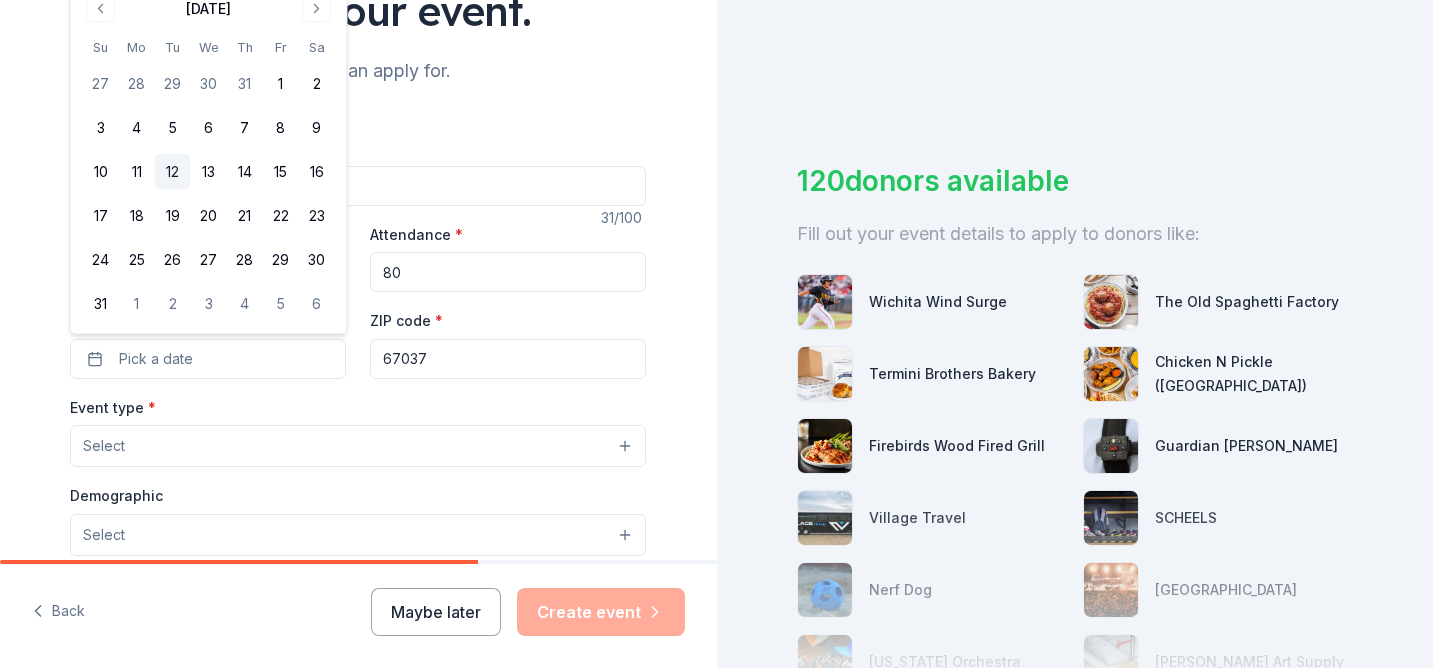 click on "12" at bounding box center [173, 172] 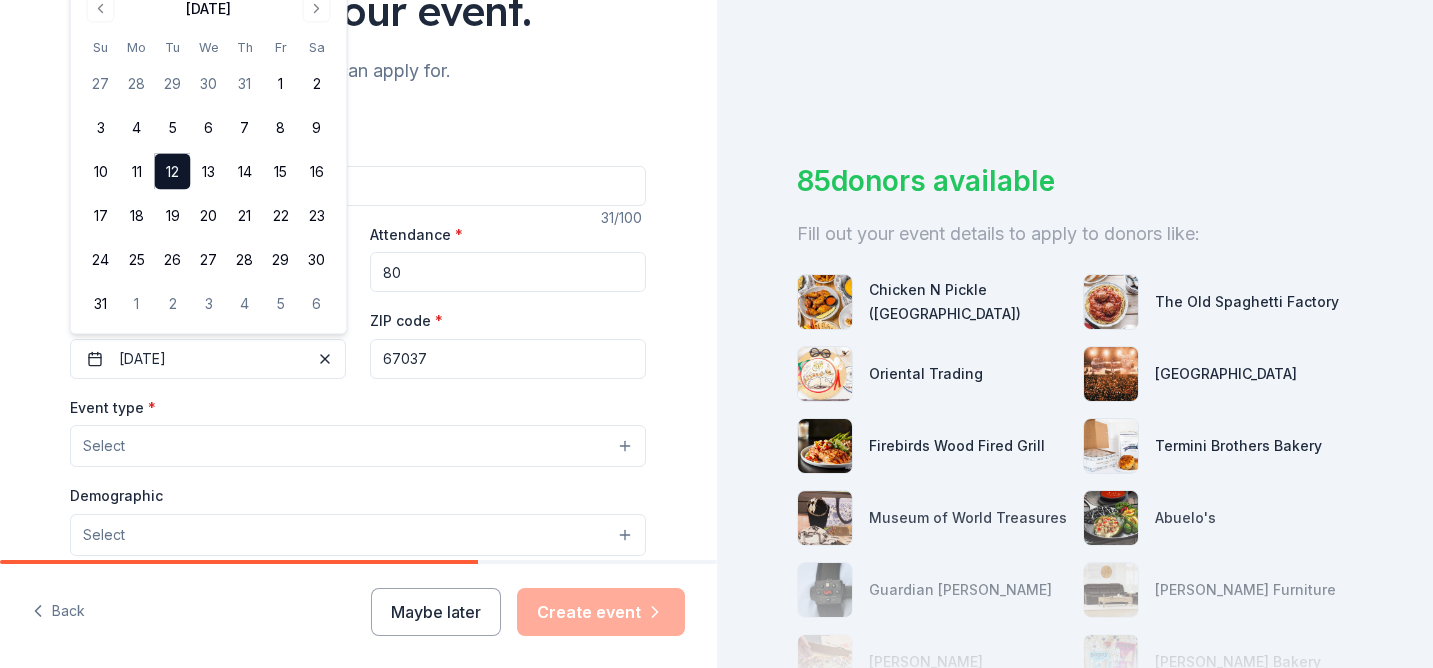 click on "12" at bounding box center (173, 172) 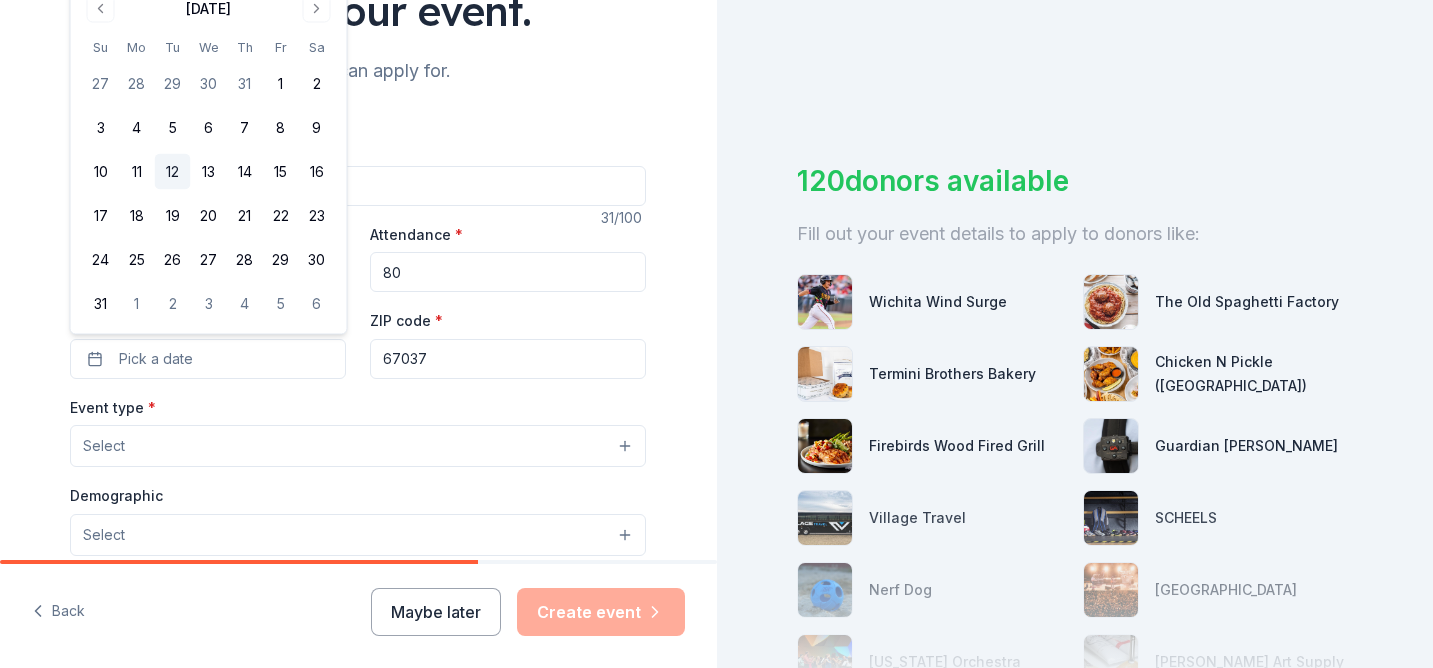 click on "12" at bounding box center [173, 172] 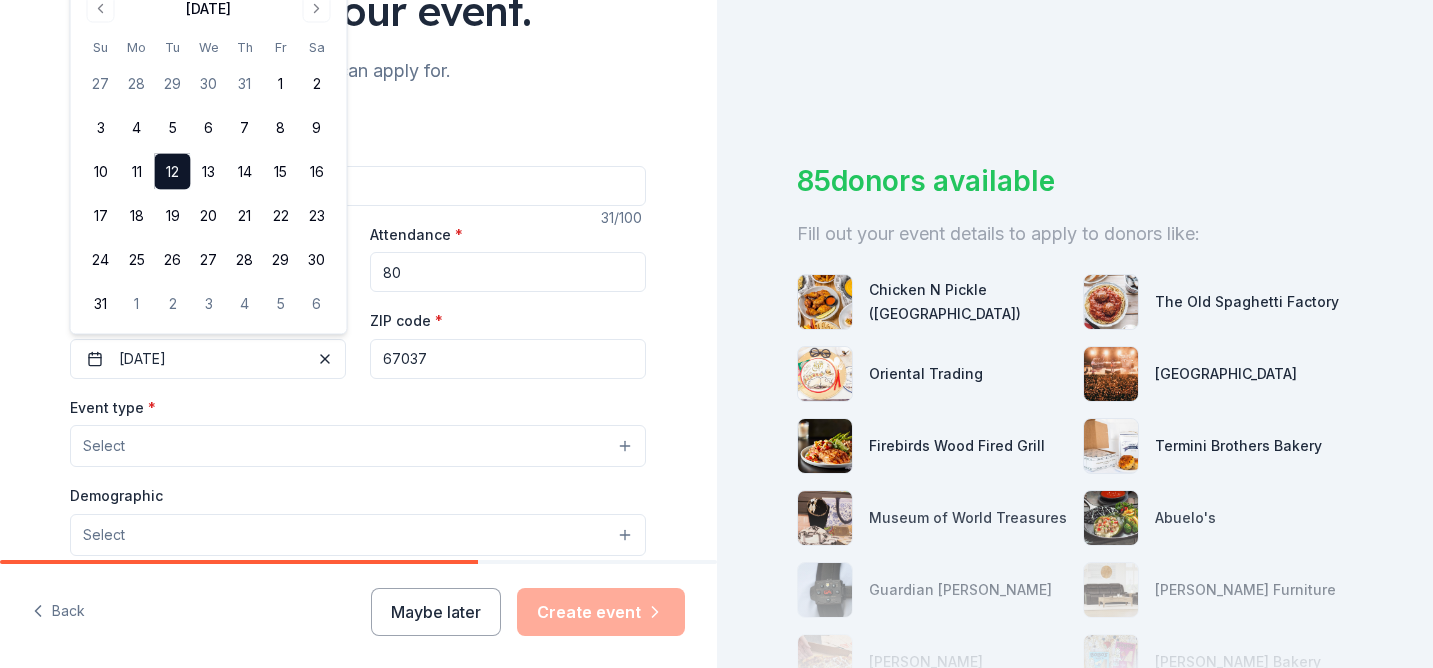 click on "Event name * Back to School Event for Staff!" at bounding box center (358, 170) 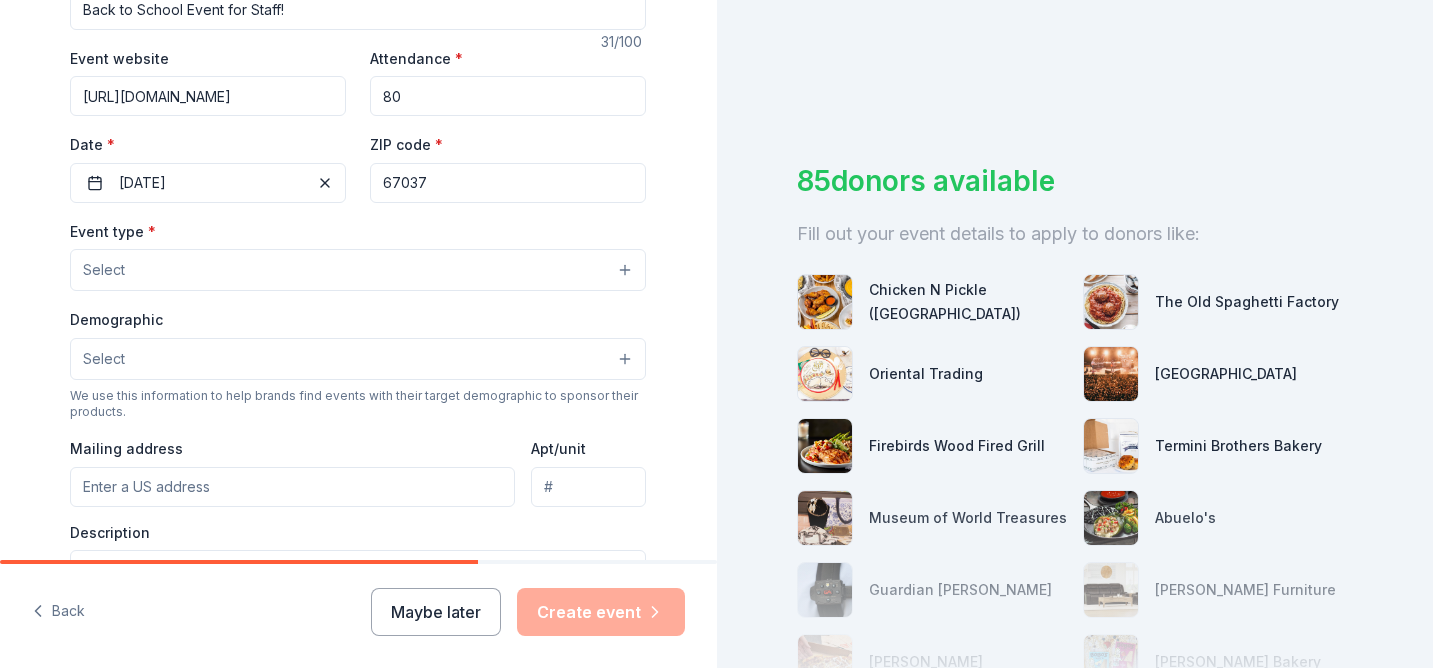 scroll, scrollTop: 420, scrollLeft: 0, axis: vertical 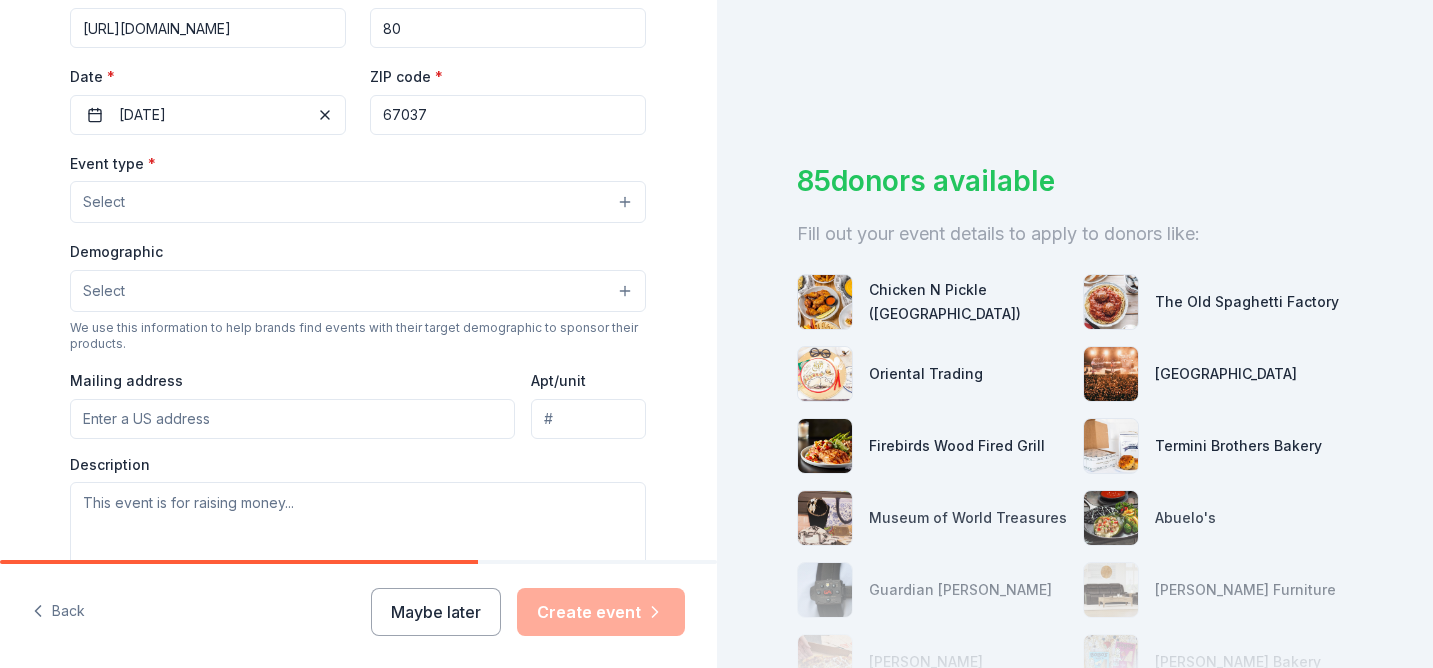click on "Select" at bounding box center [358, 202] 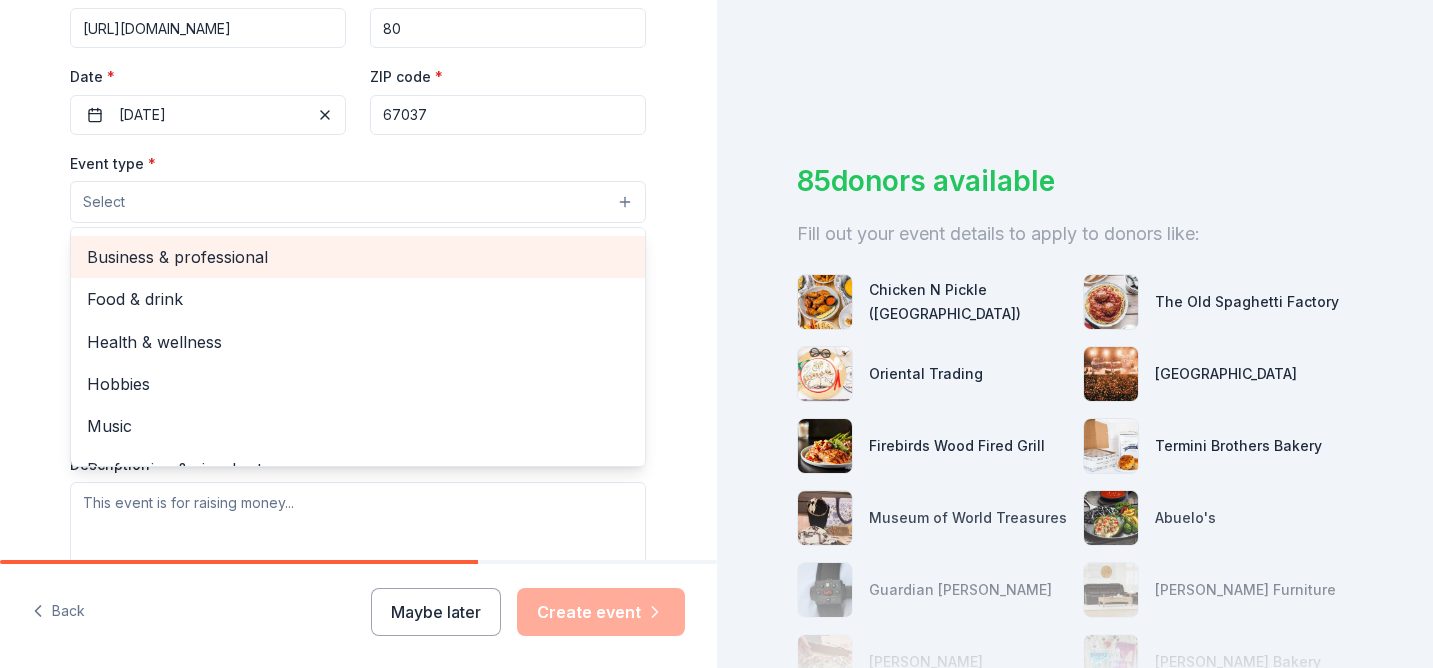 scroll, scrollTop: 36, scrollLeft: 0, axis: vertical 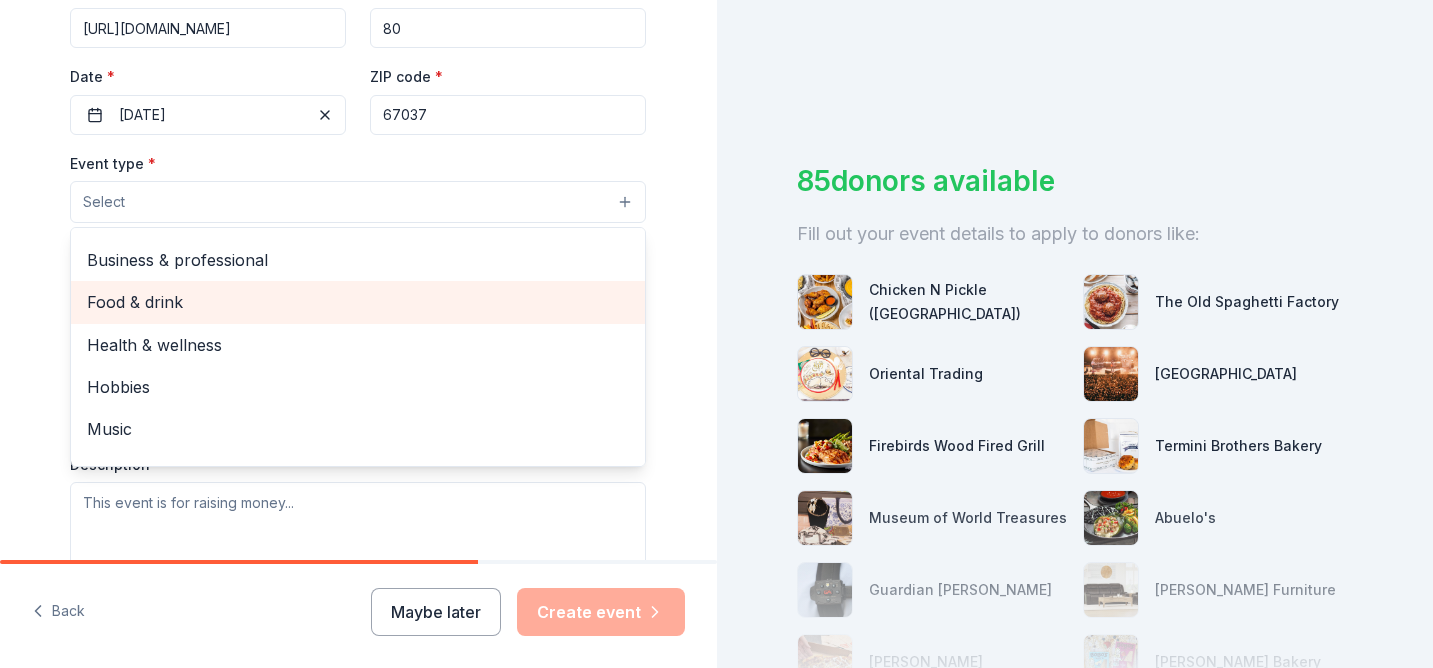 click on "Food & drink" at bounding box center [358, 302] 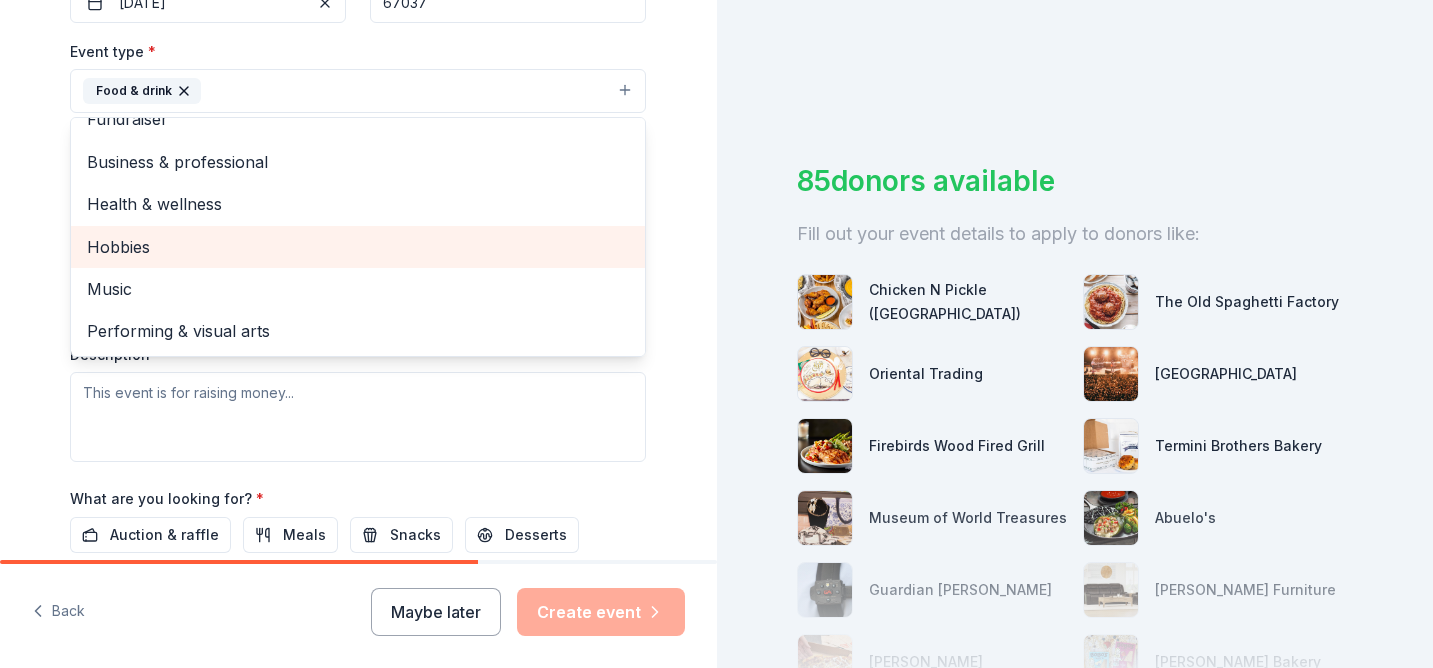 scroll, scrollTop: 534, scrollLeft: 0, axis: vertical 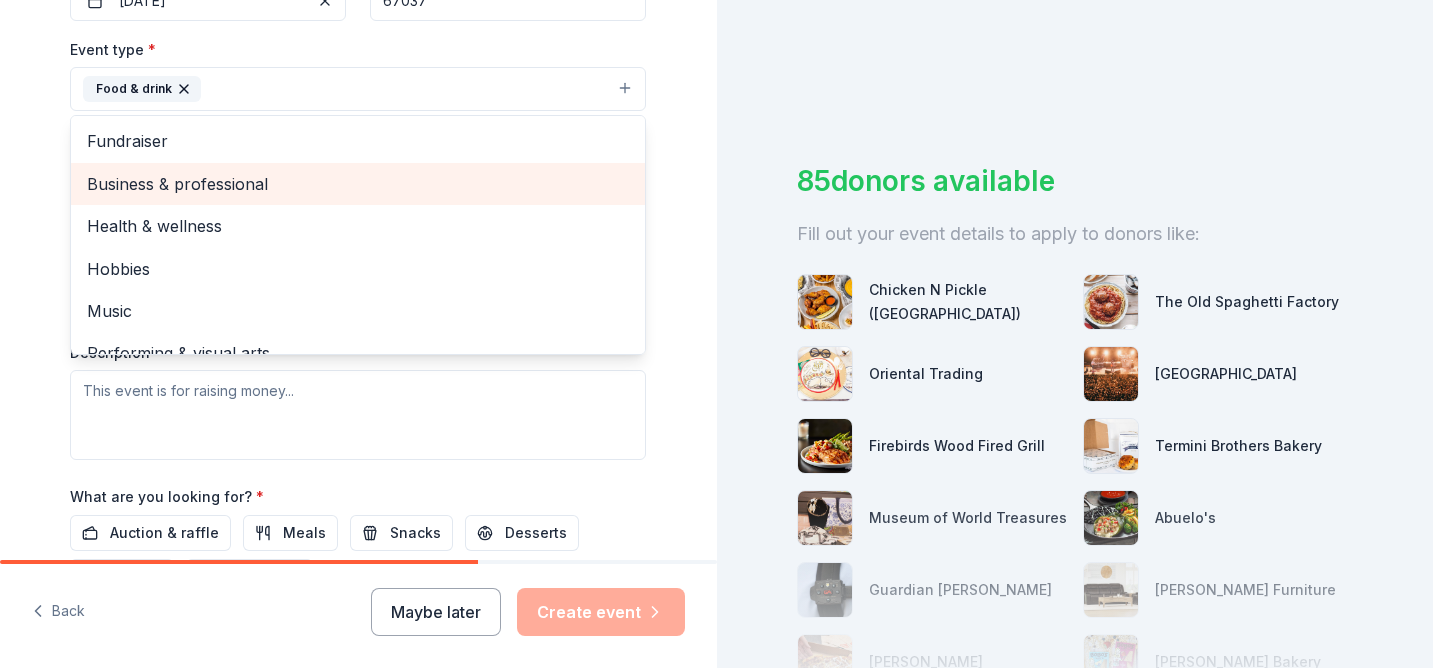 click on "Business & professional" at bounding box center (358, 184) 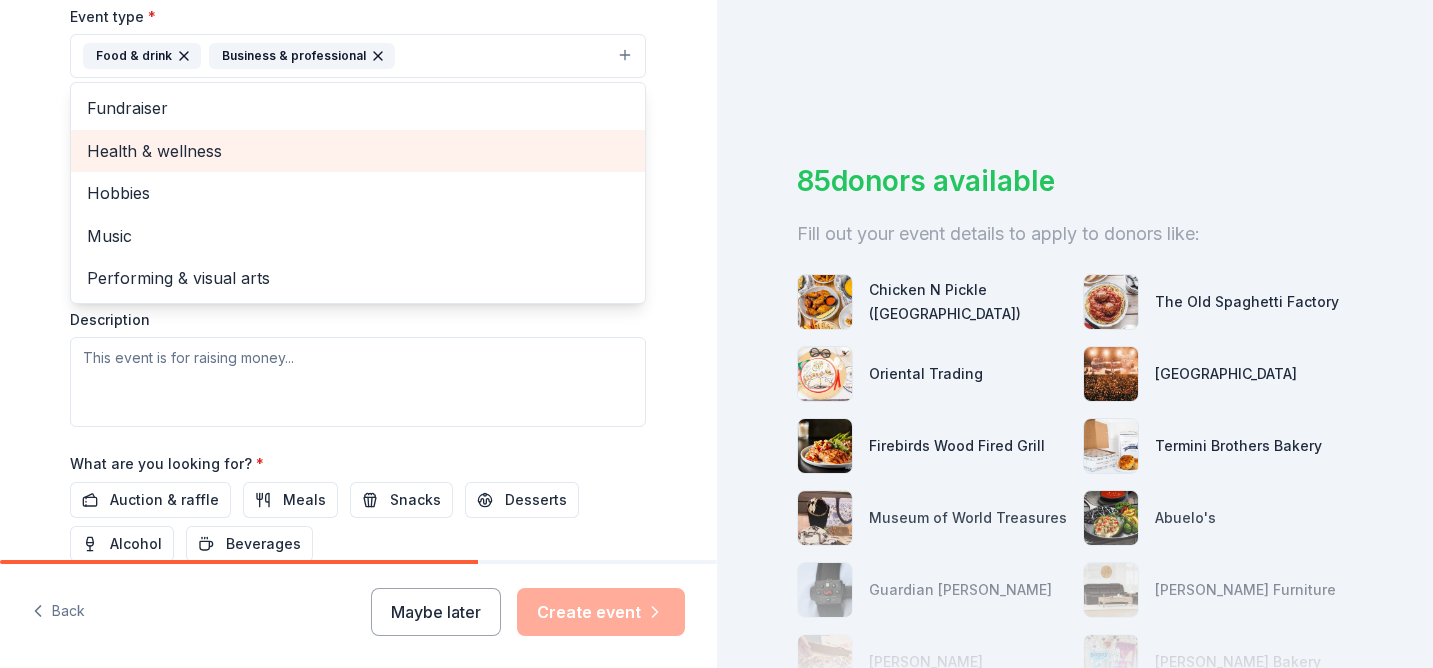 scroll, scrollTop: 576, scrollLeft: 0, axis: vertical 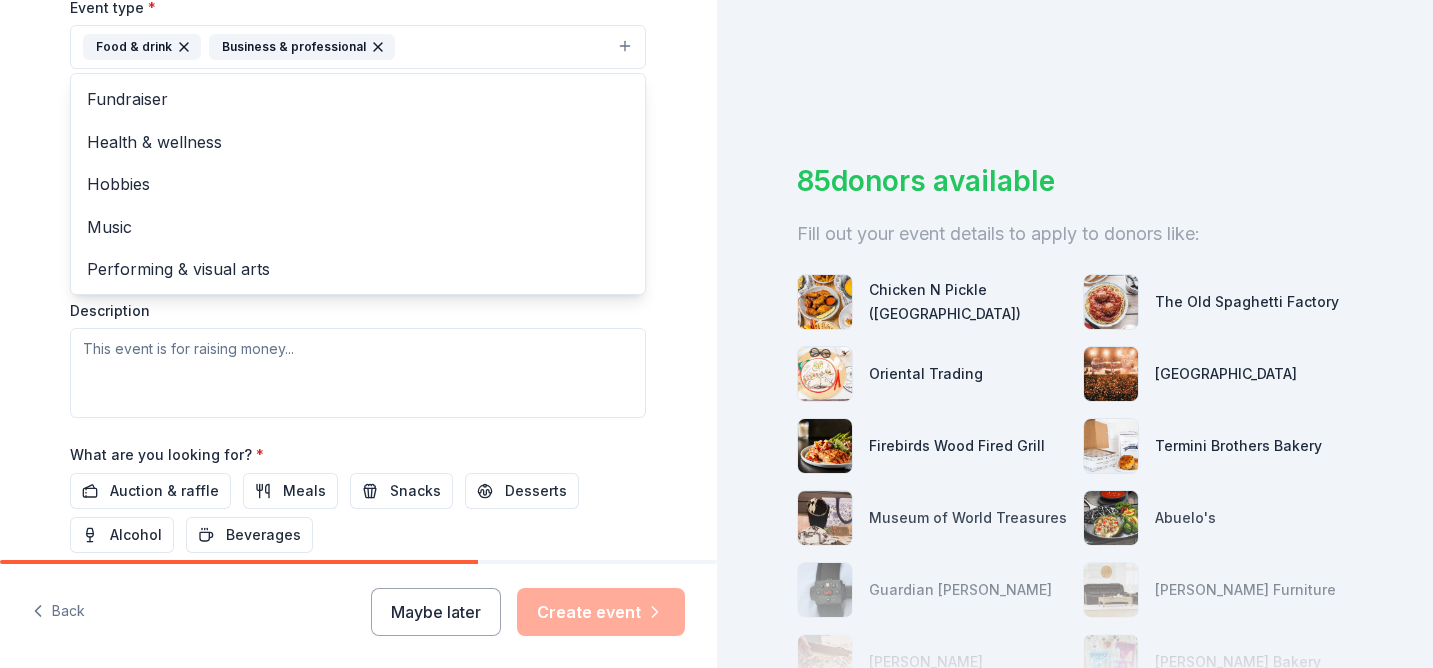 click on "Tell us about your event. We'll find in-kind donations you can apply for. Event name * Back to School Event for Staff! 31 /100 Event website https://tanglewood.derbyschools.com/ Attendance * 80 Date * 08/12/2025 ZIP code * 67037 Event type * Food & drink Business & professional Fundraiser Health & wellness Hobbies Music Performing & visual arts Demographic Select We use this information to help brands find events with their target demographic to sponsor their products. Mailing address Apt/unit Description What are you looking for? * Auction & raffle Meals Snacks Desserts Alcohol Beverages Send me reminders Email me reminders of donor application deadlines Recurring event" at bounding box center [358, 90] 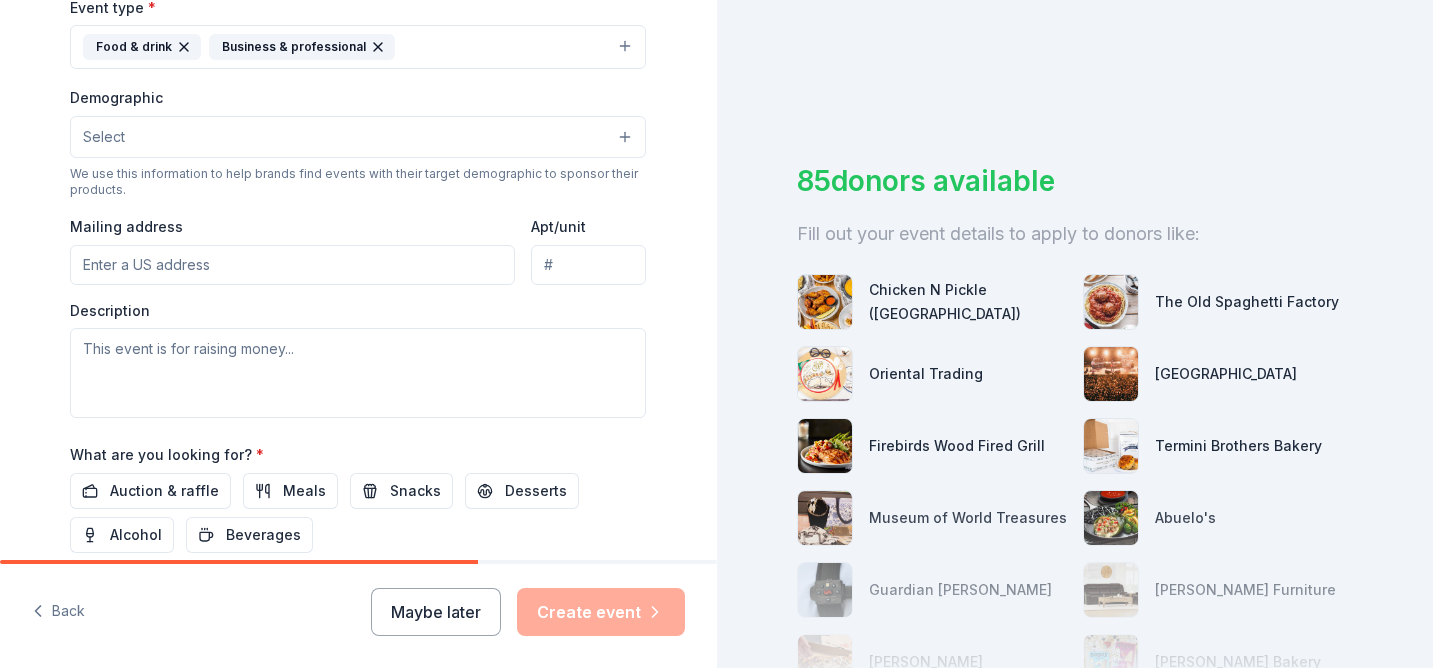 scroll, scrollTop: 585, scrollLeft: 0, axis: vertical 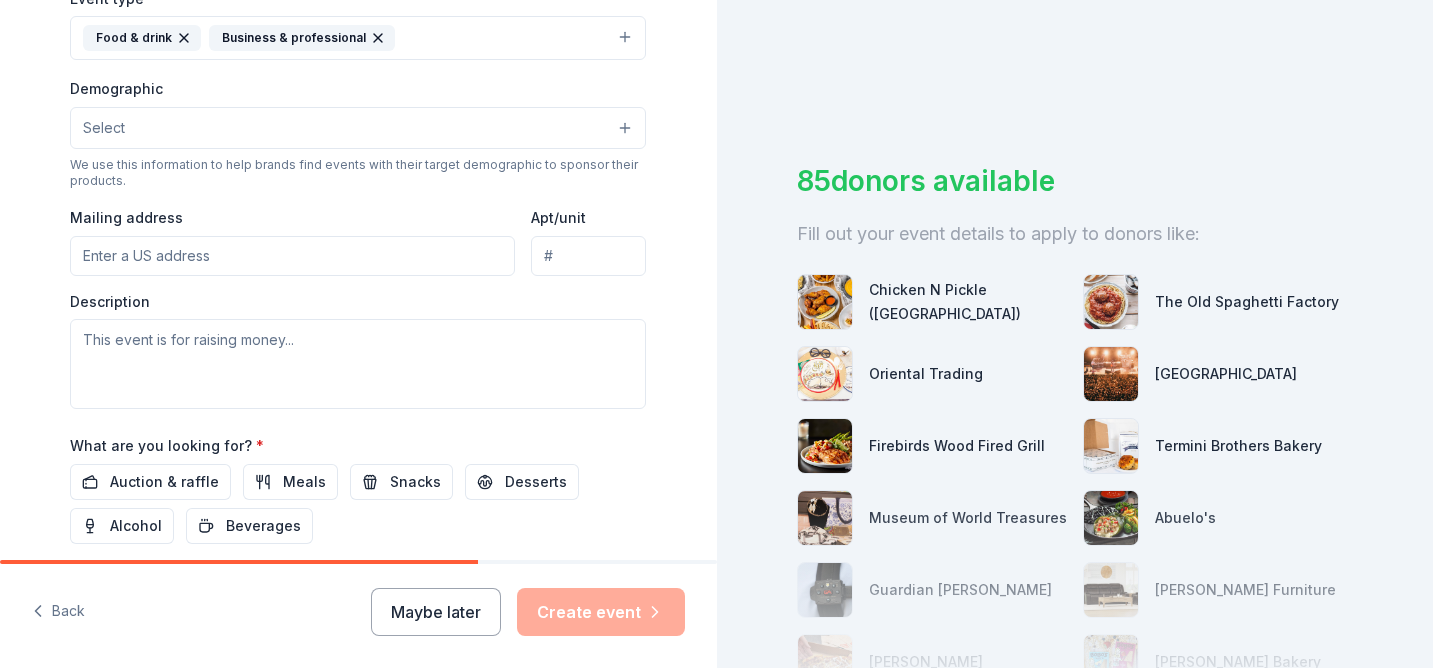 click on "Select" at bounding box center (358, 128) 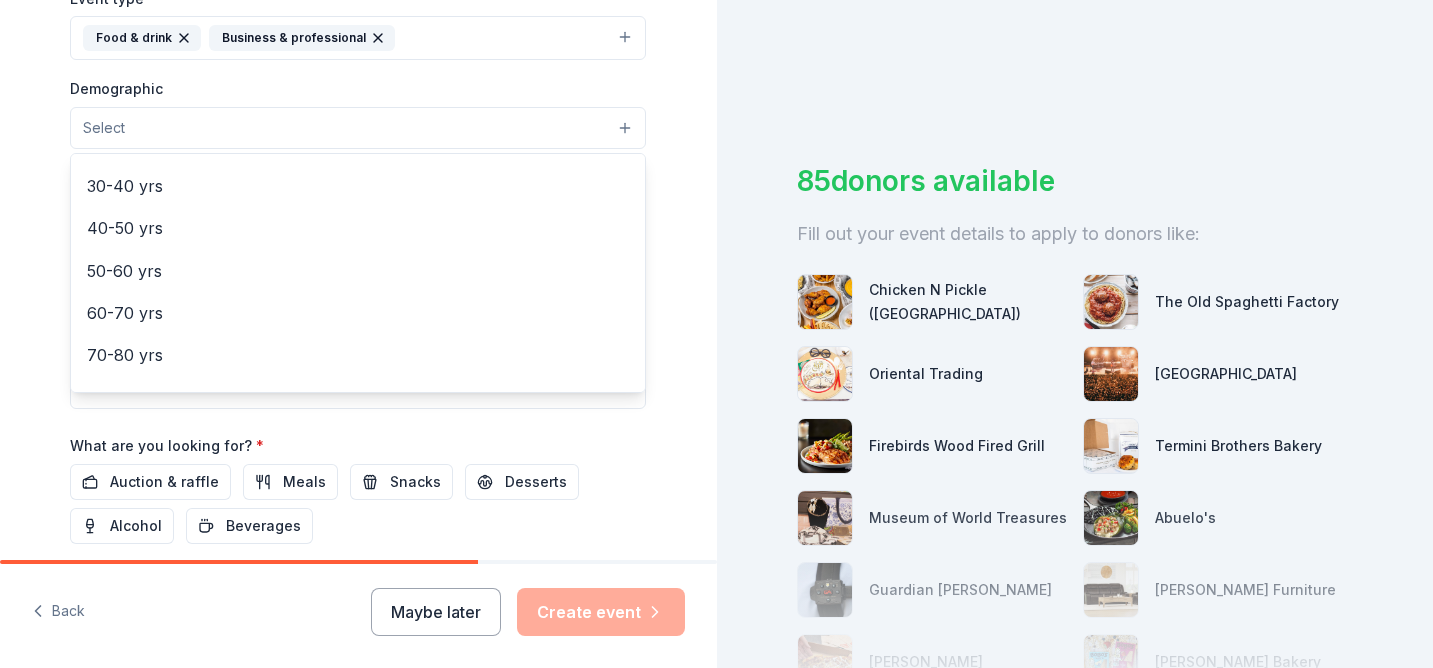 scroll, scrollTop: 0, scrollLeft: 0, axis: both 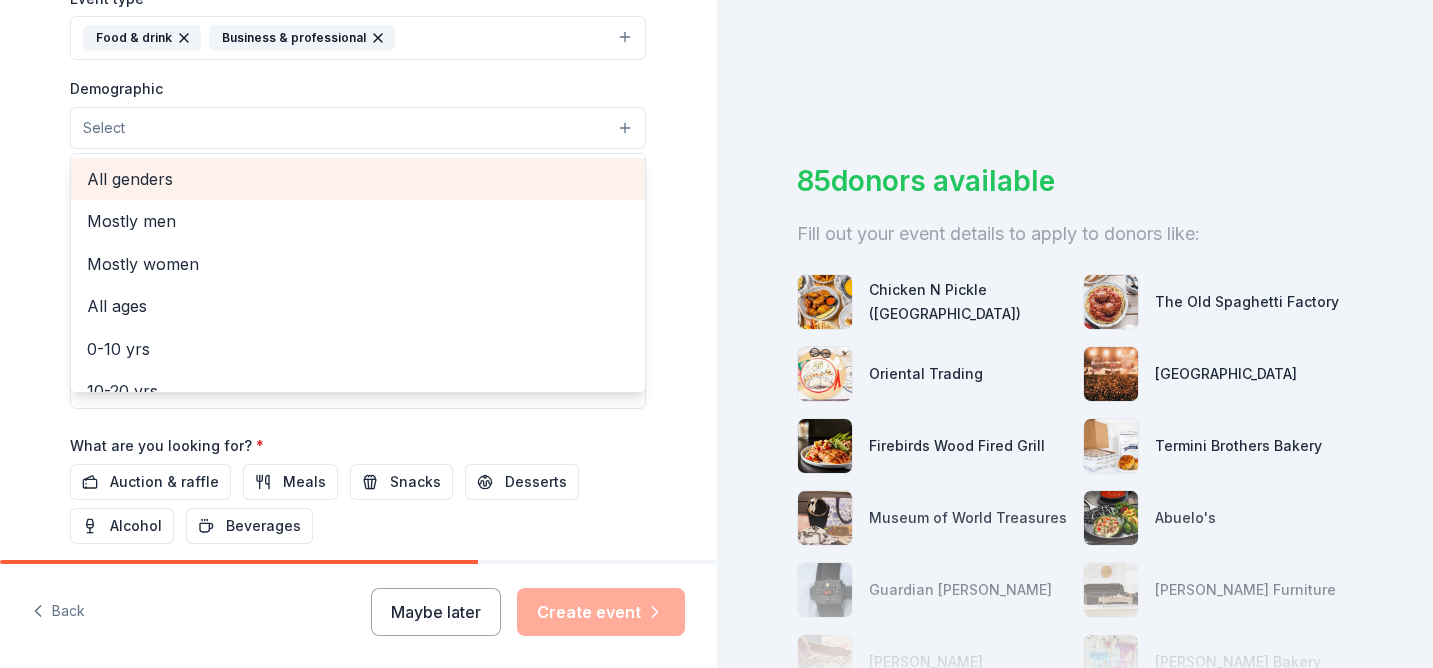 click on "All genders" at bounding box center (358, 179) 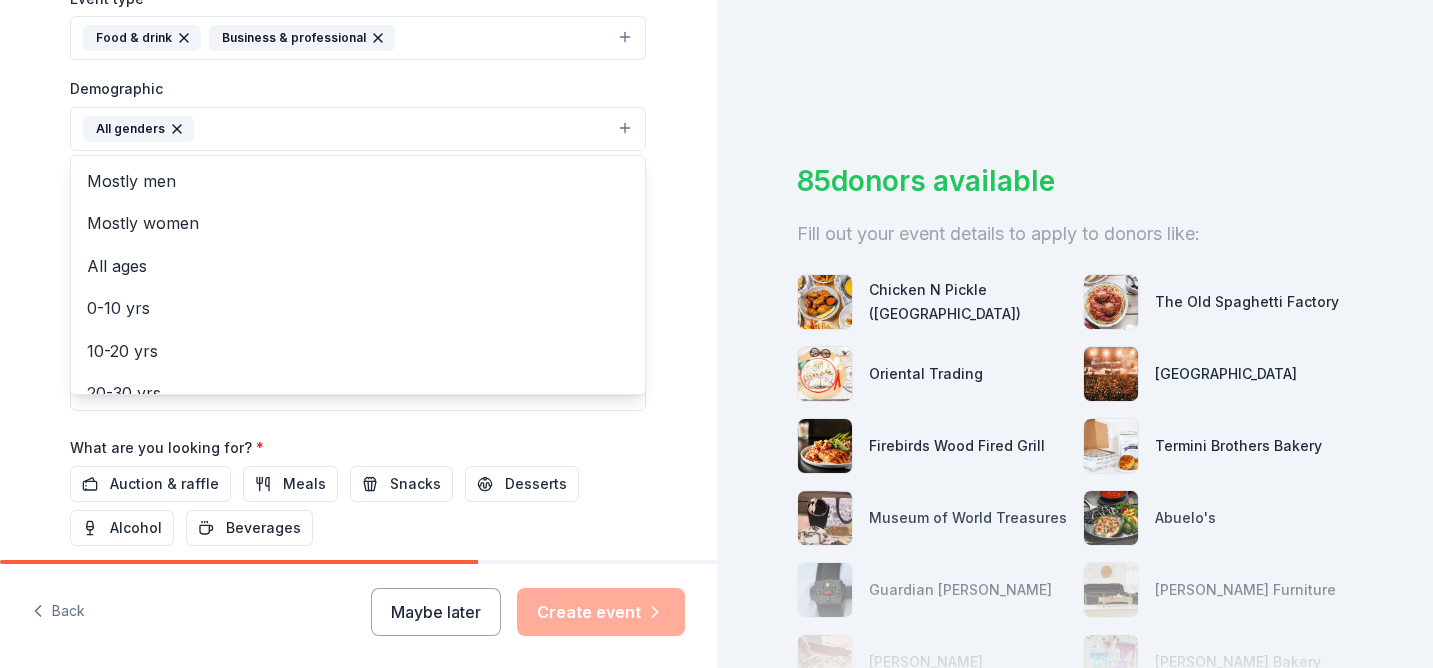 click 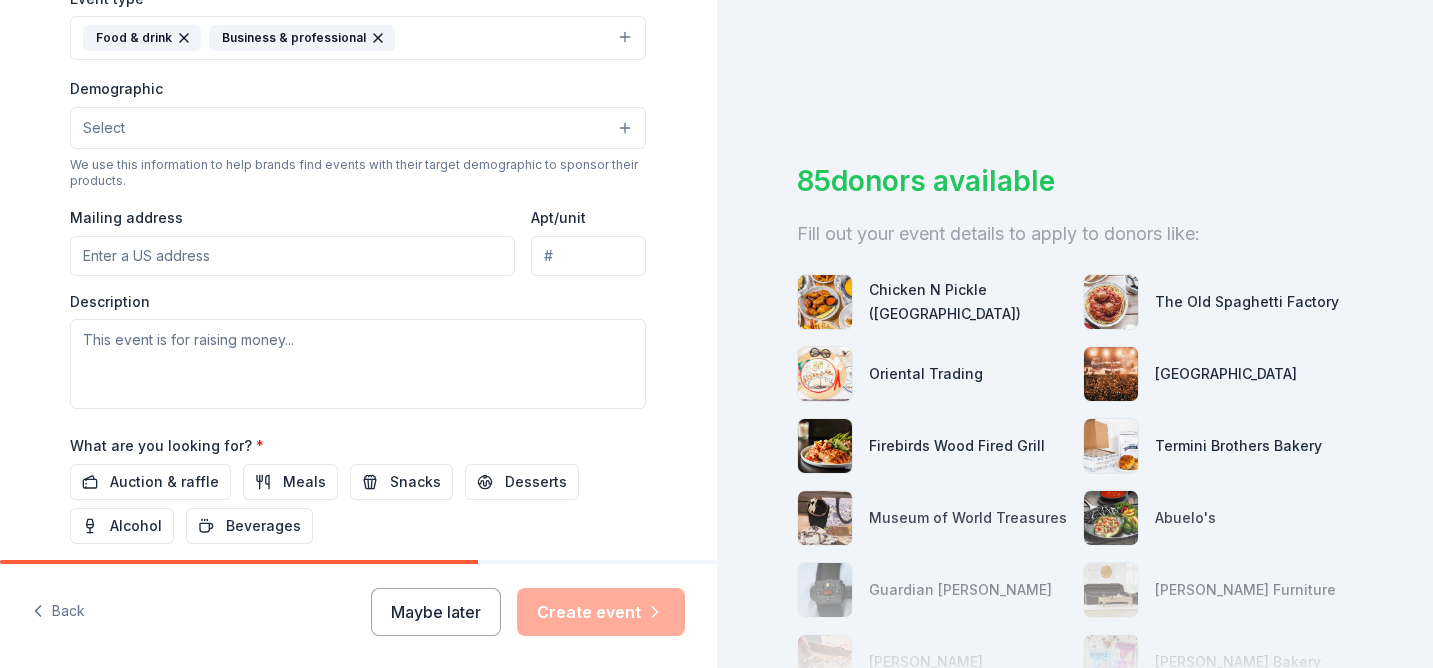 click on "Select" at bounding box center [358, 128] 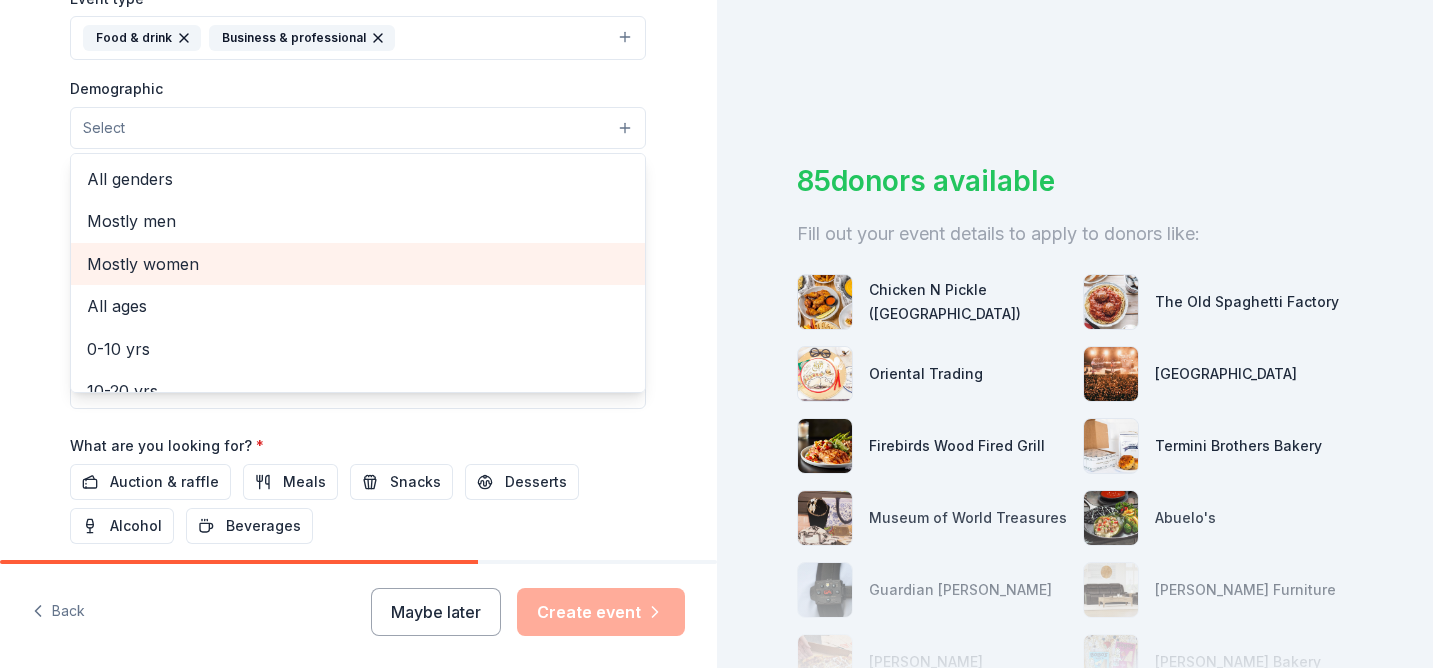 click on "Mostly women" at bounding box center (358, 264) 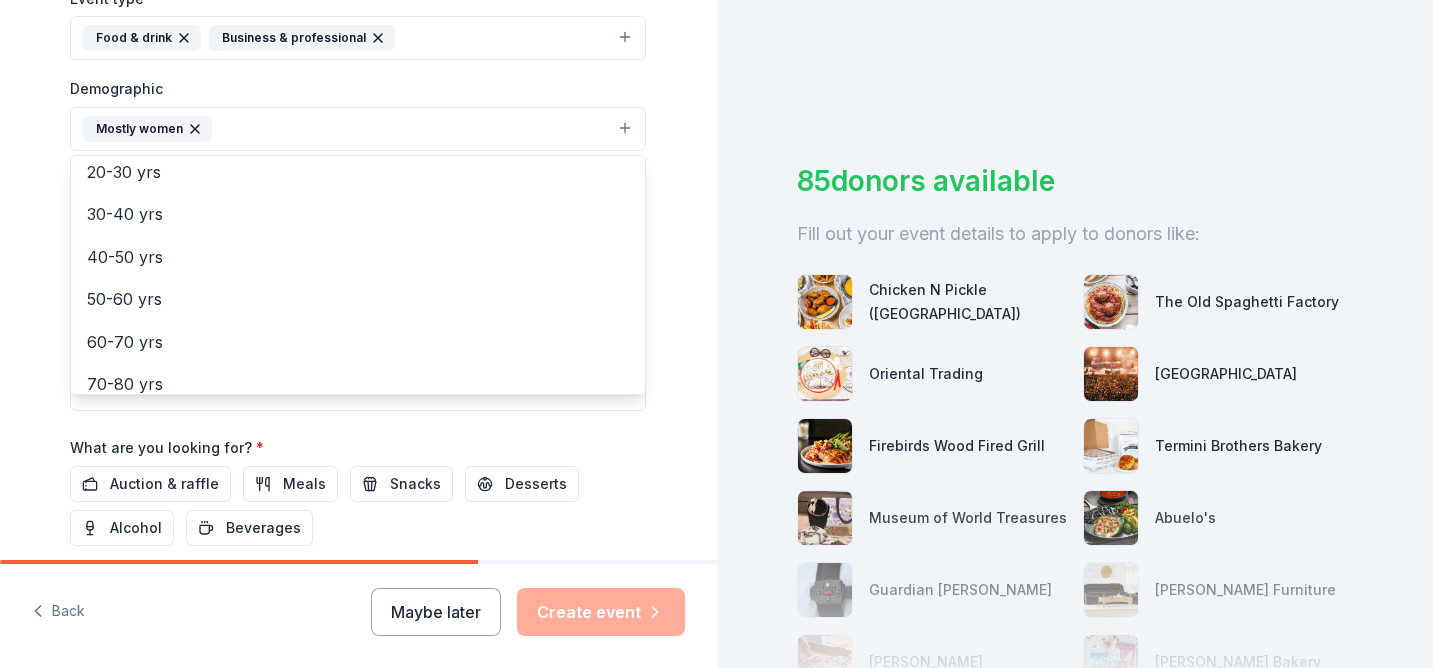 scroll, scrollTop: 223, scrollLeft: 0, axis: vertical 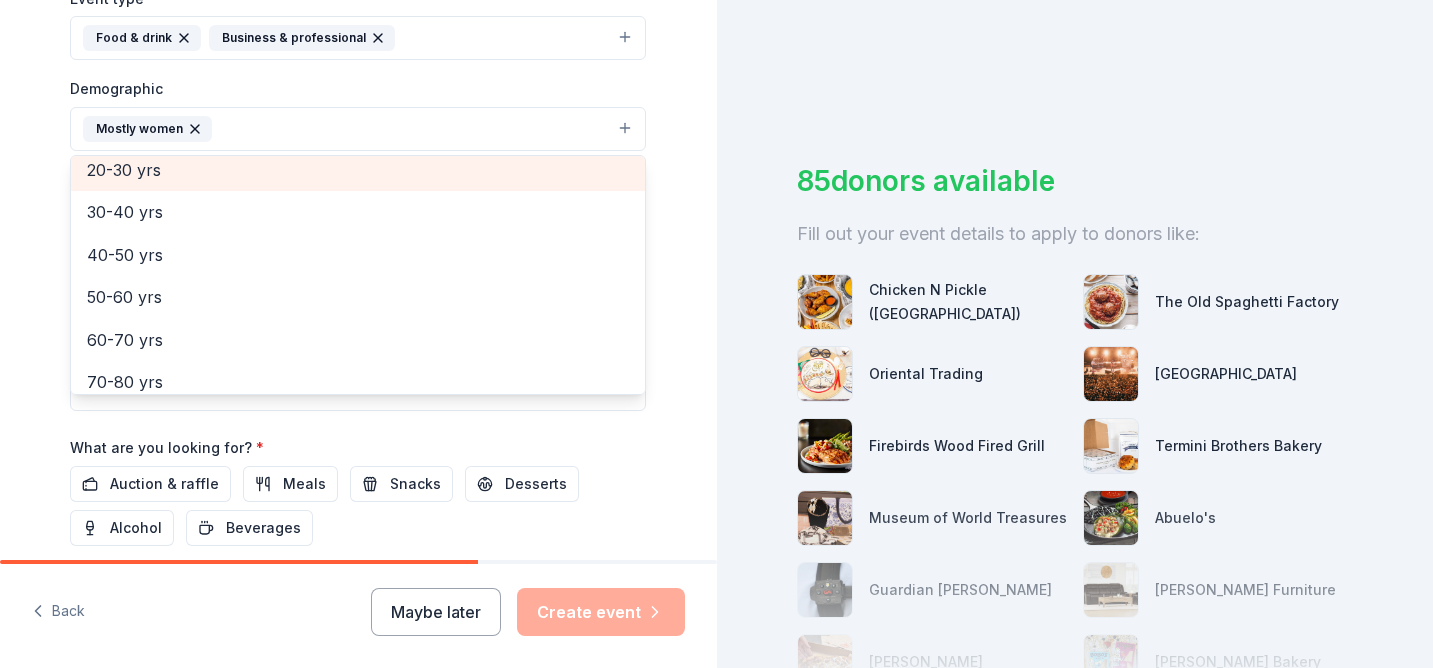 click on "20-30 yrs" at bounding box center (358, 170) 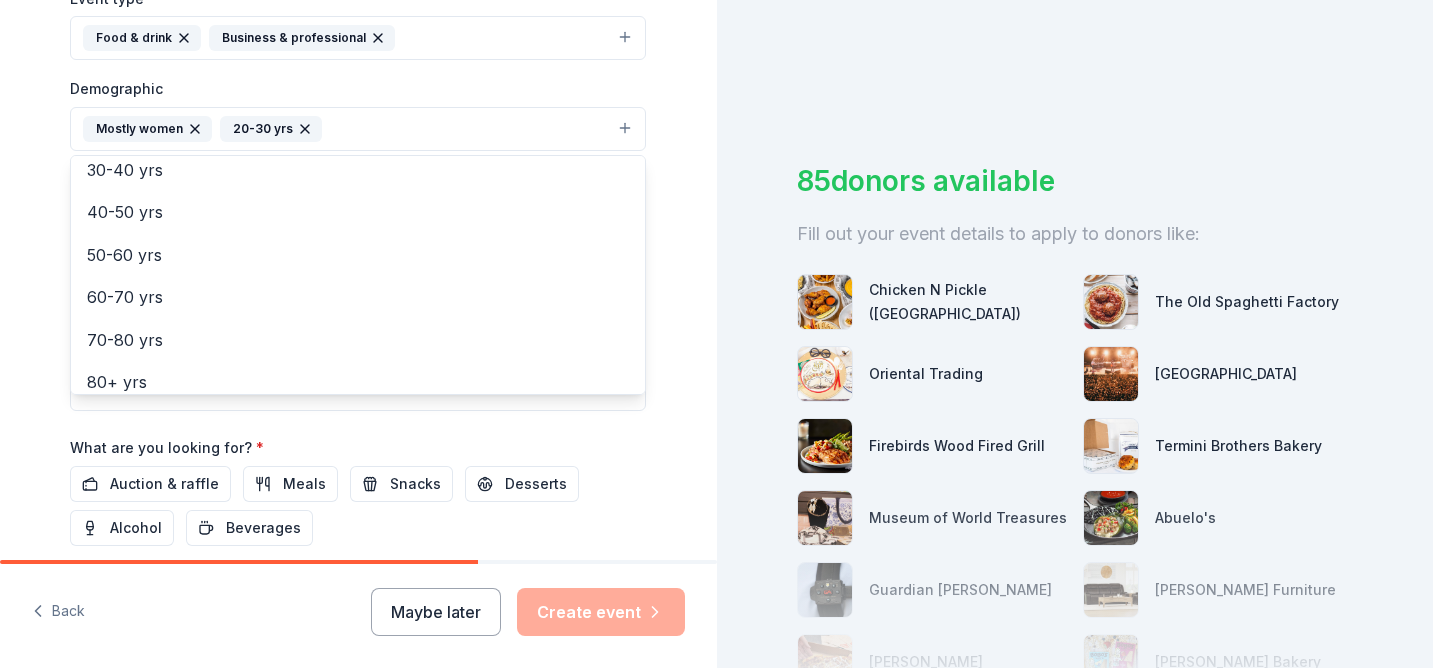 scroll, scrollTop: 173, scrollLeft: 0, axis: vertical 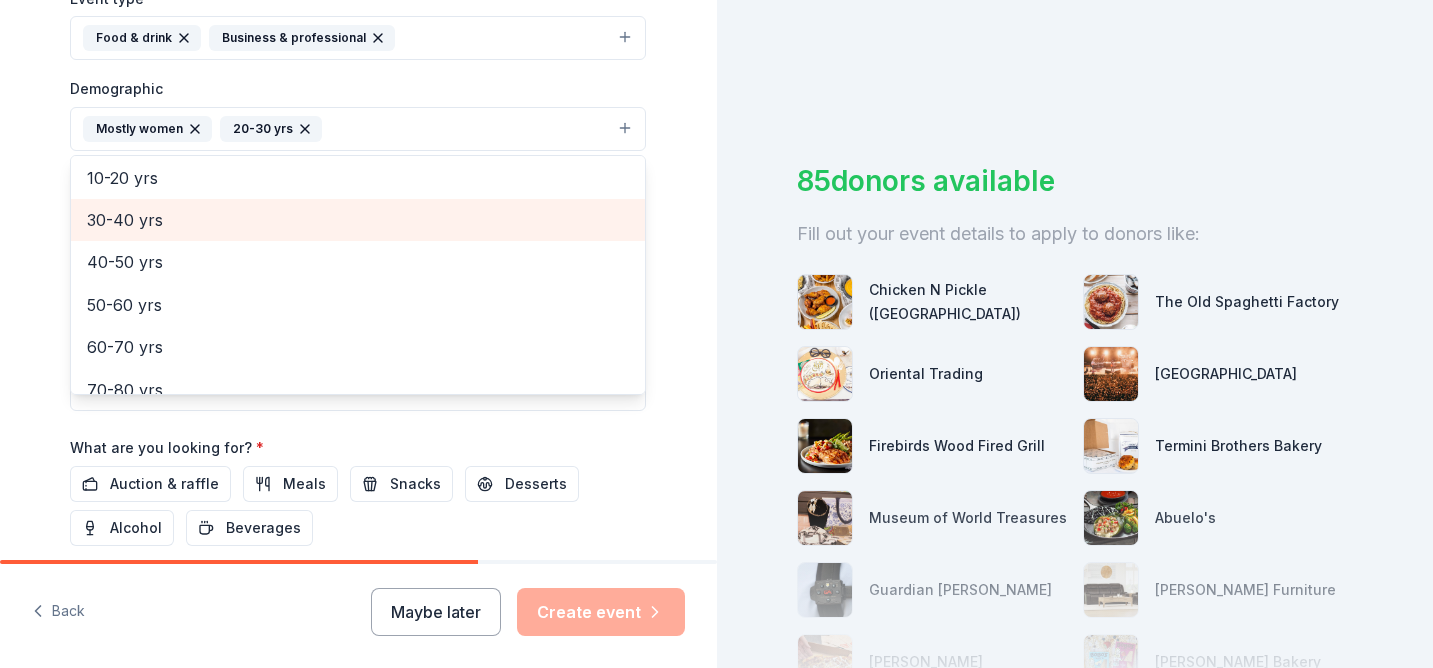 click on "30-40 yrs" at bounding box center [358, 220] 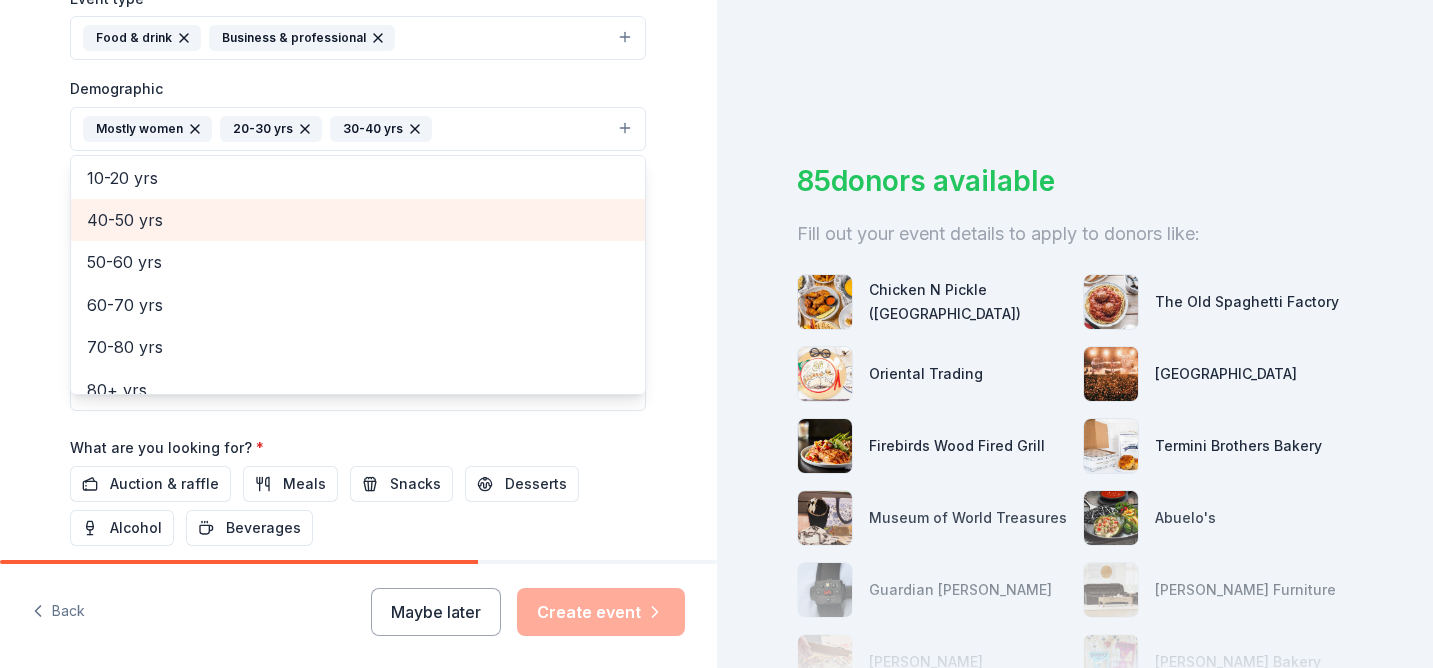 click on "40-50 yrs" at bounding box center [358, 220] 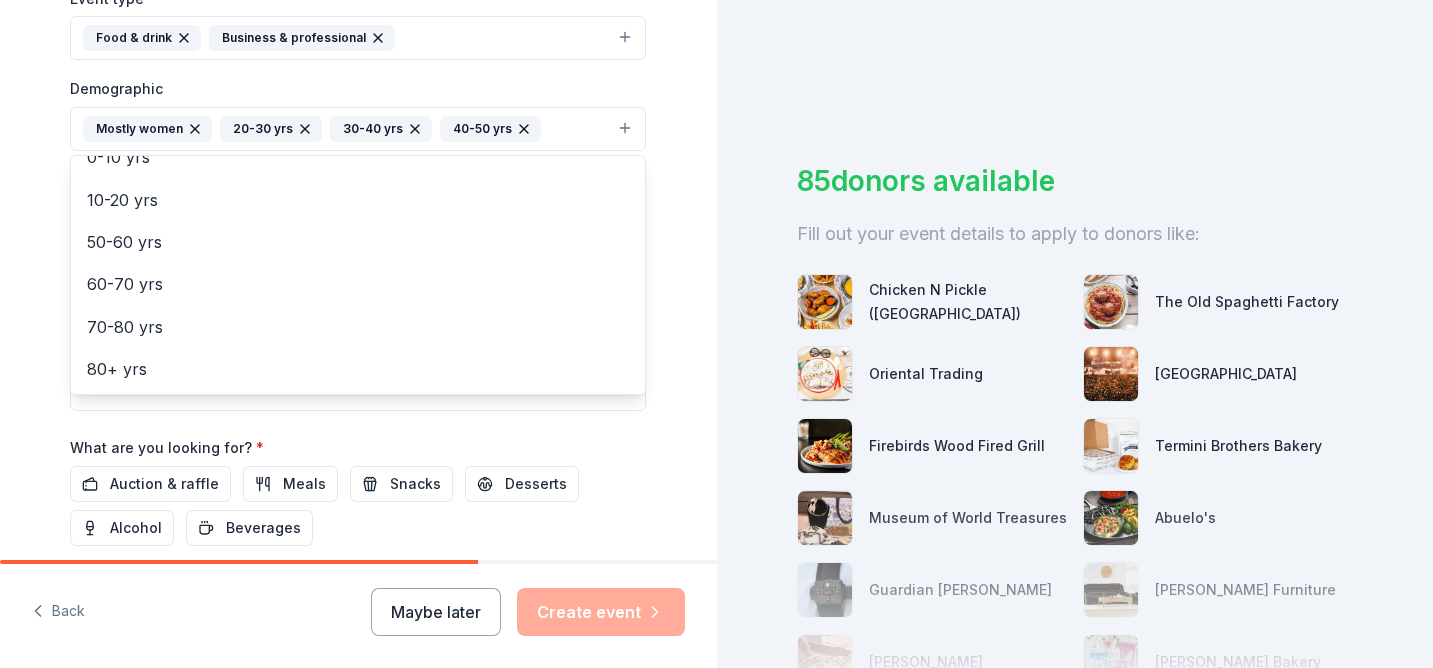 click on "Tell us about your event. We'll find in-kind donations you can apply for. Event name * Back to School Event for Staff! 31 /100 Event website https://tanglewood.derbyschools.com/ Attendance * 80 Date * 08/12/2025 ZIP code * 67037 Event type * Food & drink Business & professional Demographic Mostly women 20-30 yrs 30-40 yrs 40-50 yrs All genders Mostly men All ages 0-10 yrs 10-20 yrs 50-60 yrs 60-70 yrs 70-80 yrs 80+ yrs We use this information to help brands find events with their target demographic to sponsor their products. Mailing address Apt/unit Description What are you looking for? * Auction & raffle Meals Snacks Desserts Alcohol Beverages Send me reminders Email me reminders of donor application deadlines Recurring event" at bounding box center [358, 82] 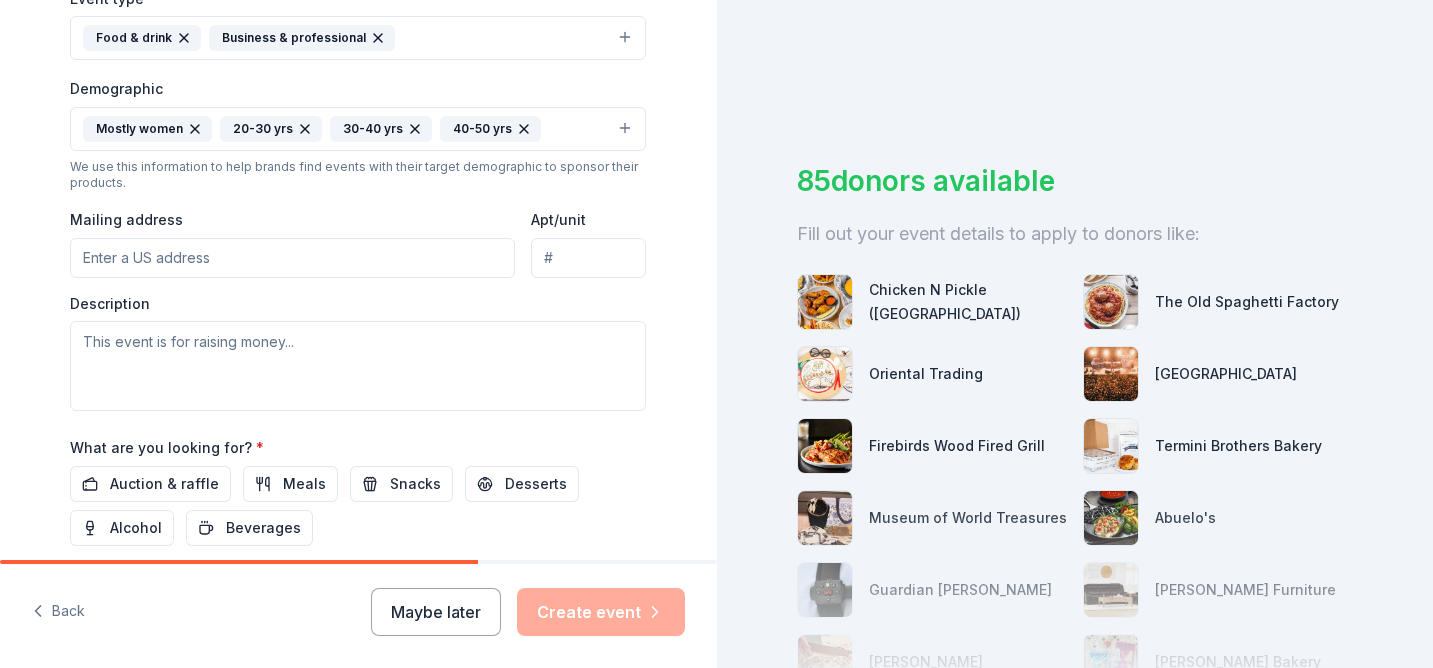 click on "Mailing address" at bounding box center (292, 258) 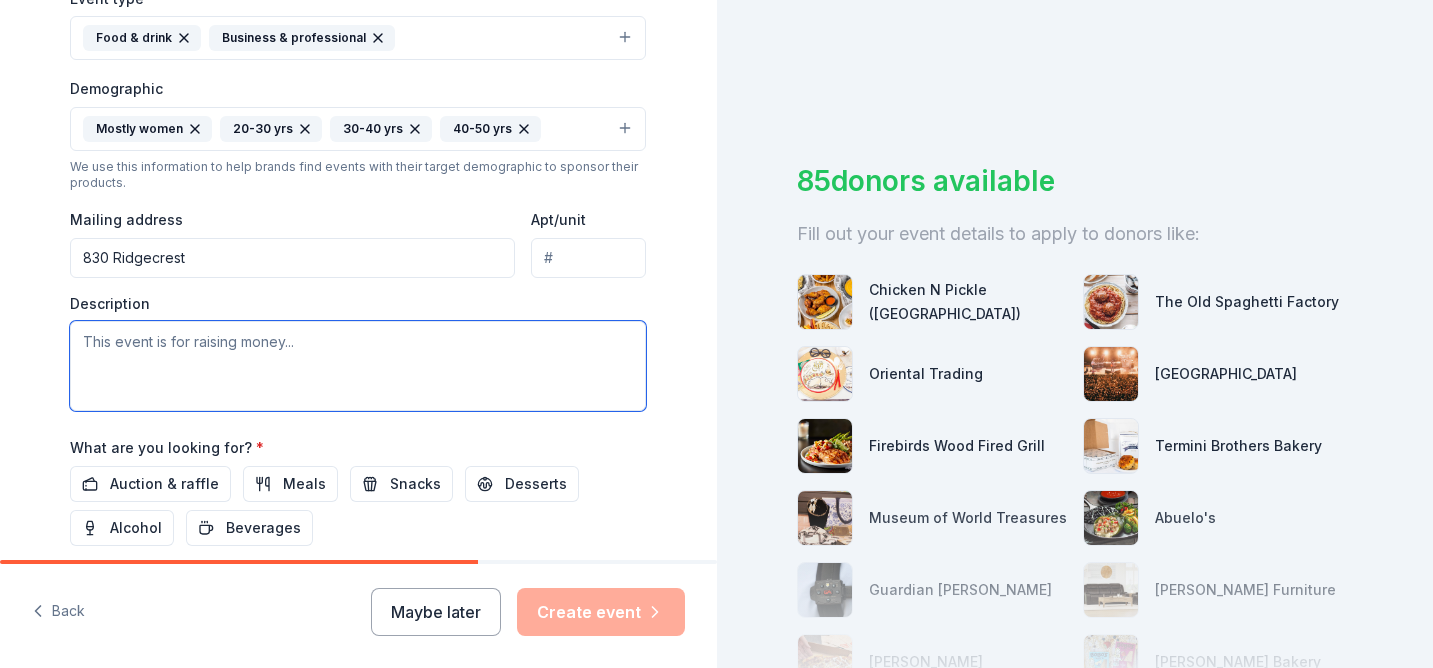 click at bounding box center [358, 366] 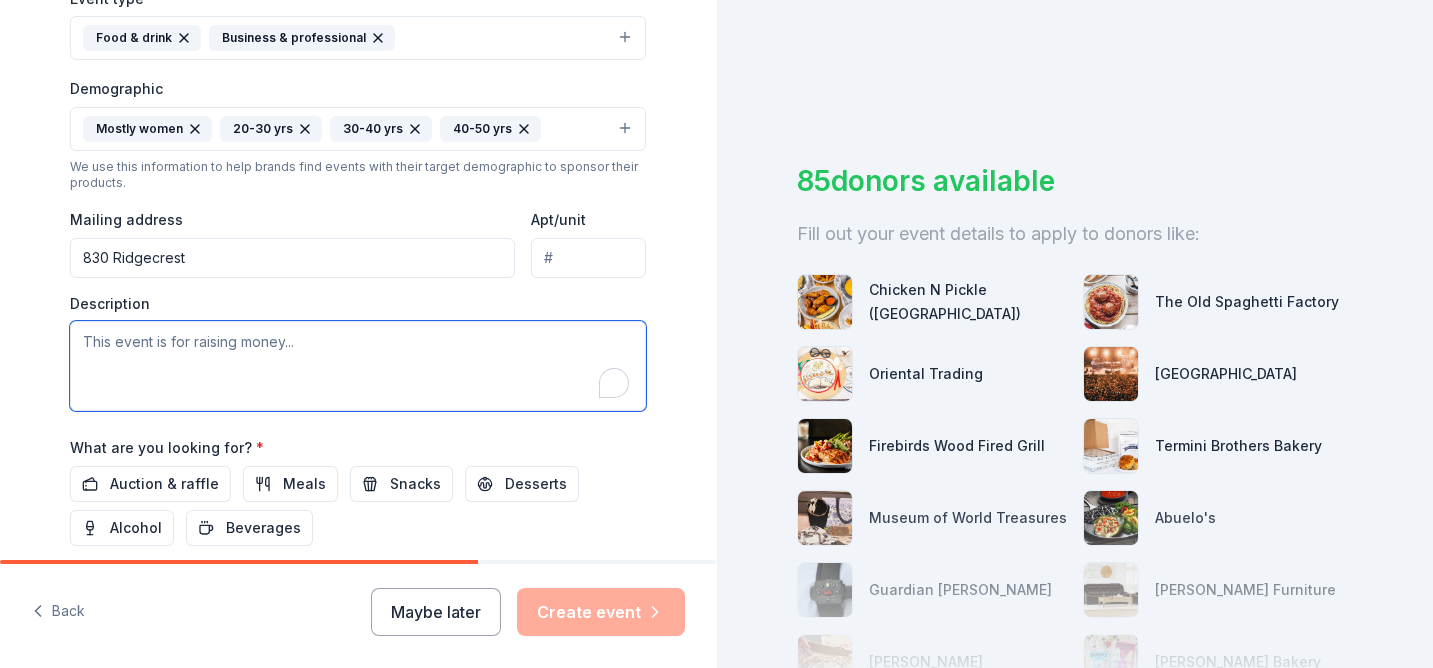 scroll, scrollTop: 585, scrollLeft: 0, axis: vertical 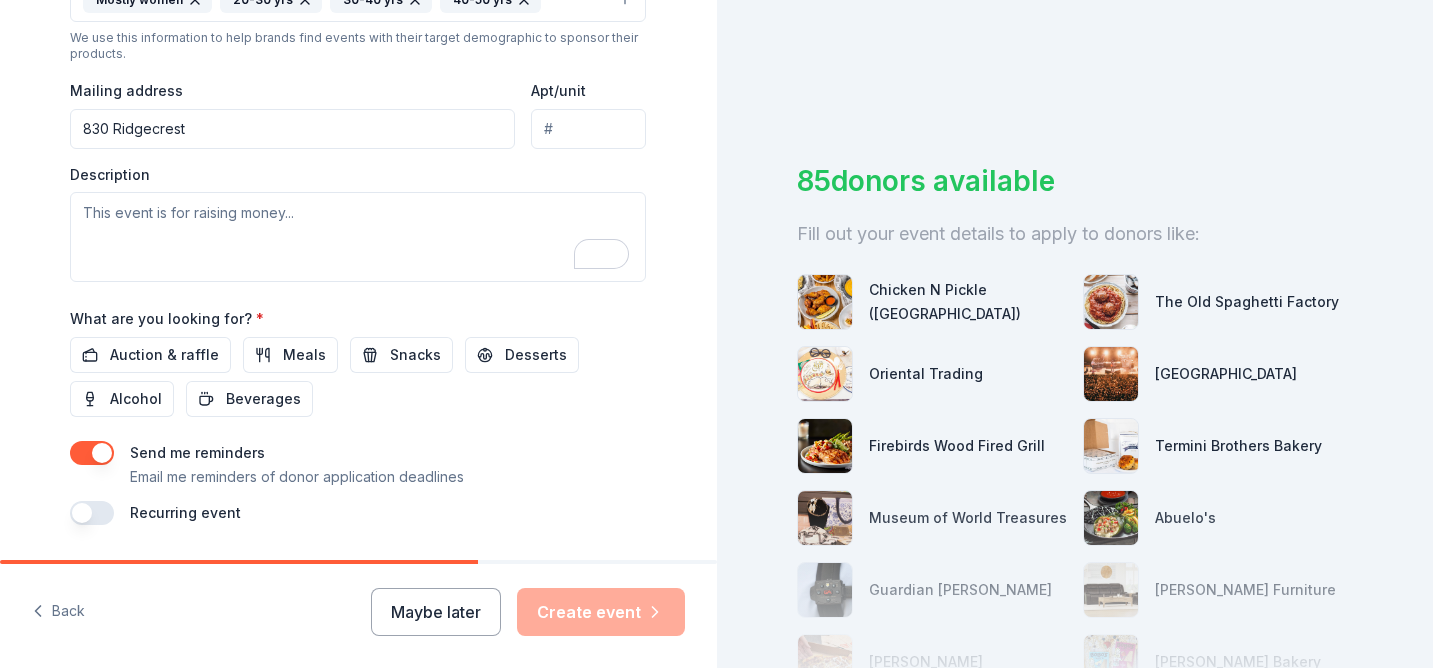 click on "830 Ridgecrest" at bounding box center (292, 129) 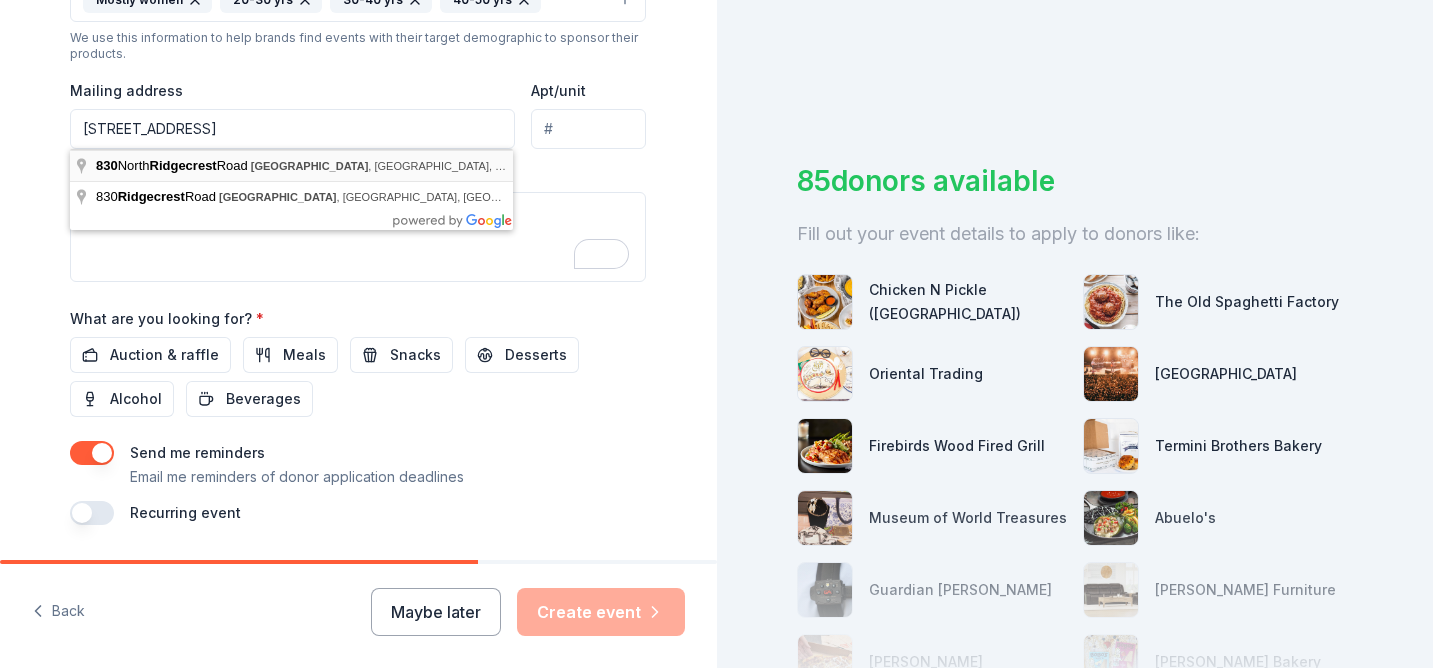 type on "830 North Ridgecrest Road, Derby, KS, 67037" 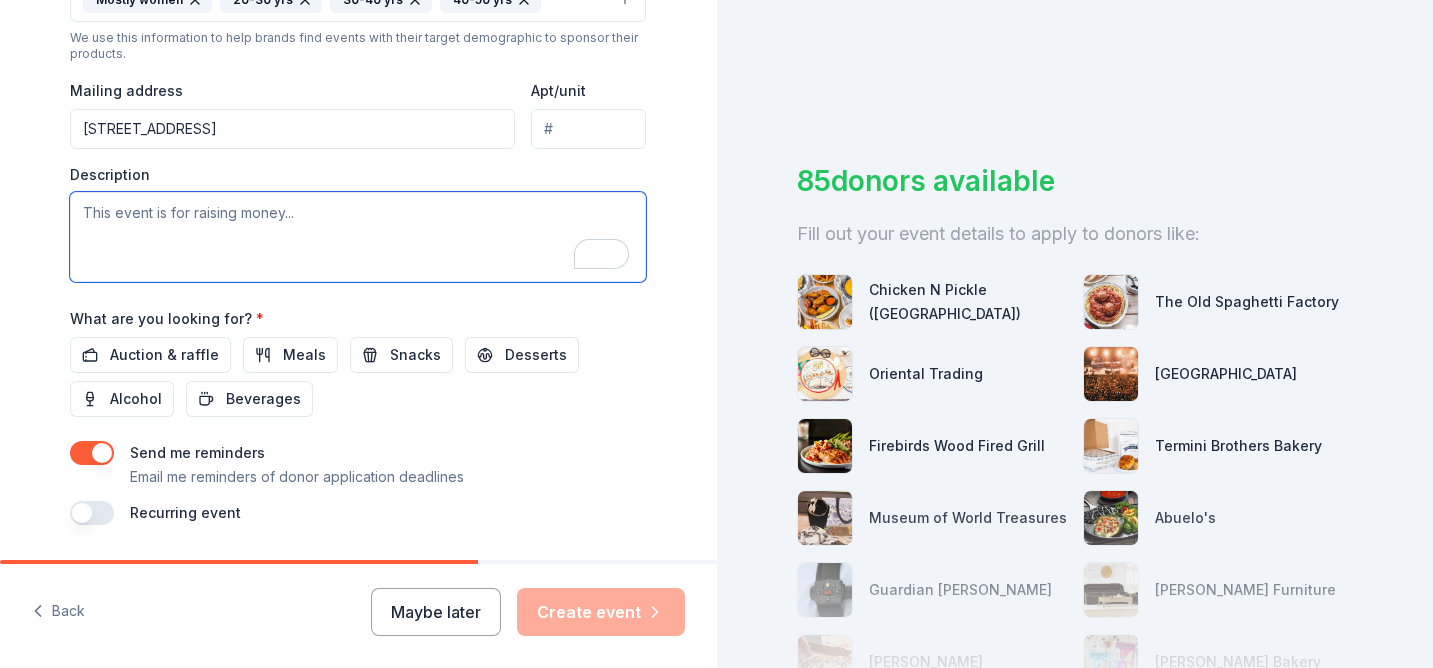click at bounding box center [358, 237] 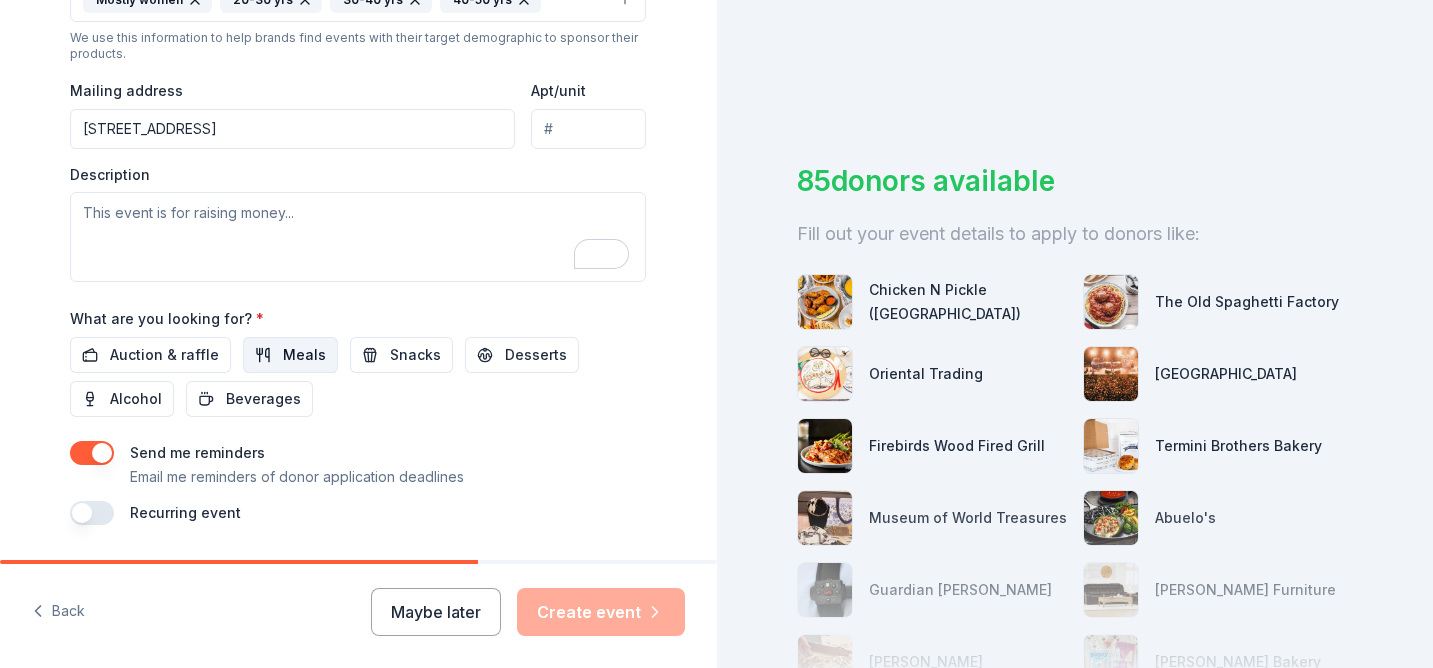 click on "Meals" at bounding box center [304, 355] 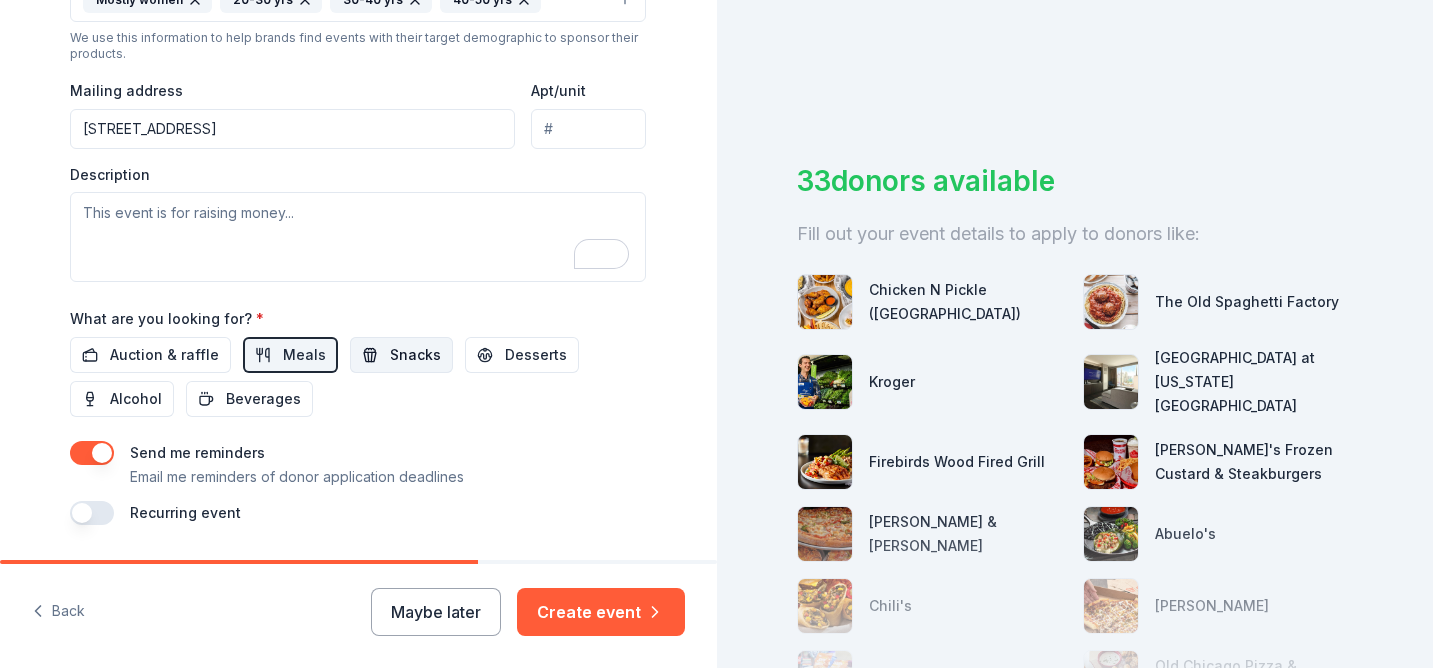 click on "Snacks" at bounding box center (401, 355) 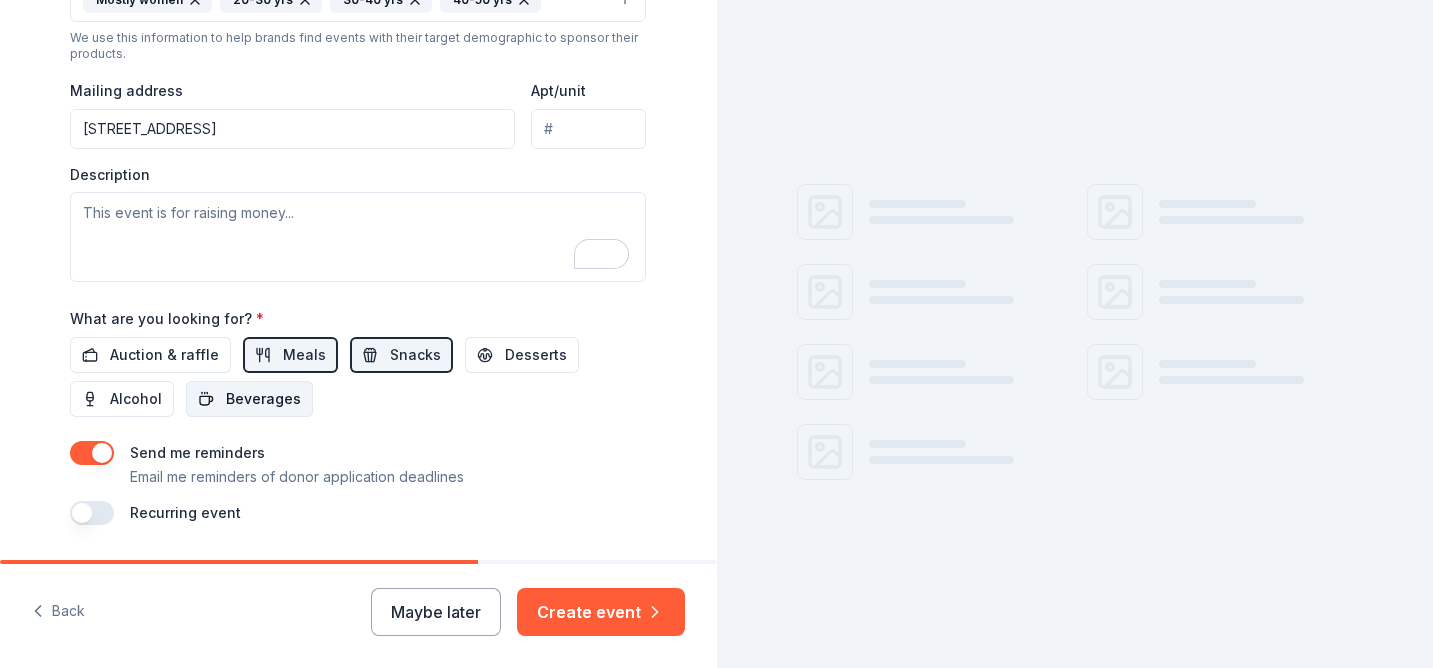 click on "Beverages" at bounding box center [263, 399] 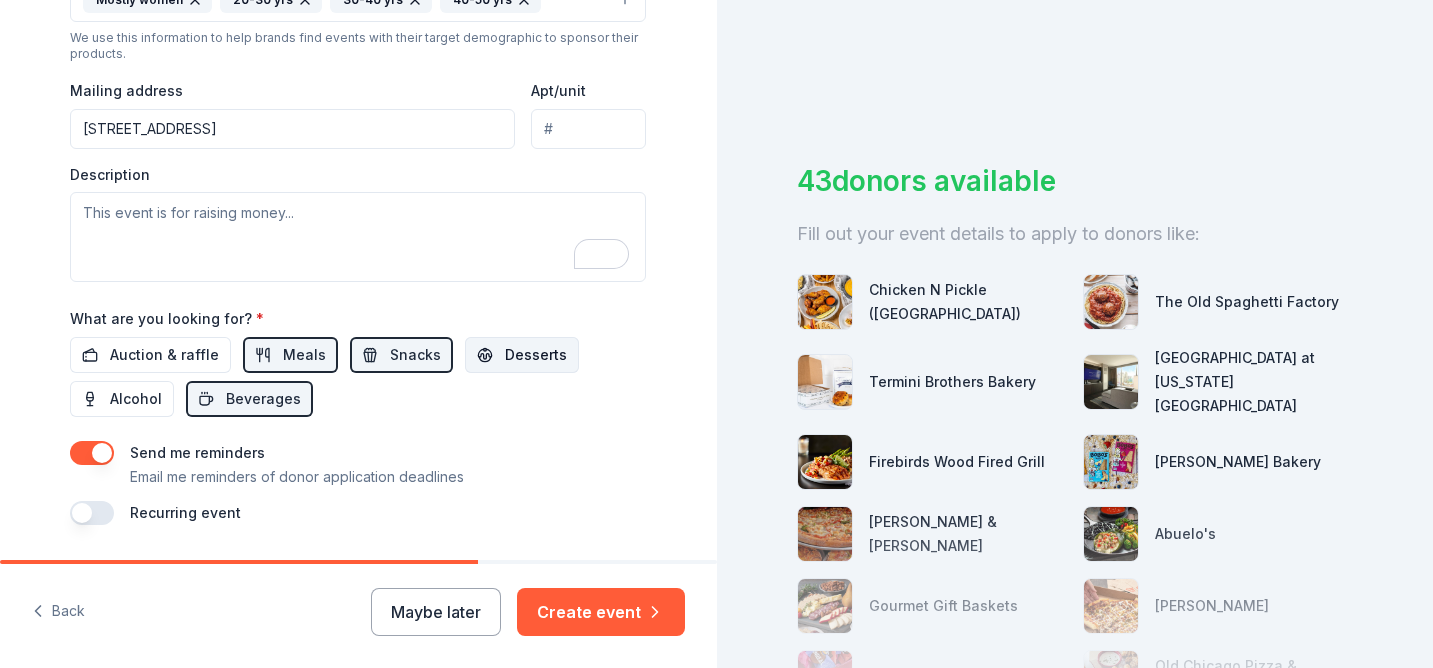 click on "Desserts" at bounding box center [536, 355] 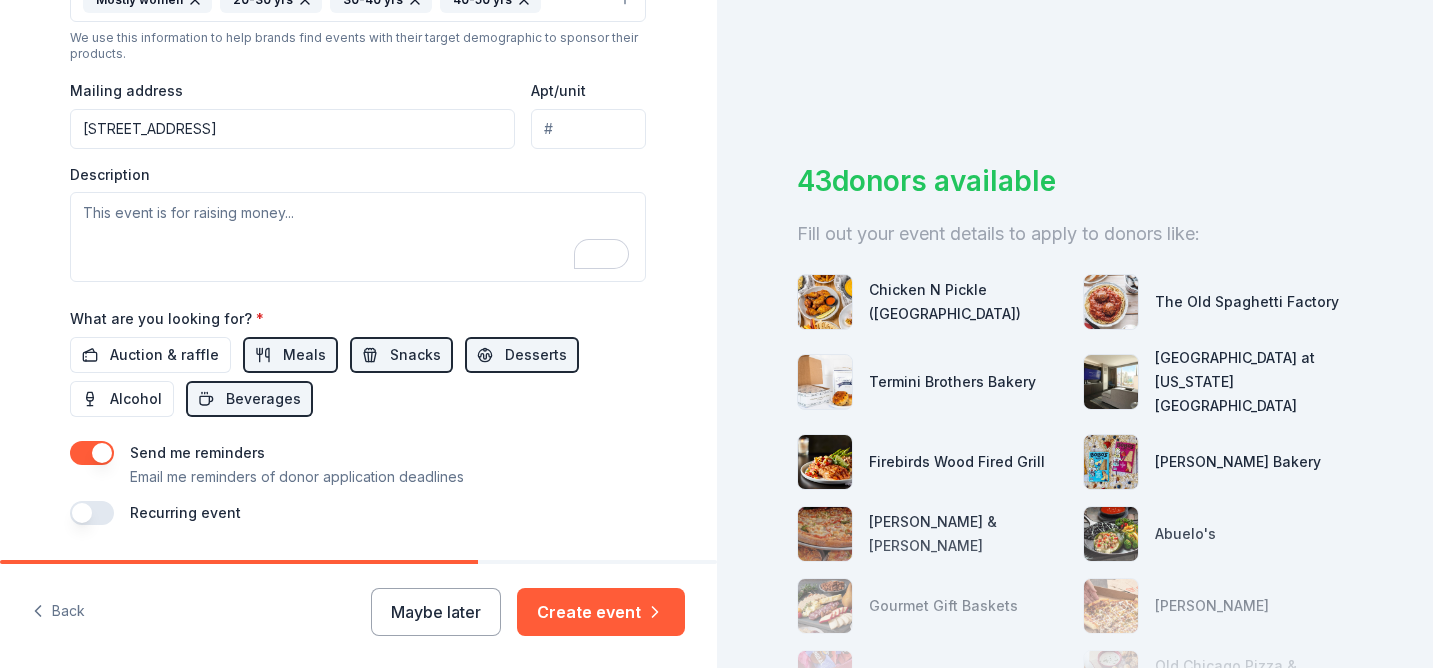 scroll, scrollTop: 775, scrollLeft: 0, axis: vertical 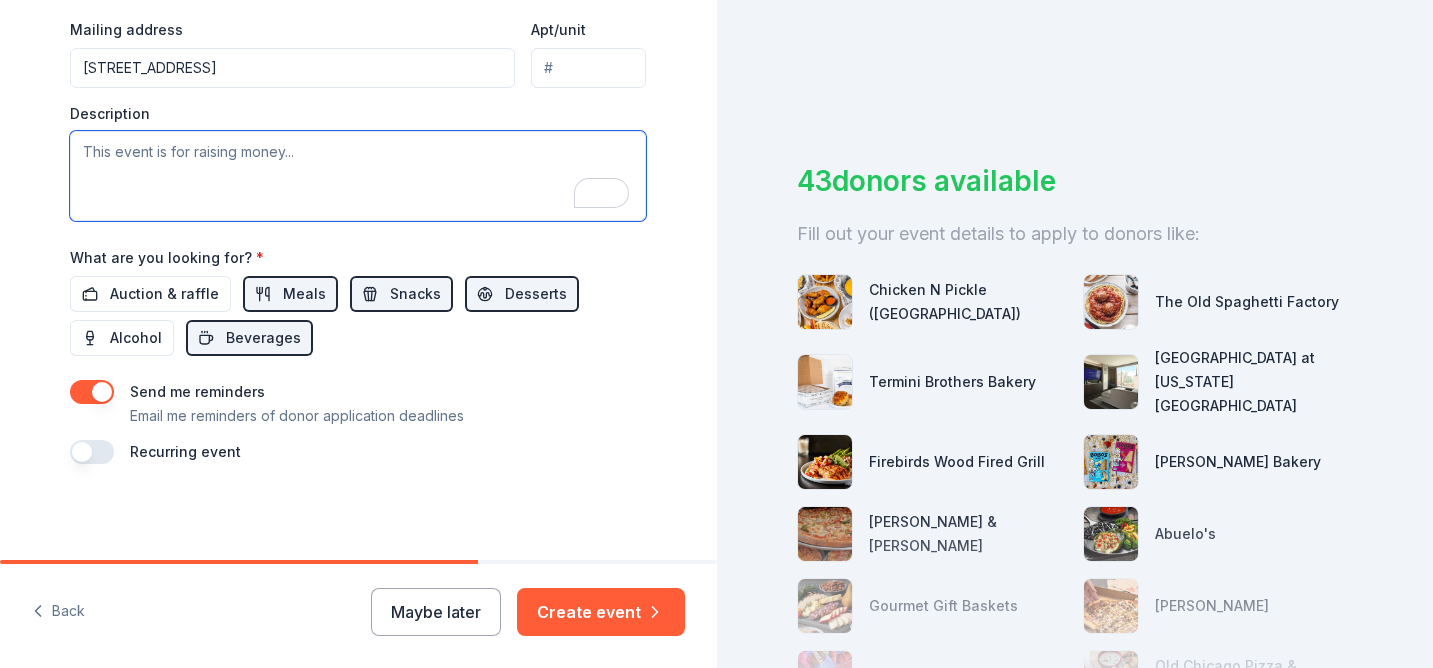 click at bounding box center [358, 176] 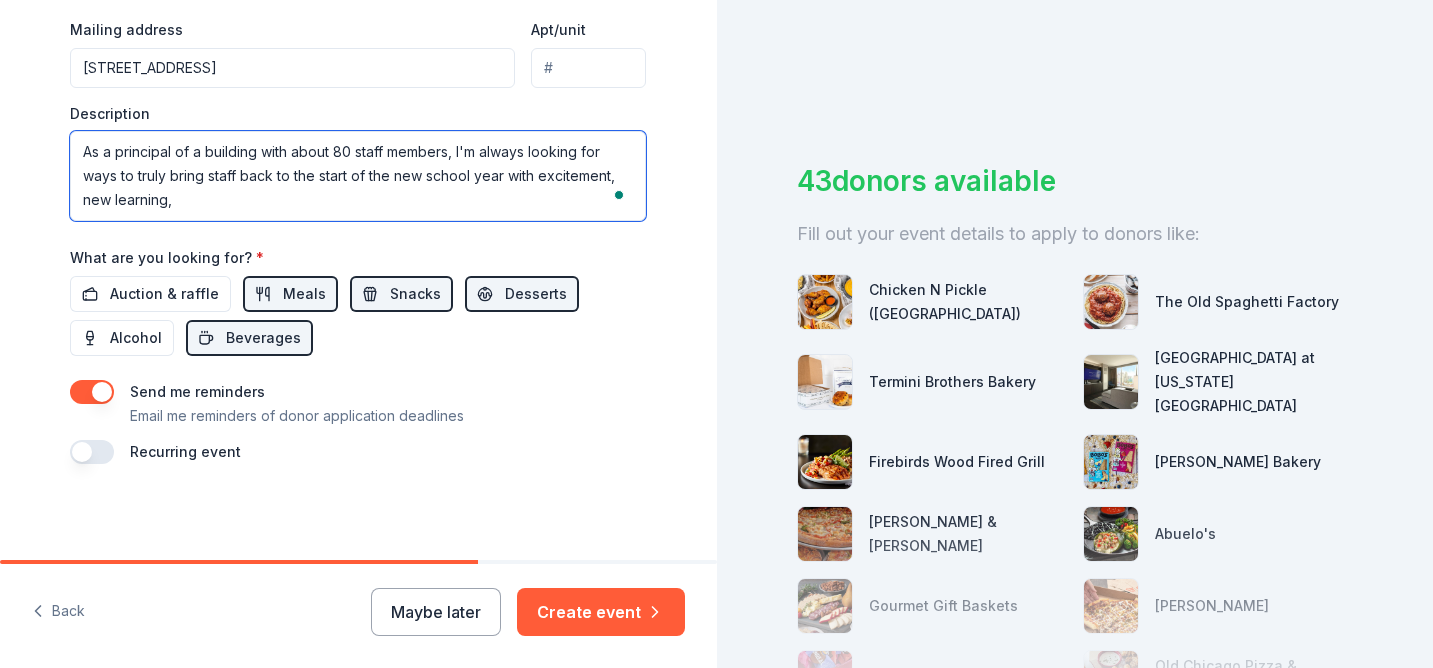 click on "As a principal of a building with about 80 staff members, I'm always looking for ways to truly bring staff back to the start of the new school year with excitement, new learning," at bounding box center (358, 176) 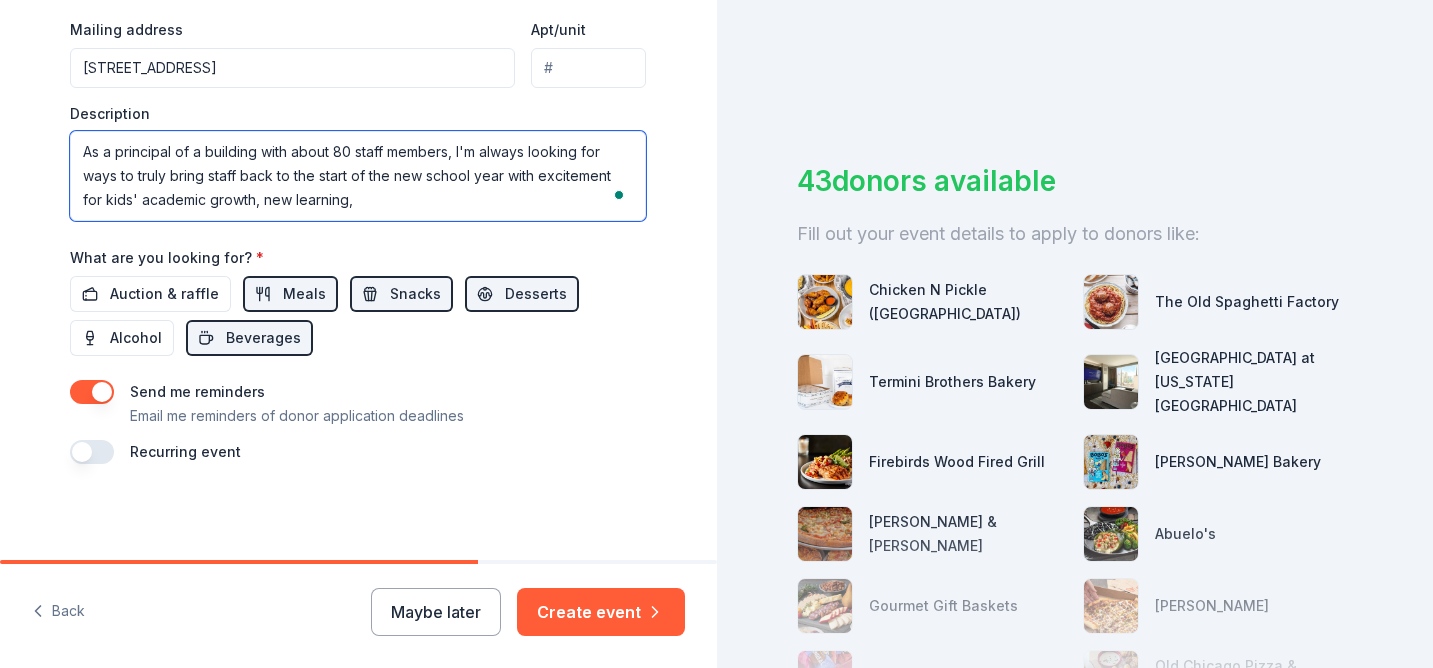 click on "As a principal of a building with about 80 staff members, I'm always looking for ways to truly bring staff back to the start of the new school year with excitement for kids' academic growth, new learning," at bounding box center [358, 176] 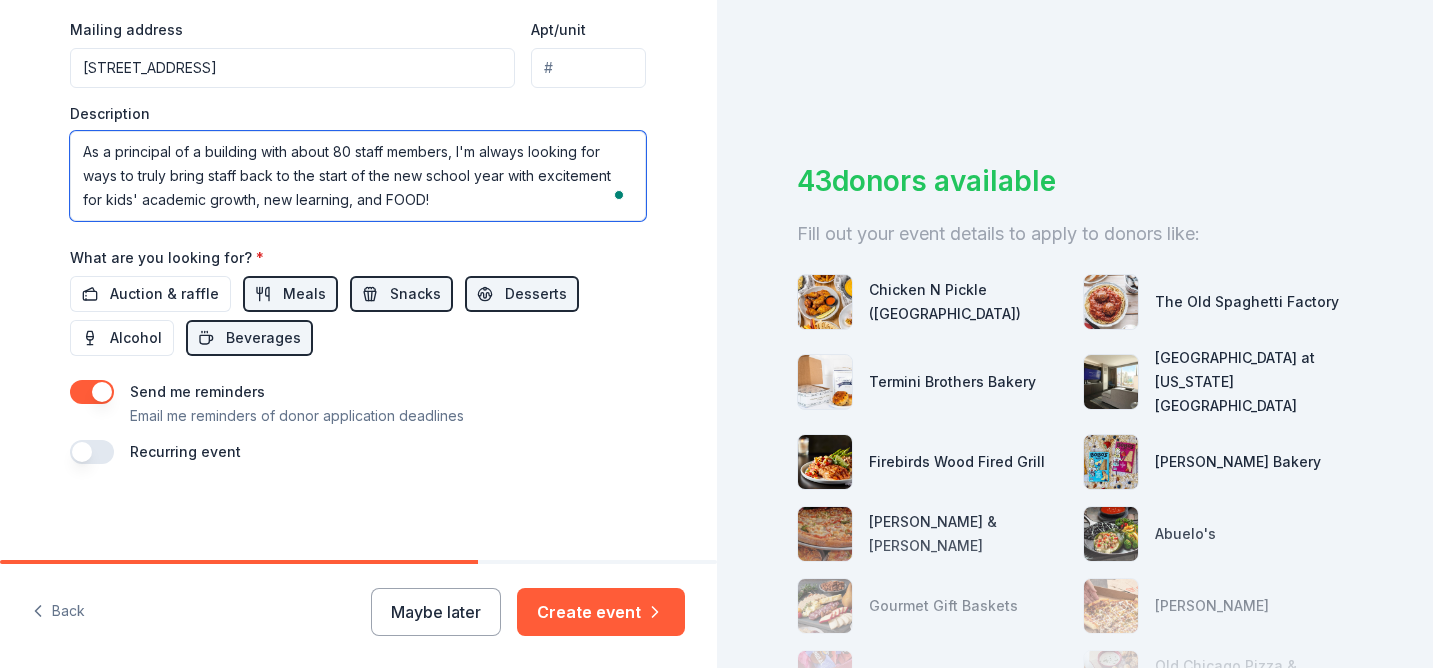 click on "As a principal of a building with about 80 staff members, I'm always looking for ways to truly bring staff back to the start of the new school year with excitement for kids' academic growth, new learning, and FOOD!" at bounding box center [358, 176] 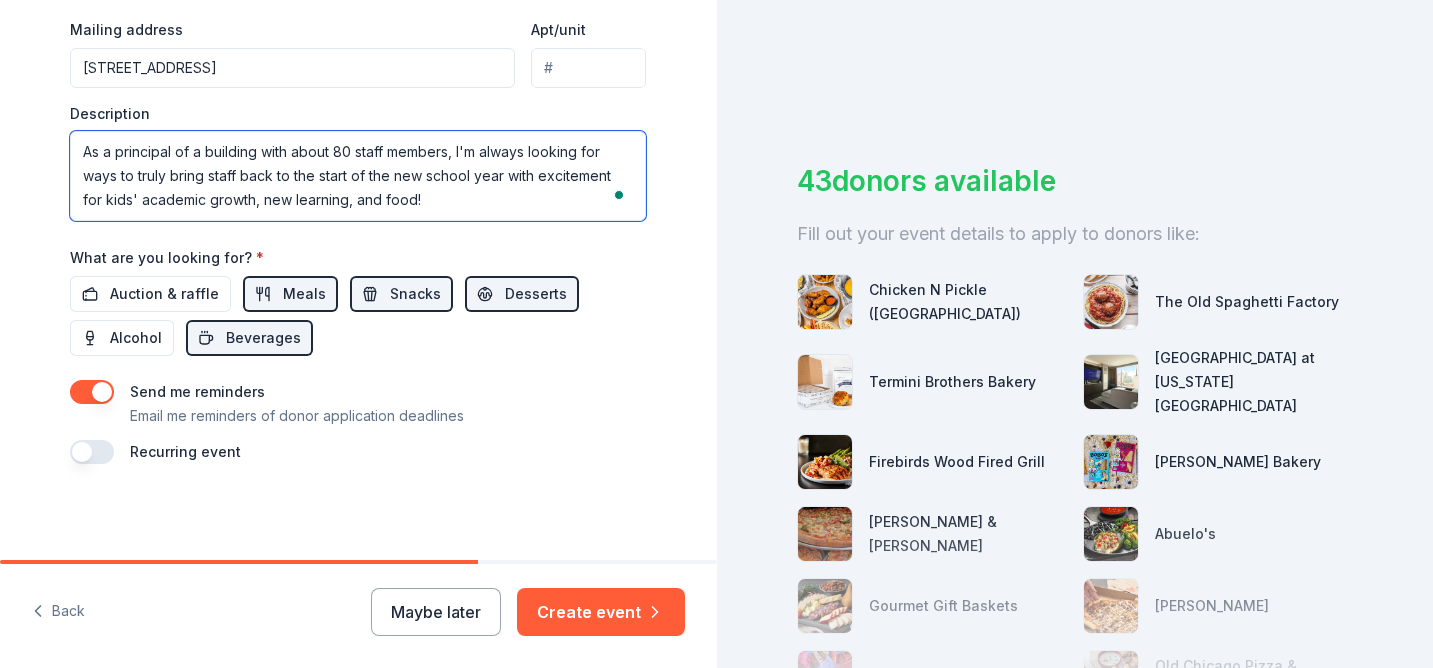 click on "As a principal of a building with about 80 staff members, I'm always looking for ways to truly bring staff back to the start of the new school year with excitement for kids' academic growth, new learning, and food!" at bounding box center (358, 176) 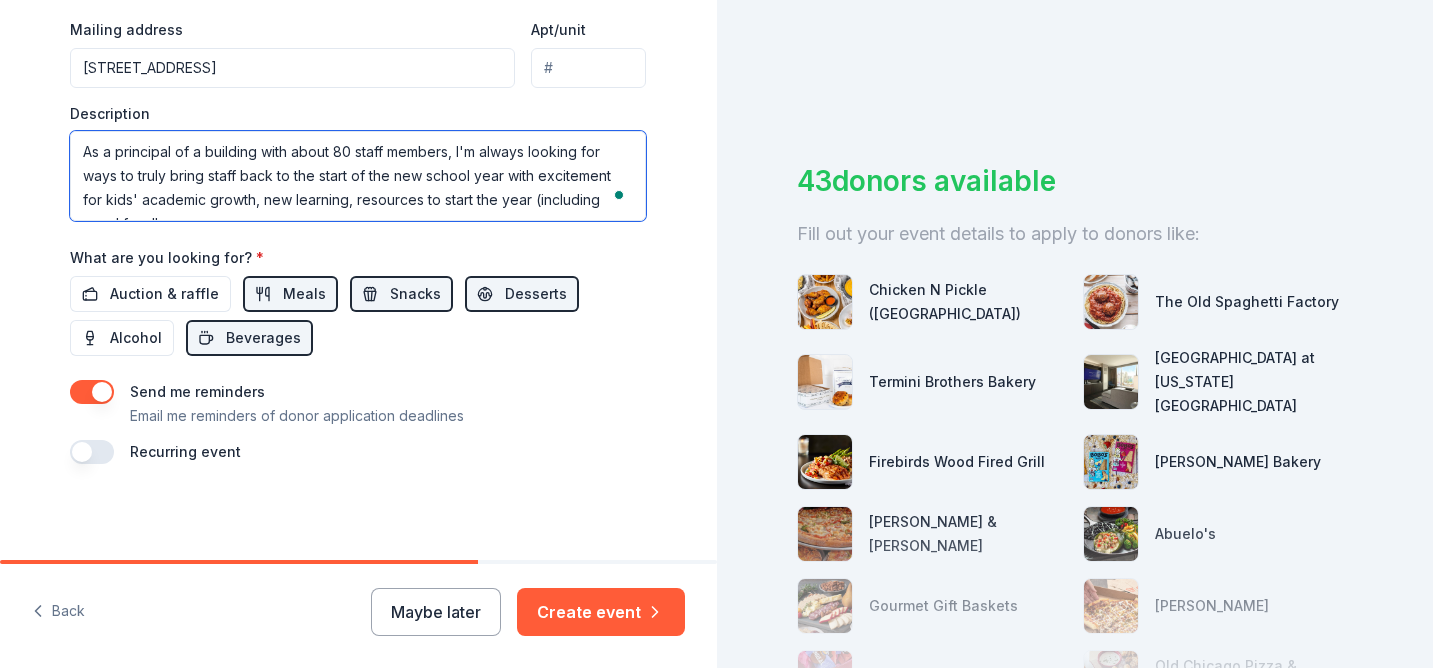 scroll, scrollTop: 13, scrollLeft: 0, axis: vertical 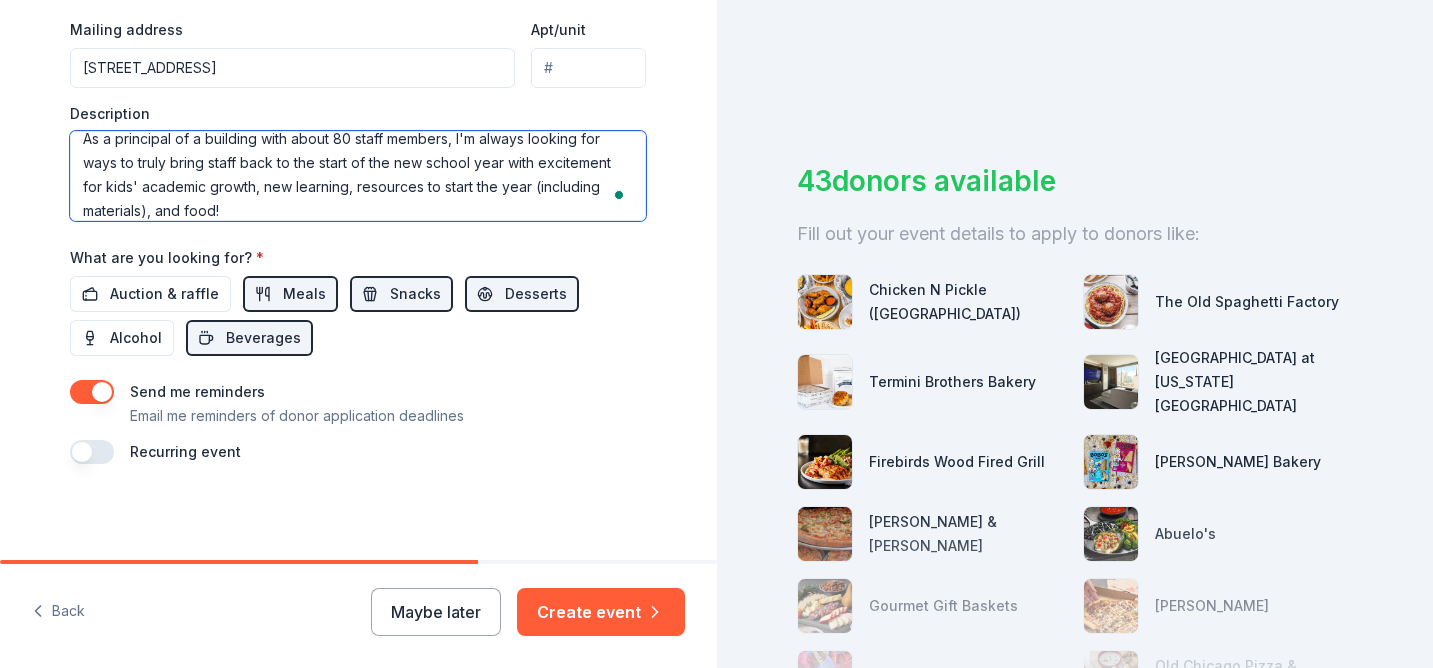 click on "As a principal of a building with about 80 staff members, I'm always looking for ways to truly bring staff back to the start of the new school year with excitement for kids' academic growth, new learning, resources to start the year (including materials), and food!" at bounding box center (358, 176) 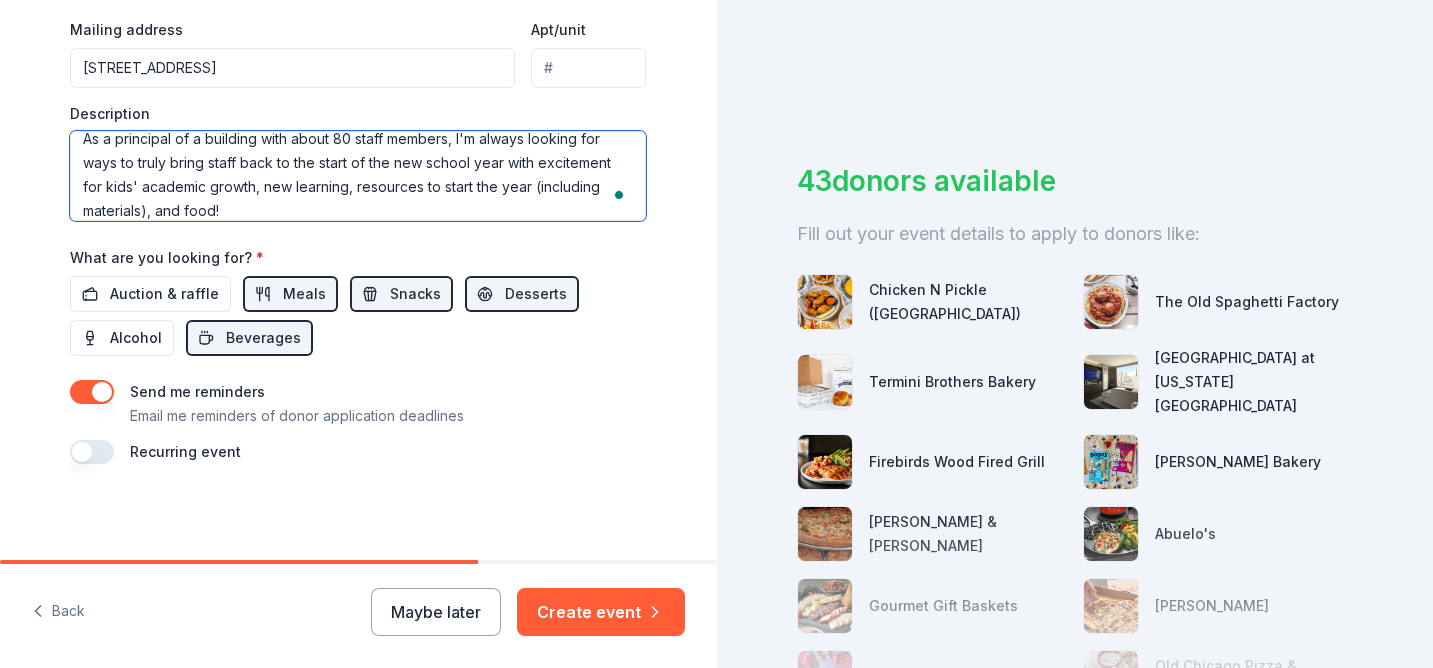click on "As a principal of a building with about 80 staff members, I'm always looking for ways to truly bring staff back to the start of the new school year with excitement for kids' academic growth, new learning, resources to start the year (including materials), and food!" at bounding box center (358, 176) 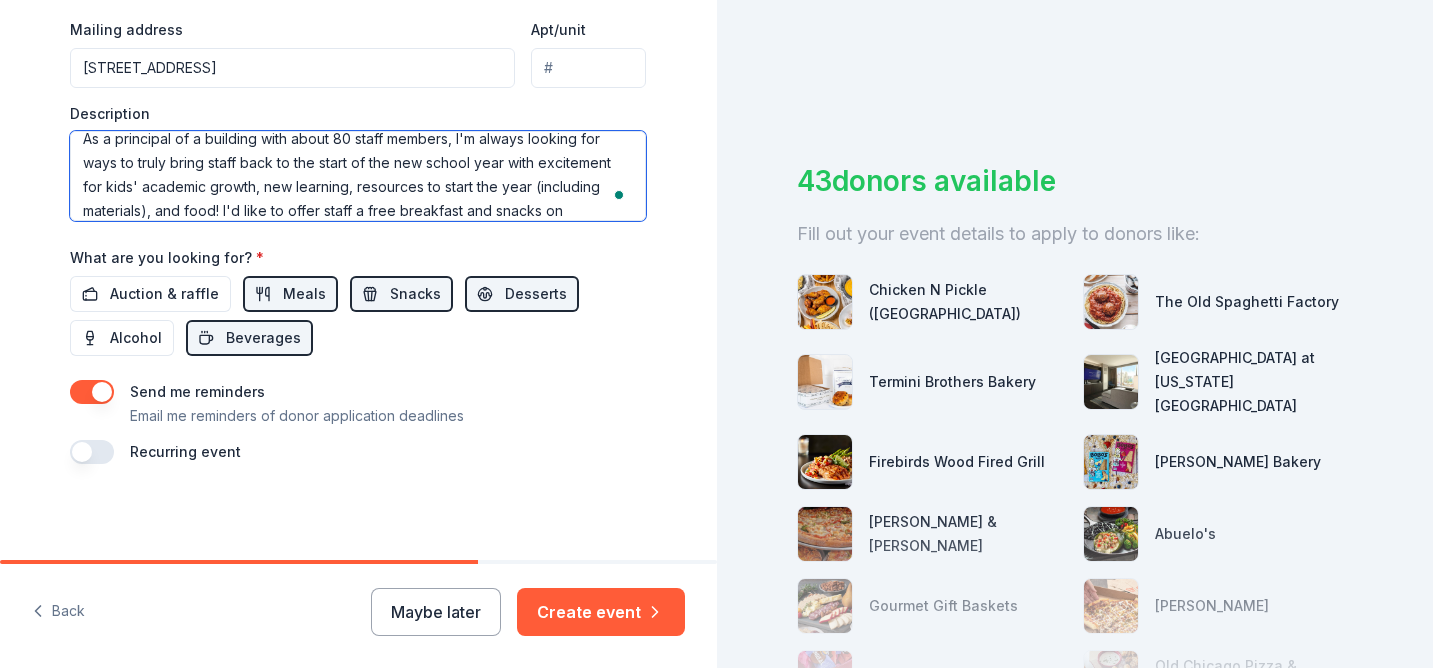 scroll, scrollTop: 0, scrollLeft: 0, axis: both 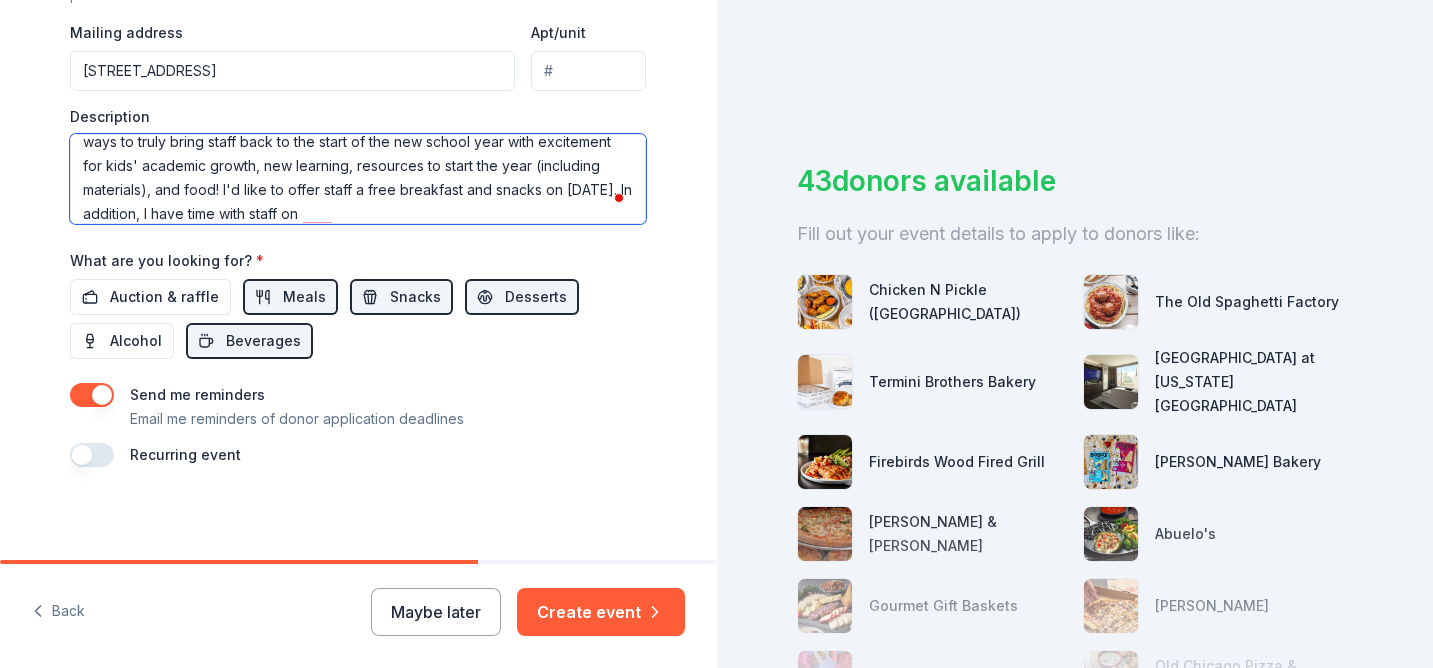 click on "As a principal of a building with about 80 staff members, I'm always looking for ways to truly bring staff back to the start of the new school year with excitement for kids' academic growth, new learning, resources to start the year (including materials), and food! I'd like to offer staff a free breakfast and snacks on August 12th. In addition, I have time with staff on" at bounding box center (358, 179) 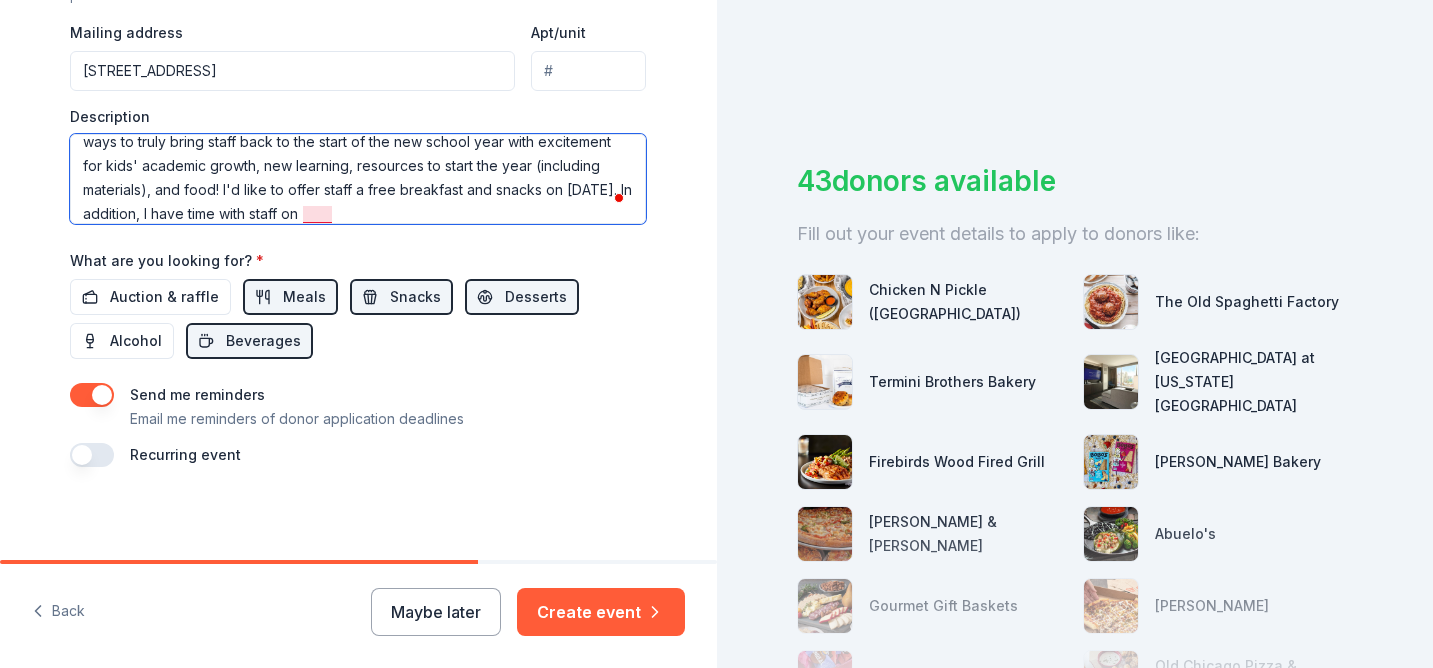 click on "As a principal of a building with about 80 staff members, I'm always looking for ways to truly bring staff back to the start of the new school year with excitement for kids' academic growth, new learning, resources to start the year (including materials), and food! I'd like to offer staff a free breakfast and snacks on August 12th. In addition, I have time with staff on" at bounding box center [358, 179] 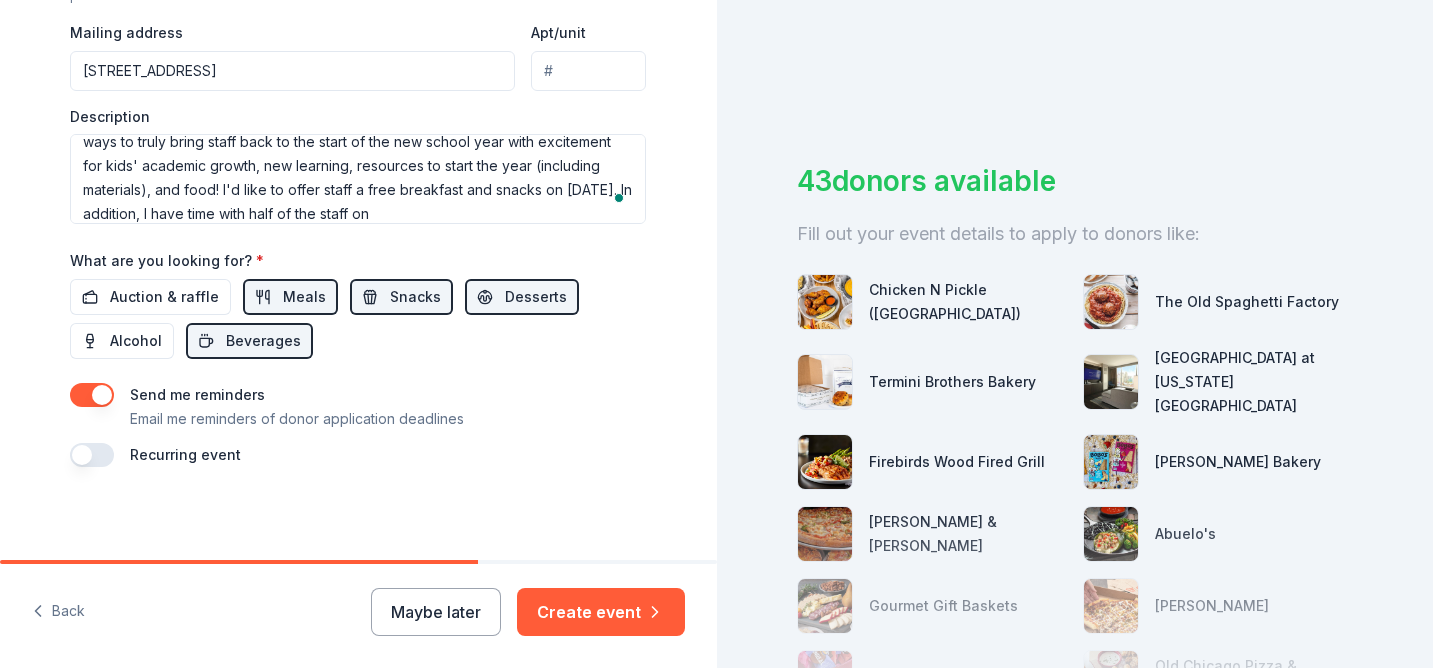 click on "Event name * Back to School Event for Staff! 31 /100 Event website https://tanglewood.derbyschools.com/ Attendance * 80 Date * 08/12/2025 ZIP code * 67037 Event type * Food & drink Business & professional Demographic Mostly women 20-30 yrs 30-40 yrs 40-50 yrs We use this information to help brands find events with their target demographic to sponsor their products. Mailing address 830 North Ridgecrest Road, Derby, KS, 67037 Apt/unit Description As a principal of a building with about 80 staff members, I'm always looking for ways to truly bring staff back to the start of the new school year with excitement for kids' academic growth, new learning, resources to start the year (including materials), and food! I'd like to offer staff a free breakfast and snacks on August 12th. In addition, I have time with half of the staff on  What are you looking for? * Auction & raffle Meals Snacks Desserts Alcohol Beverages Send me reminders Email me reminders of donor application deadlines Recurring event" at bounding box center (358, 3) 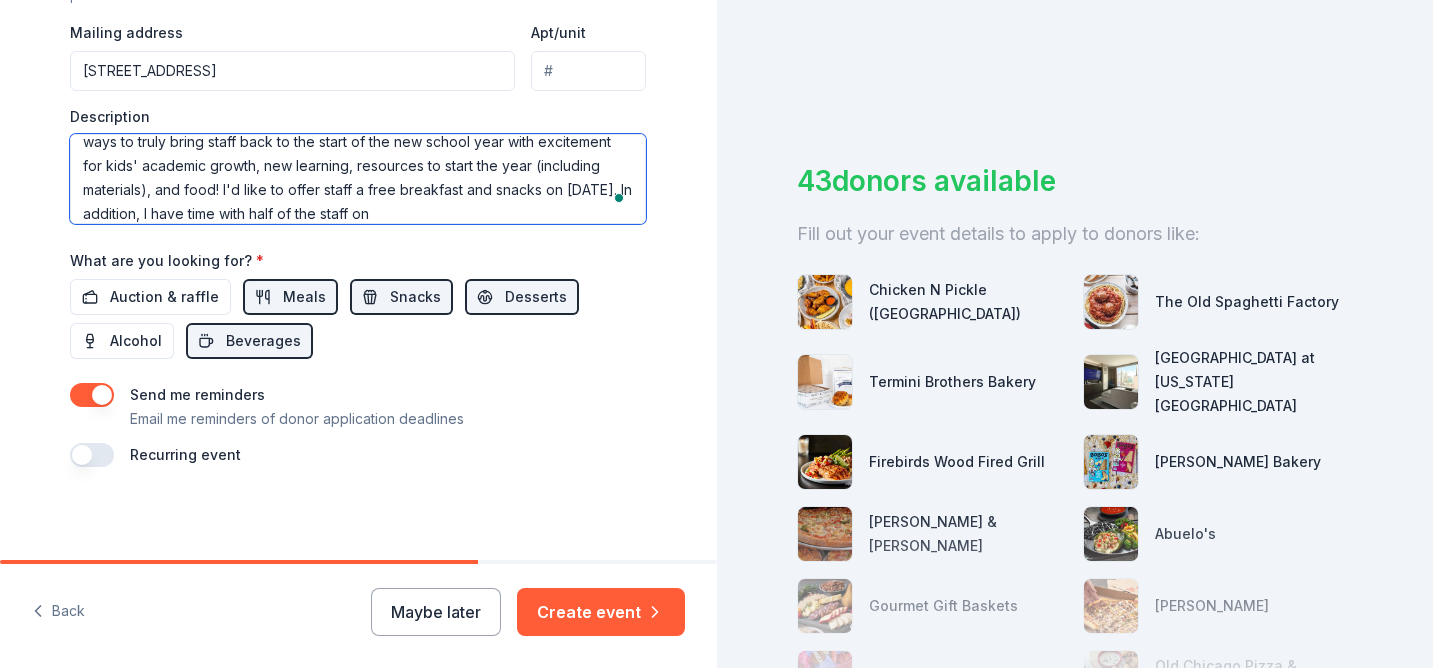 click on "As a principal of a building with about 80 staff members, I'm always looking for ways to truly bring staff back to the start of the new school year with excitement for kids' academic growth, new learning, resources to start the year (including materials), and food! I'd like to offer staff a free breakfast and snacks on August 12th. In addition, I have time with half of the staff on" at bounding box center [358, 179] 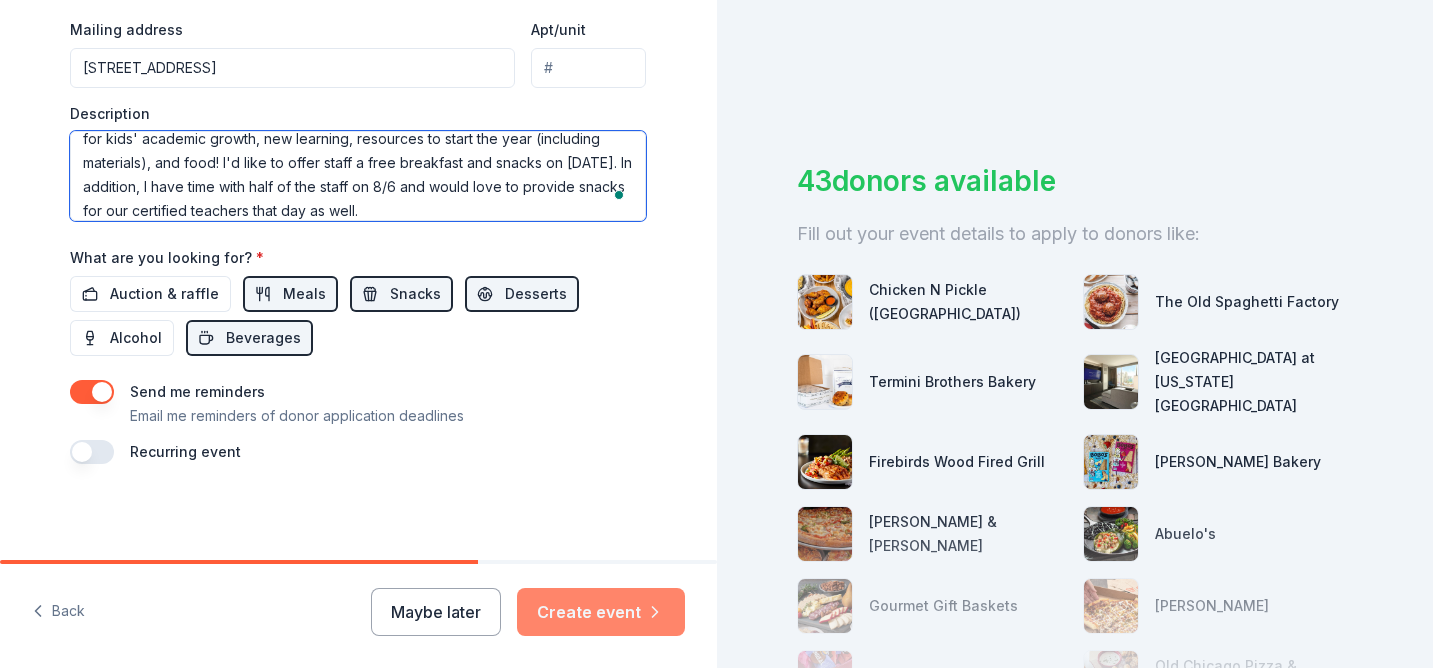 type on "As a principal of a building with about 80 staff members, I'm always looking for ways to truly bring staff back to the start of the new school year with excitement for kids' academic growth, new learning, resources to start the year (including materials), and food! I'd like to offer staff a free breakfast and snacks on [DATE]. In addition, I have time with half of the staff on 8/6 and would love to provide snacks for our certified teachers that day as well." 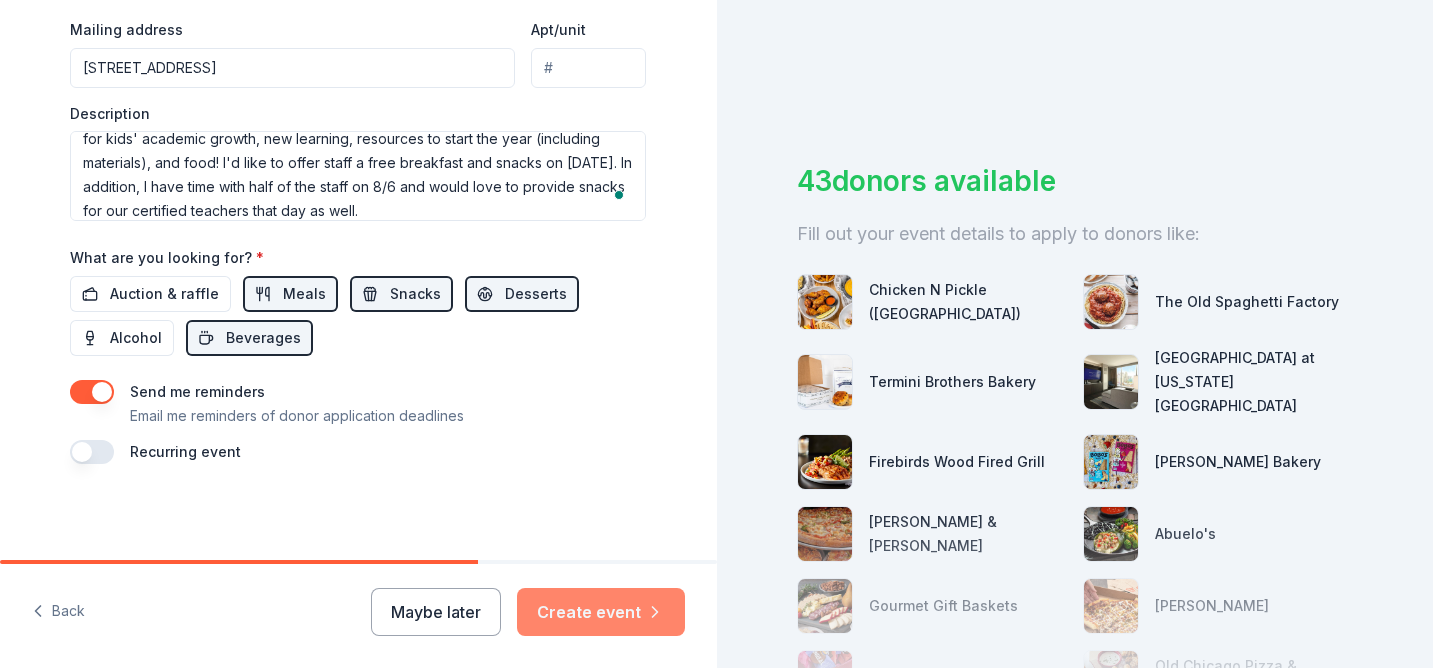 click on "Create event" at bounding box center [601, 612] 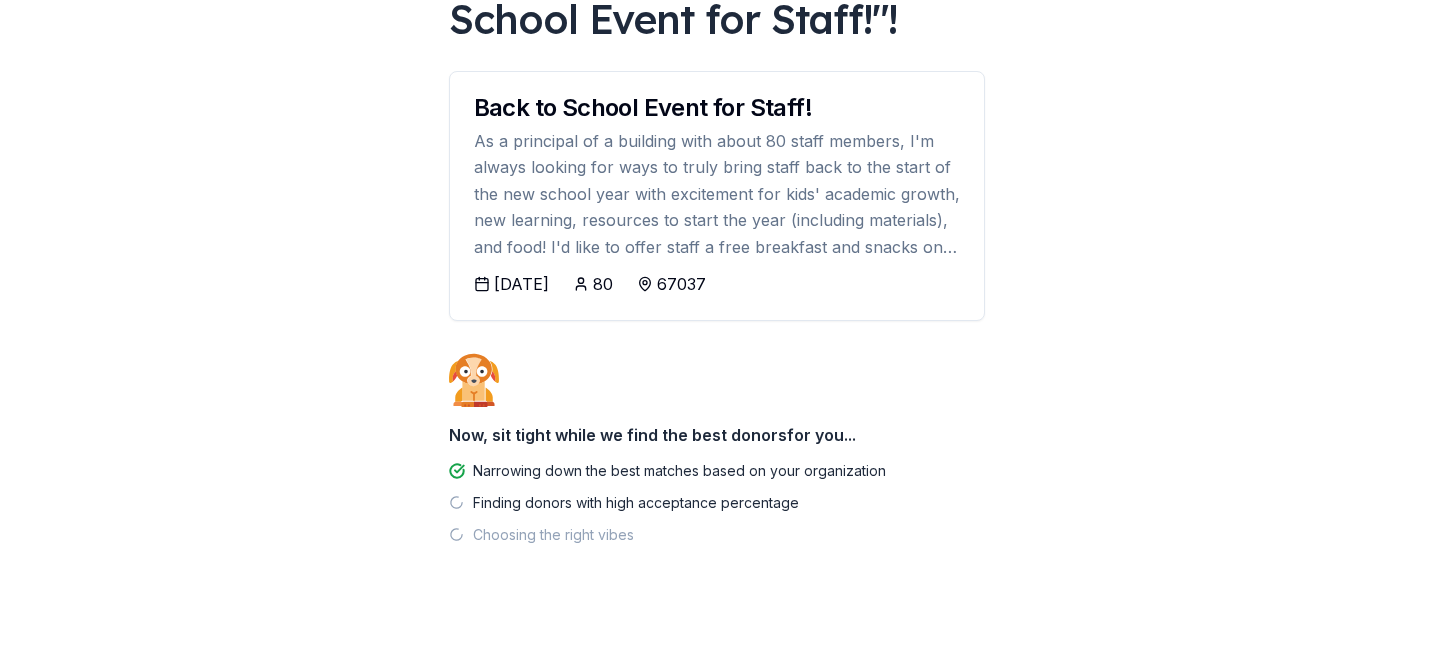 scroll, scrollTop: 193, scrollLeft: 0, axis: vertical 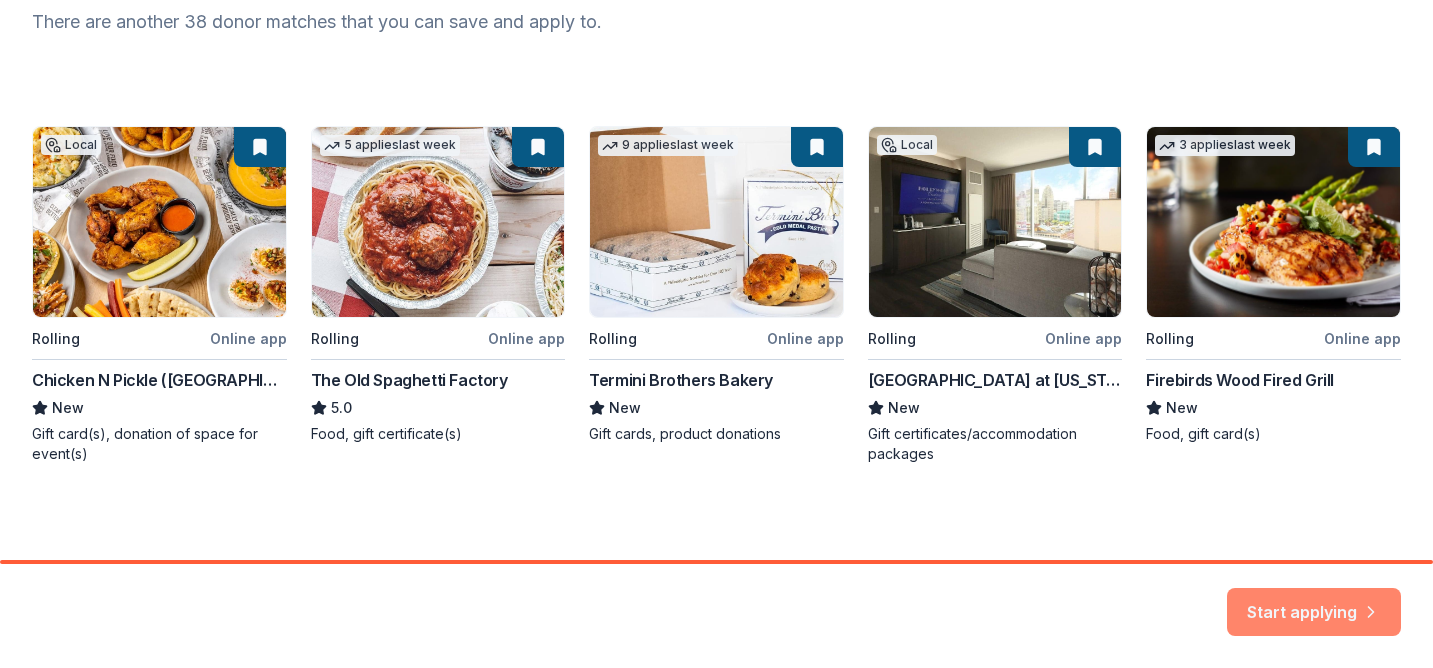 click on "Start applying" at bounding box center [1314, 601] 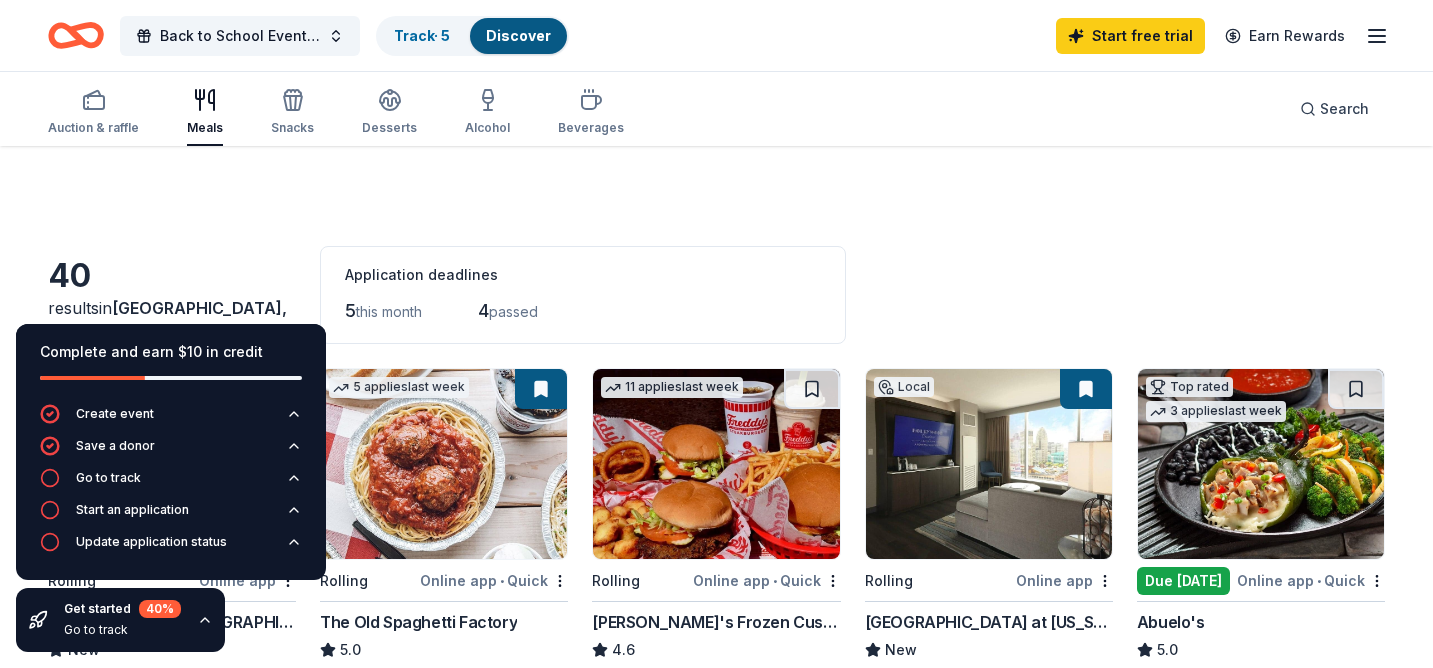scroll, scrollTop: 77, scrollLeft: 0, axis: vertical 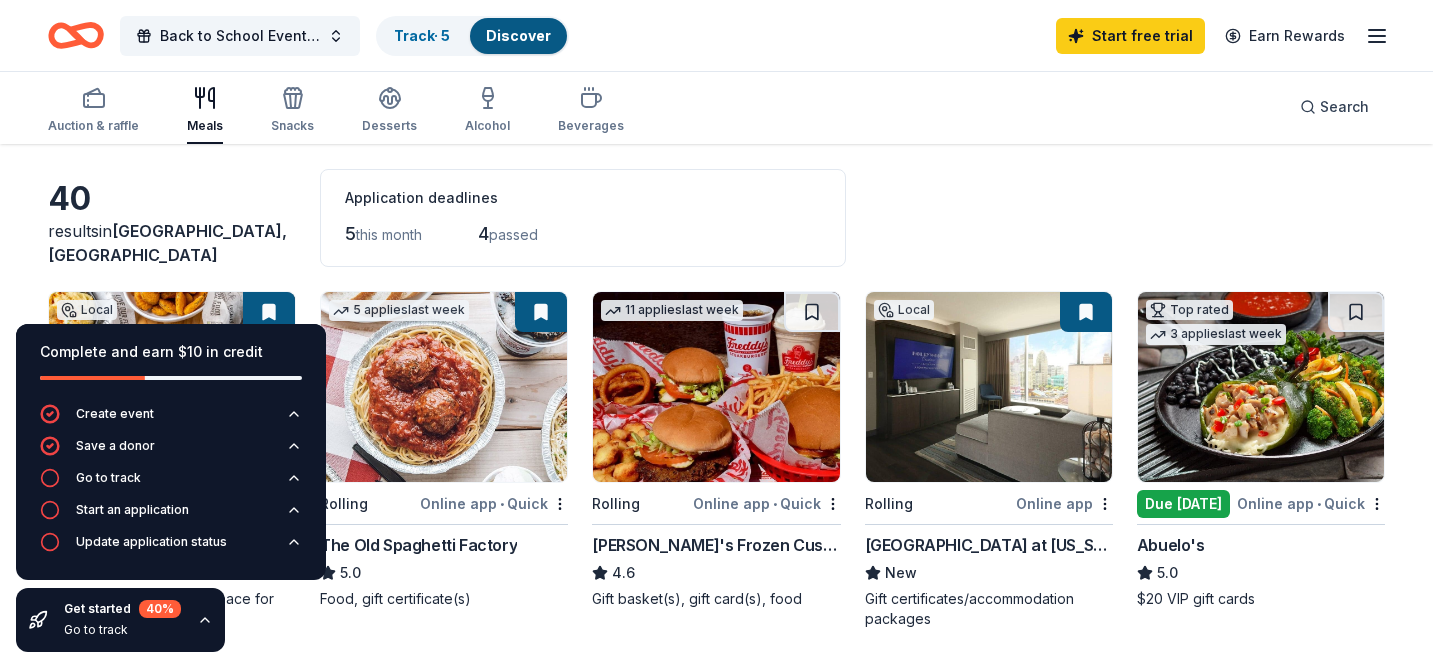 click on "this month" at bounding box center [389, 234] 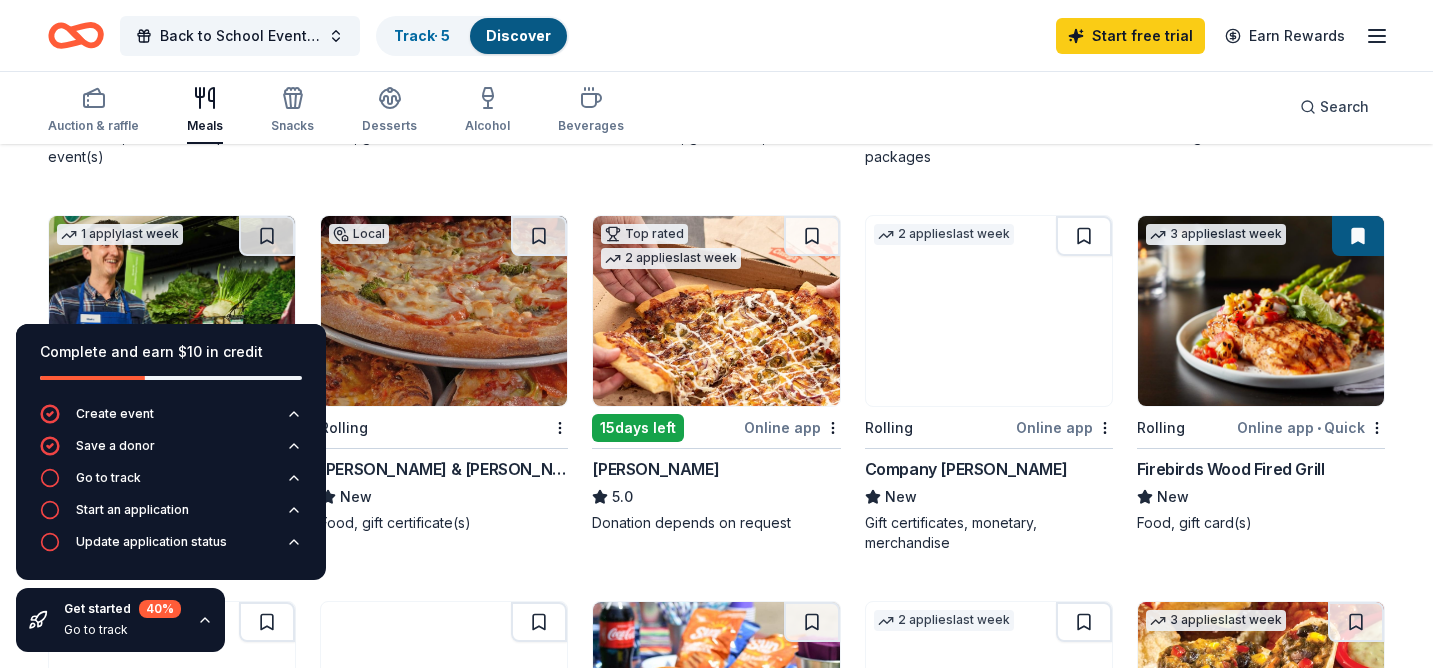scroll, scrollTop: 533, scrollLeft: 0, axis: vertical 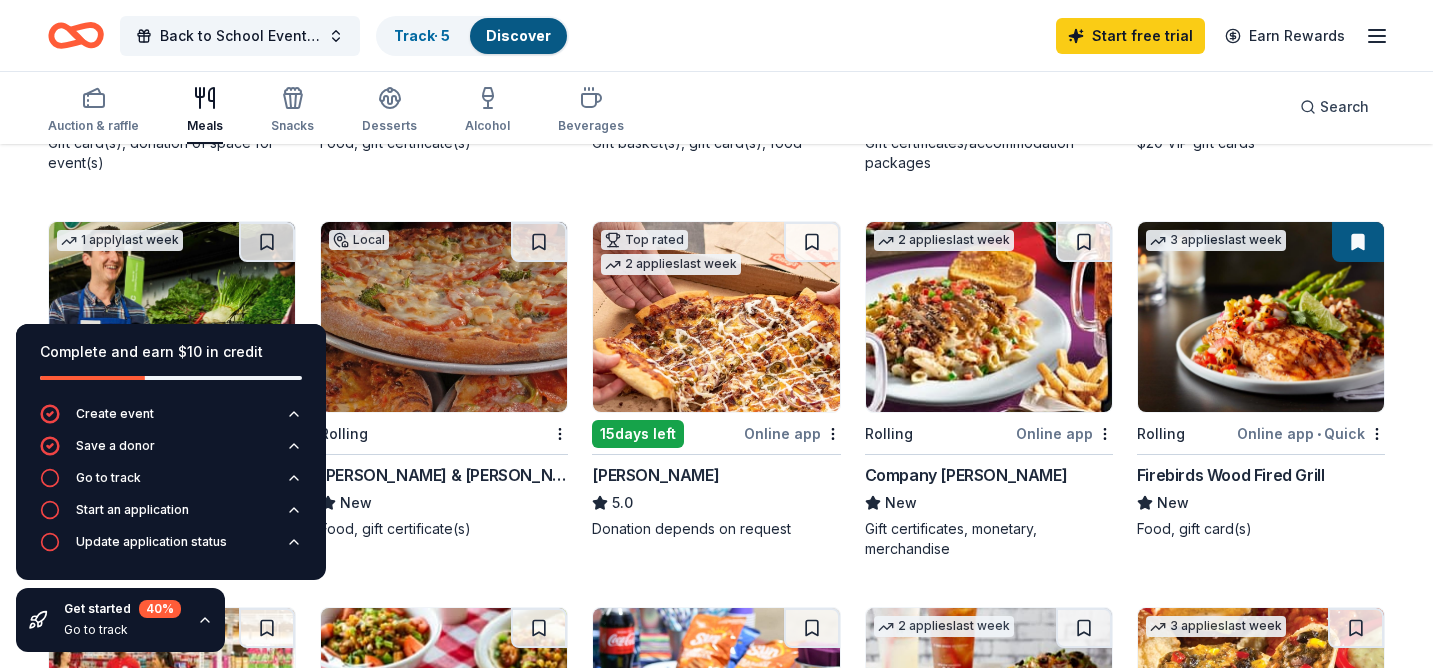 click at bounding box center (716, 317) 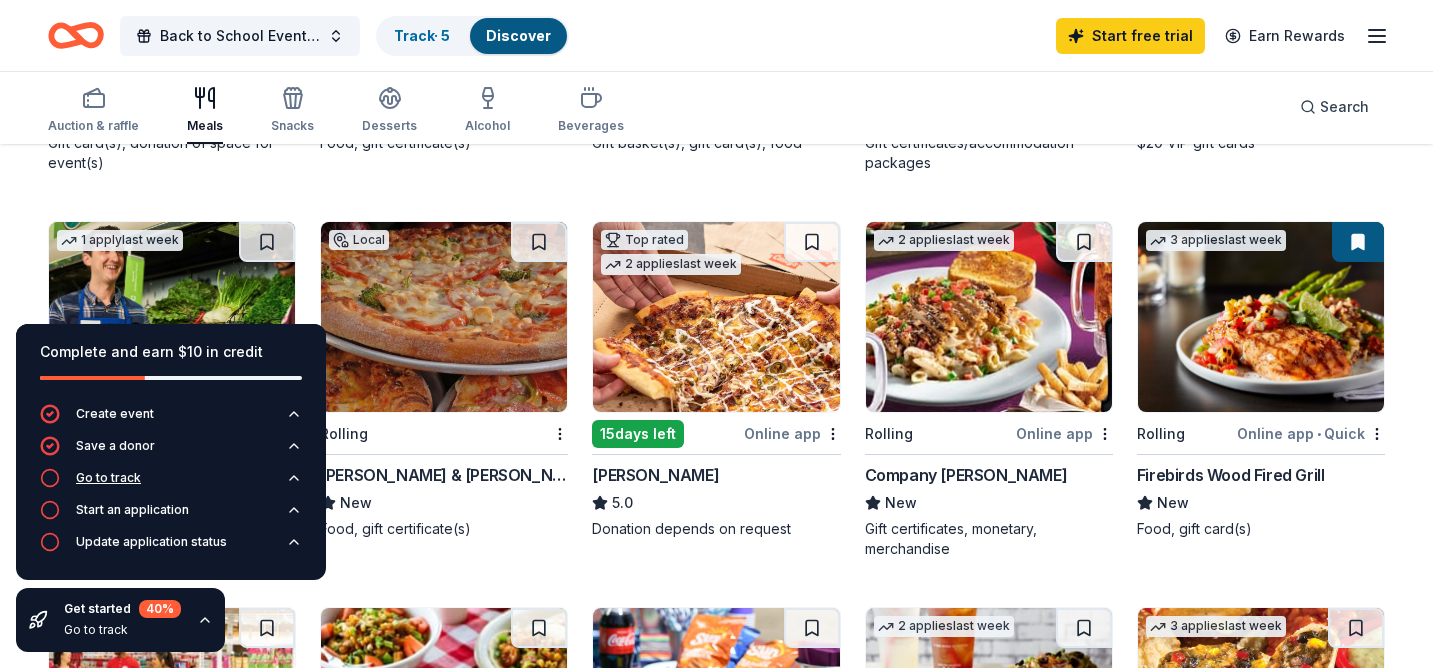click on "Go to track" at bounding box center (108, 478) 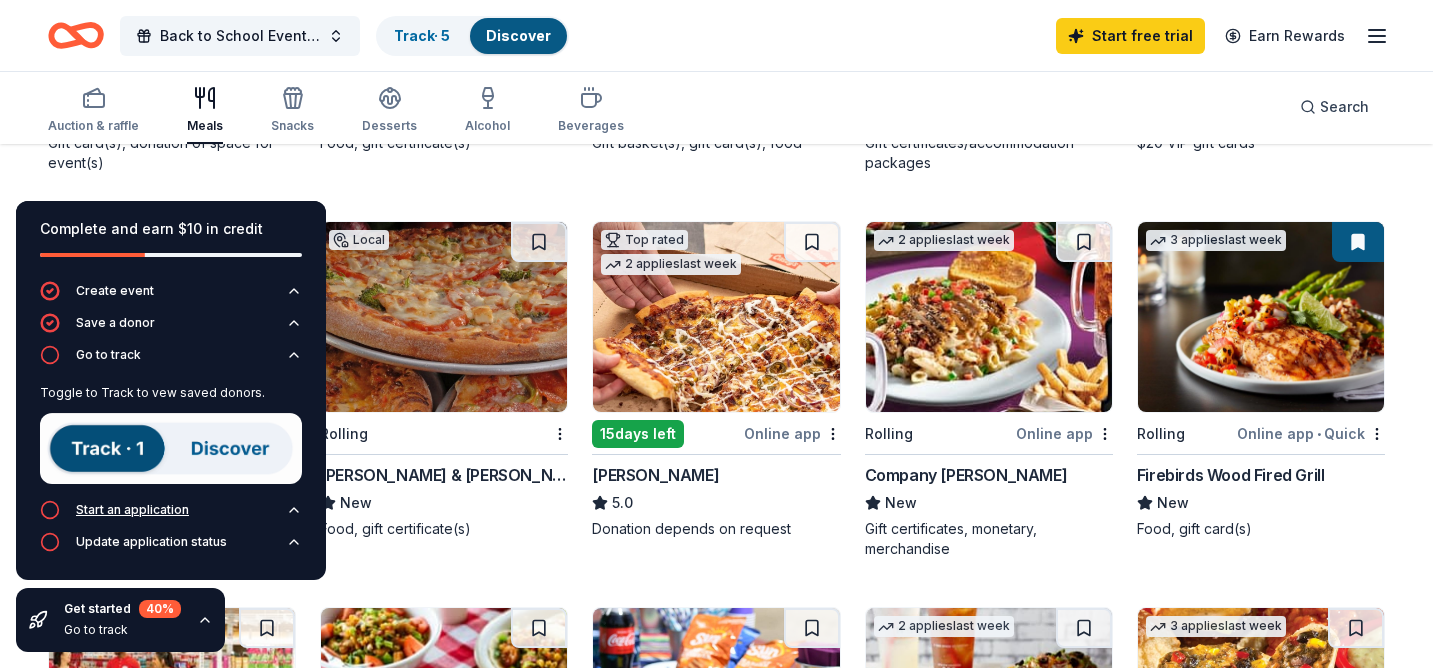 click on "Start an application" at bounding box center [132, 510] 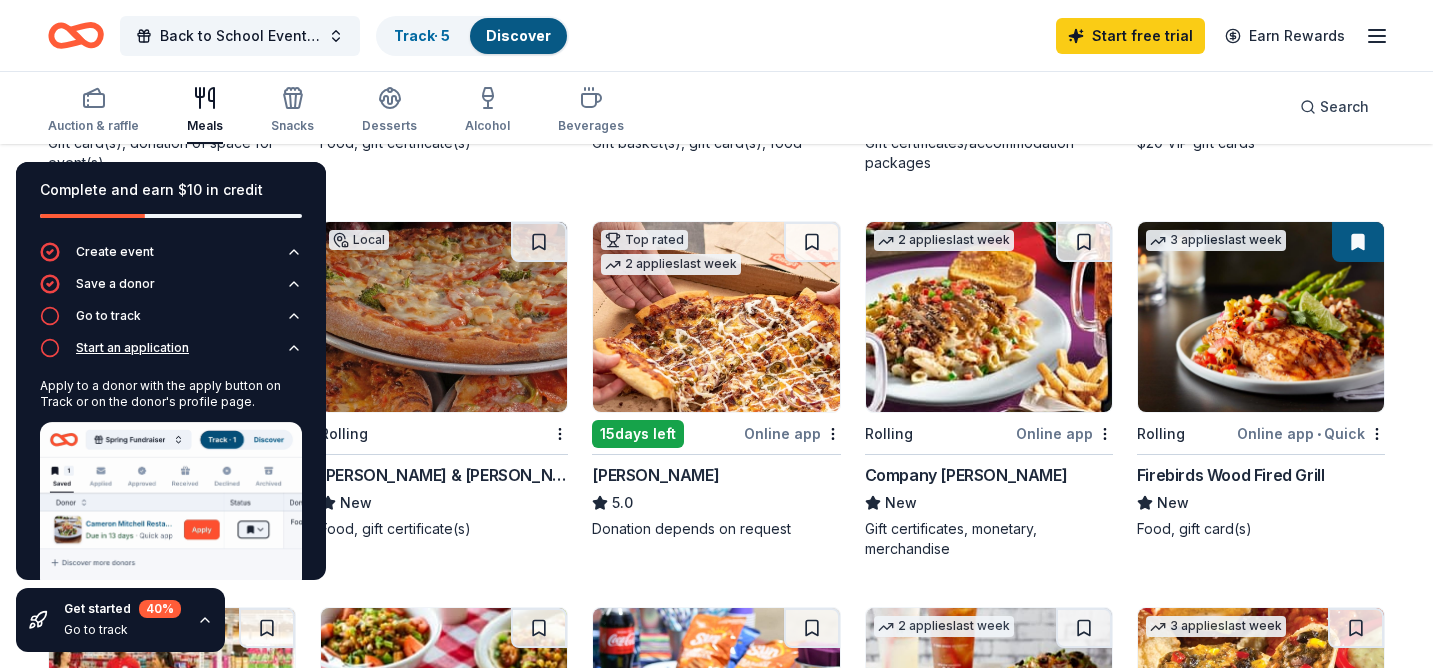 scroll, scrollTop: 75, scrollLeft: 0, axis: vertical 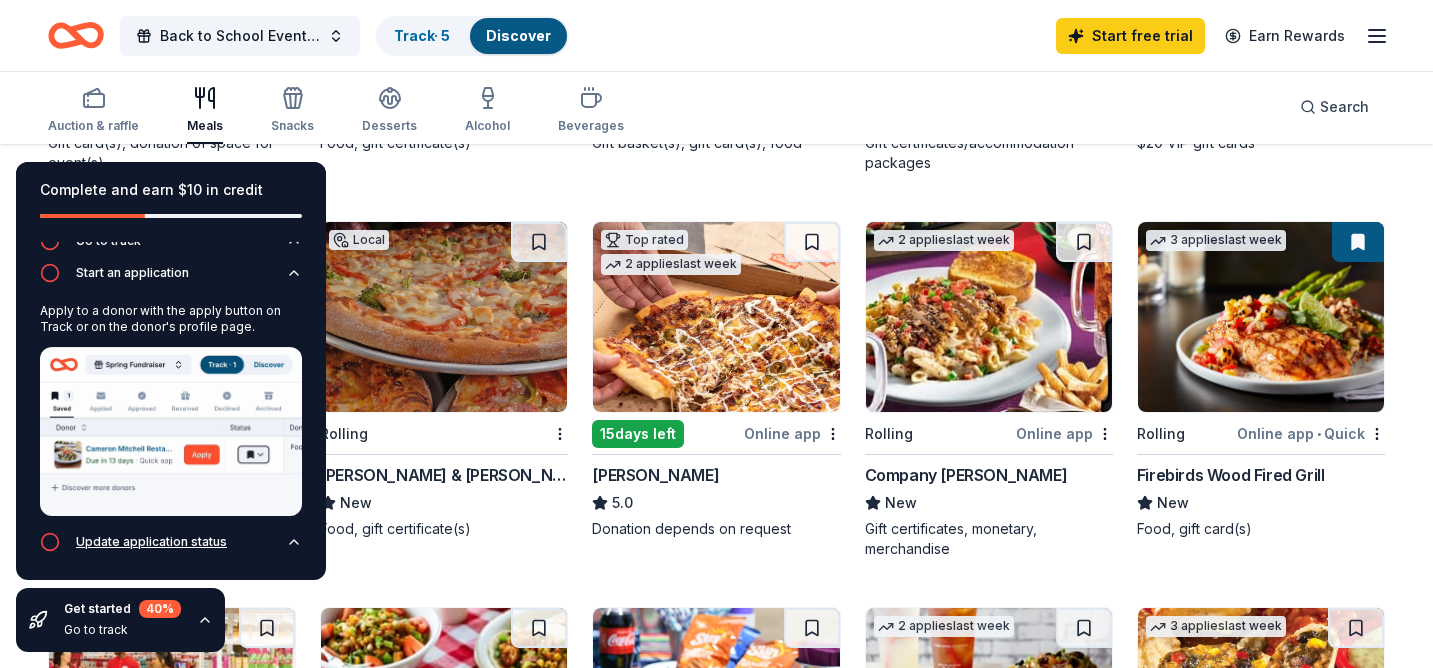 click on "Update application status" at bounding box center [151, 542] 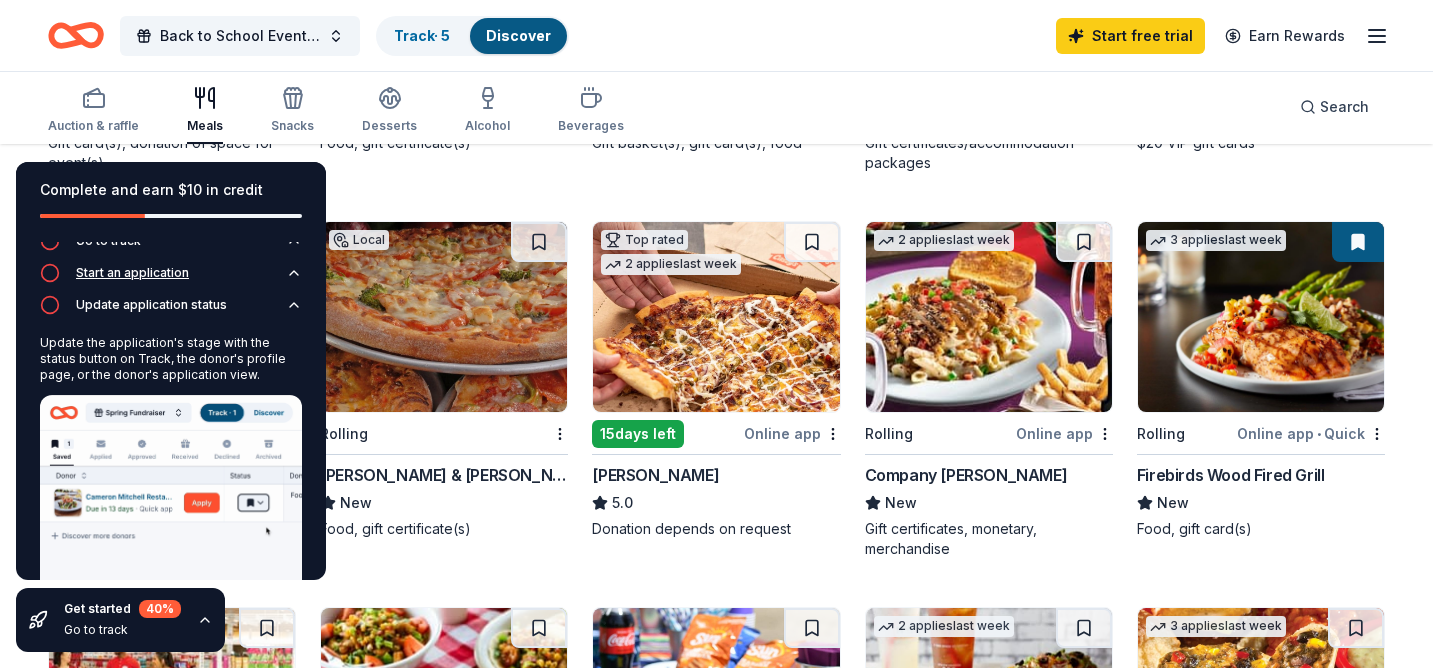 click on "Start an application" at bounding box center [132, 273] 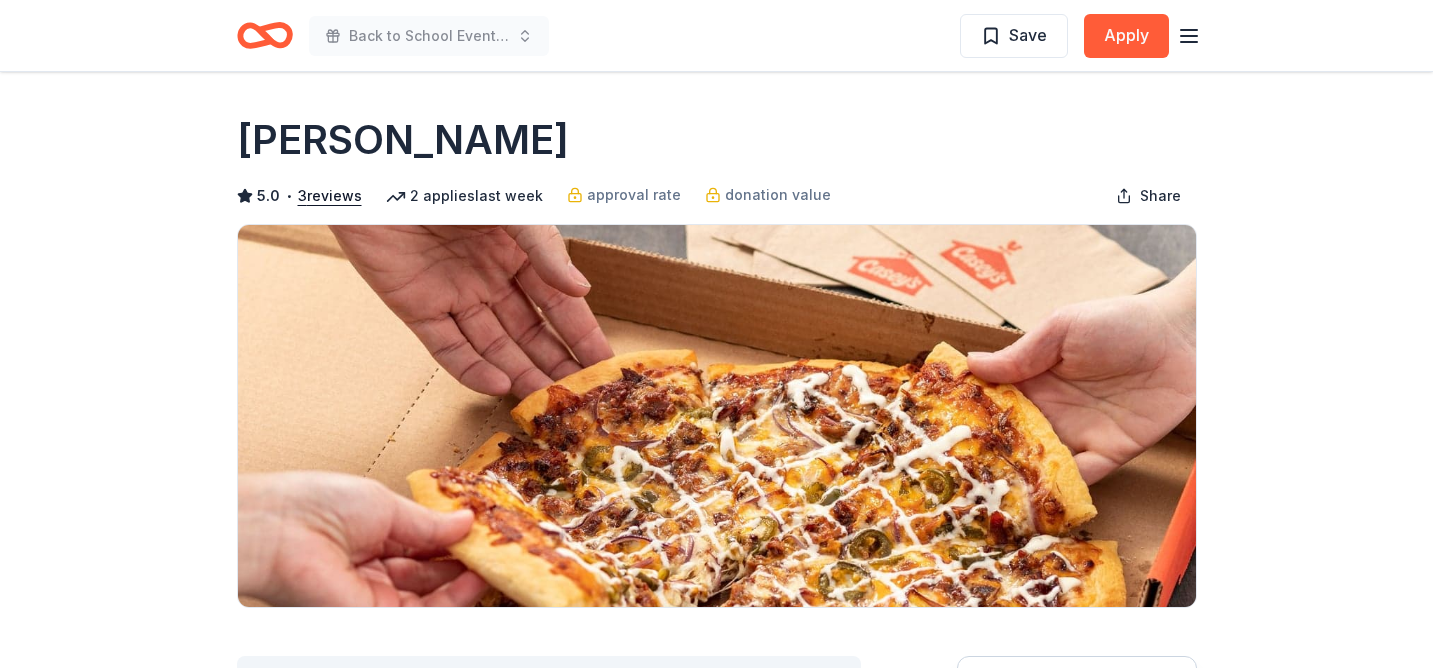 scroll, scrollTop: 443, scrollLeft: 0, axis: vertical 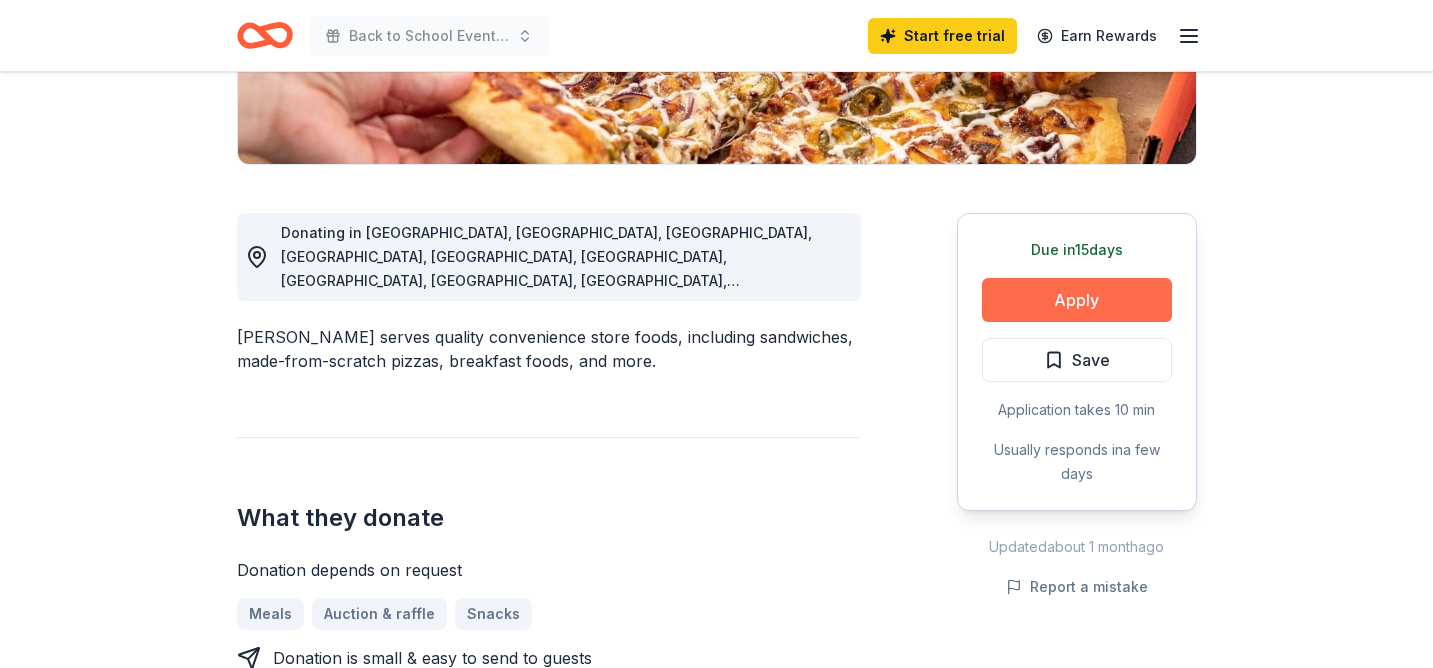 click on "Apply" at bounding box center (1077, 300) 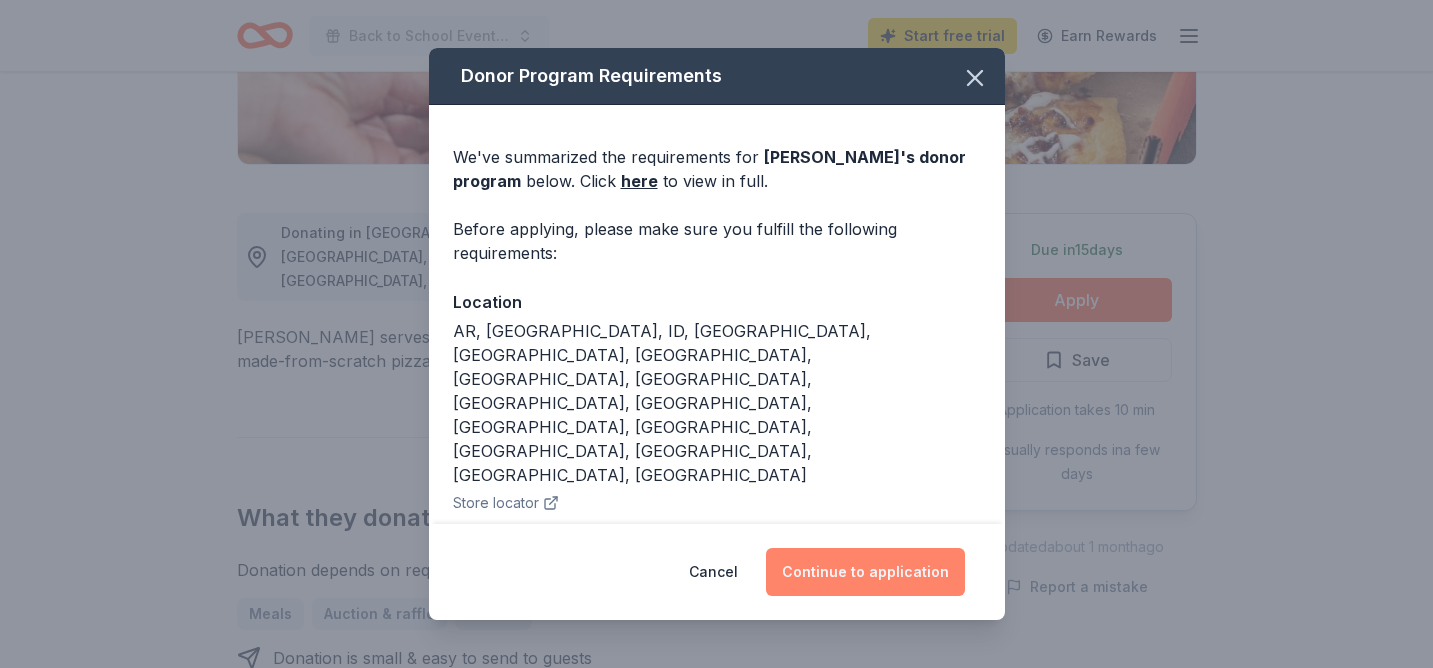 click on "Continue to application" at bounding box center (865, 572) 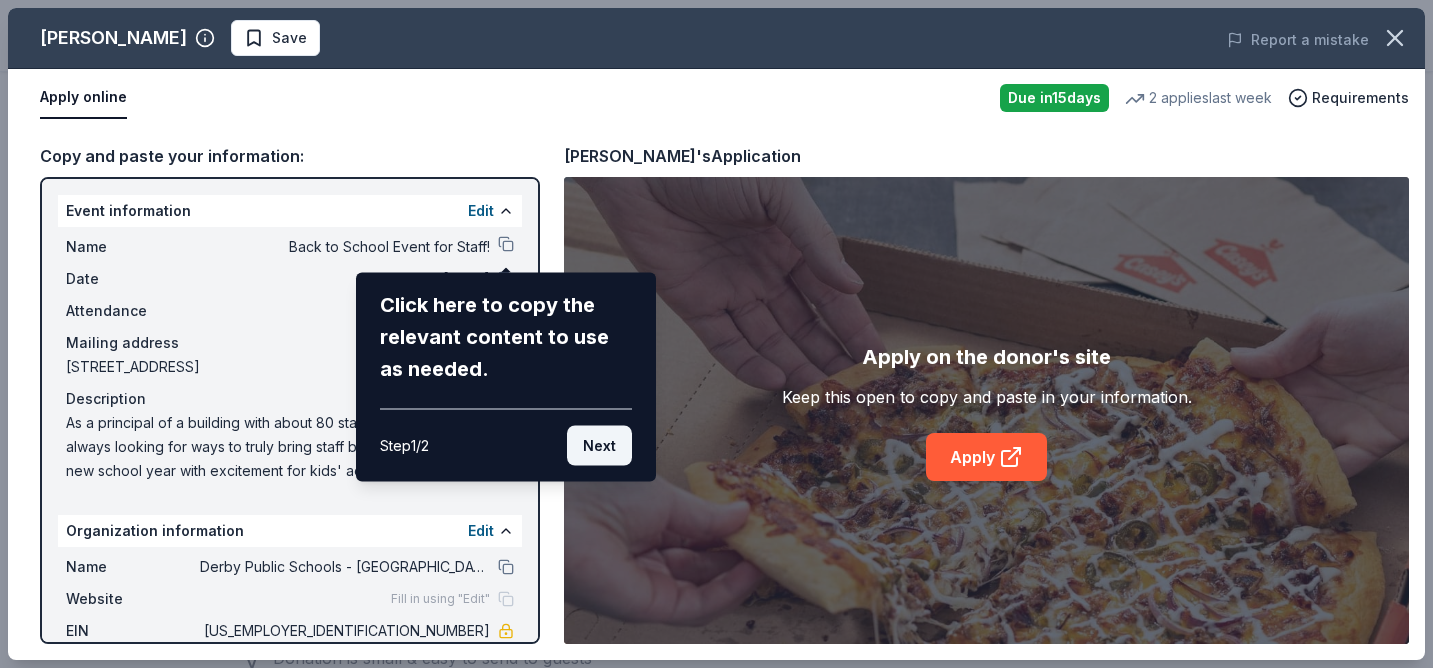click on "Next" at bounding box center (599, 446) 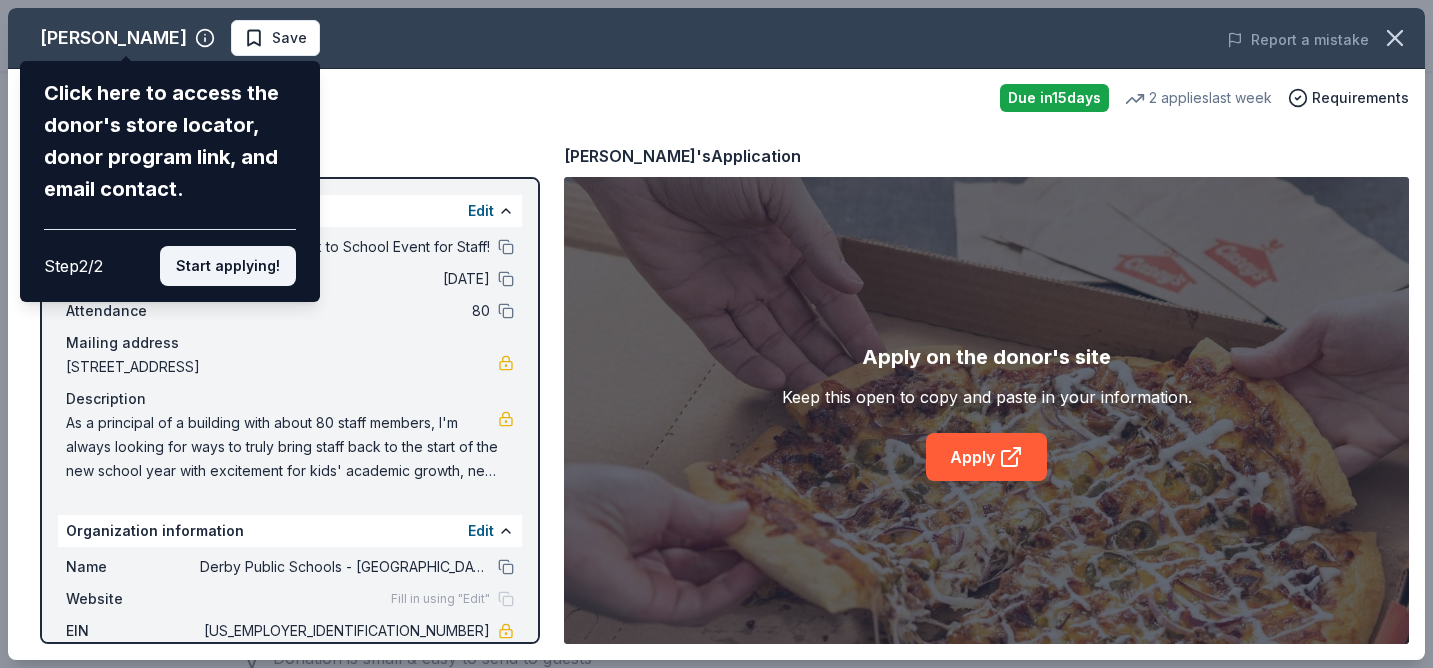 click on "Start applying!" at bounding box center [228, 266] 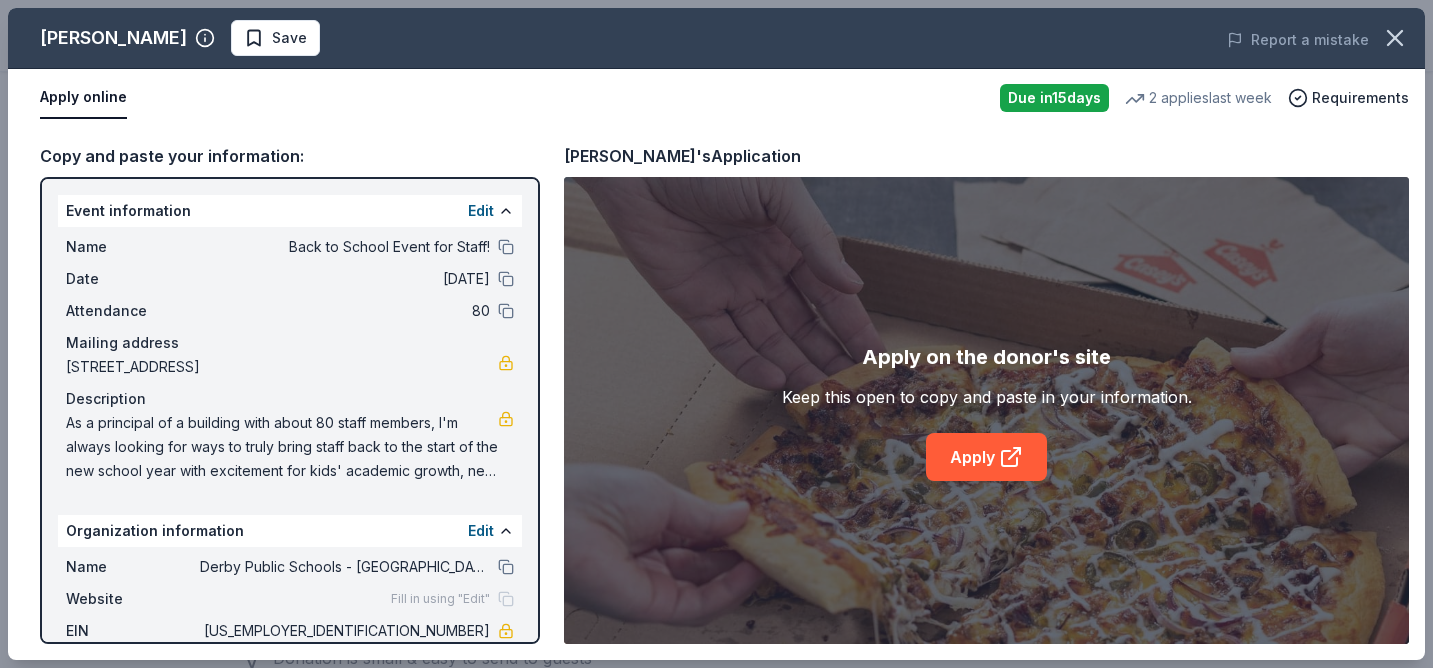 scroll, scrollTop: 57, scrollLeft: 0, axis: vertical 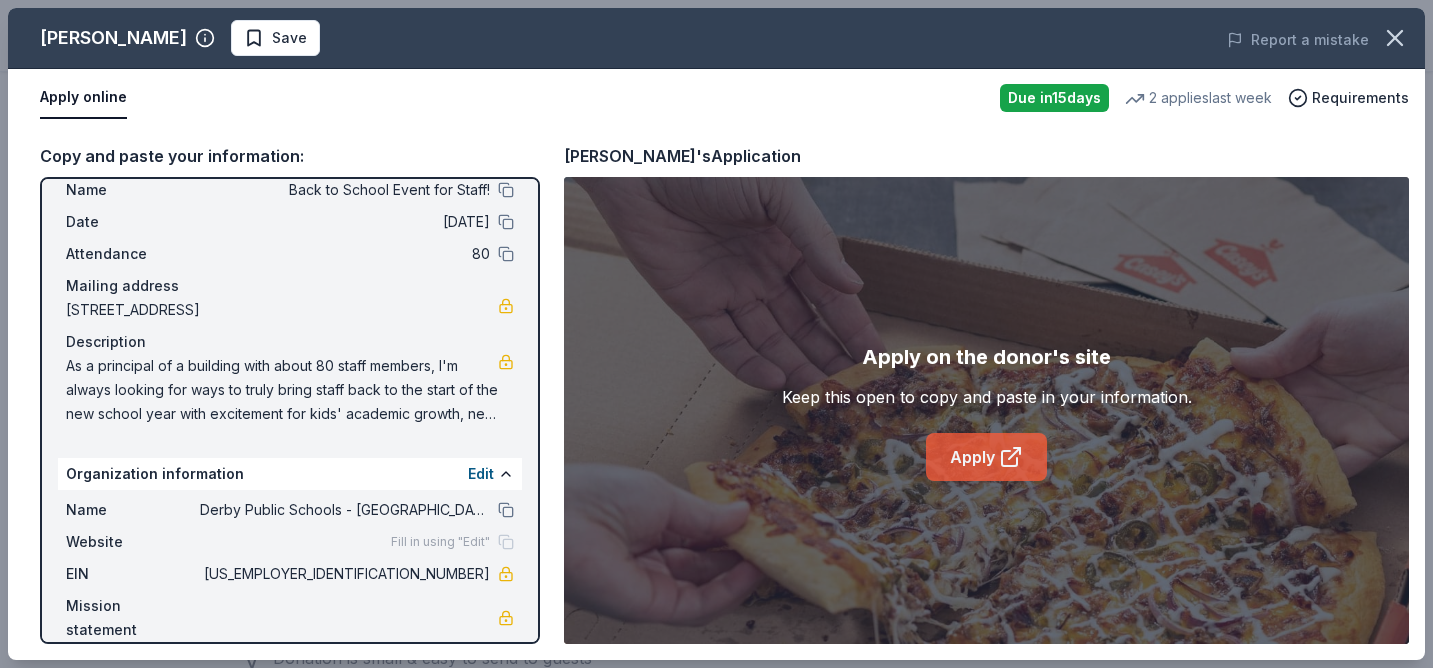 click on "Apply" at bounding box center (986, 457) 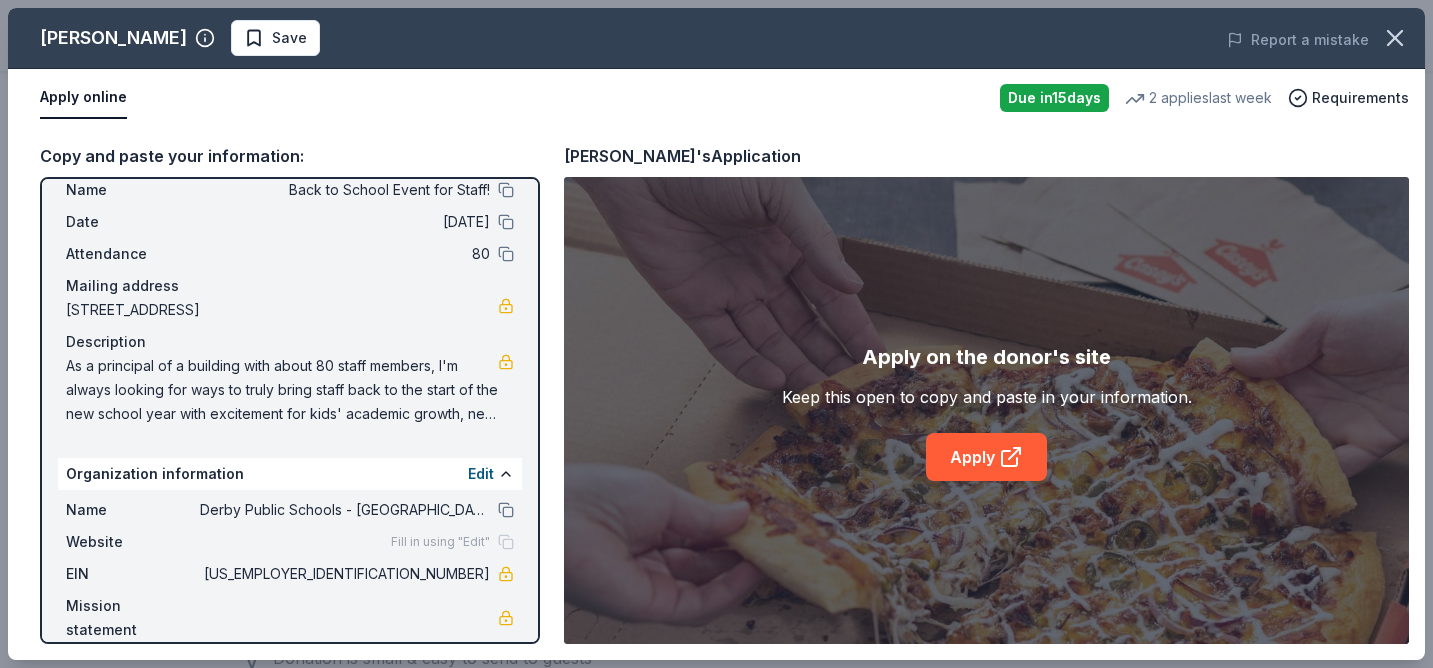 scroll, scrollTop: 0, scrollLeft: 0, axis: both 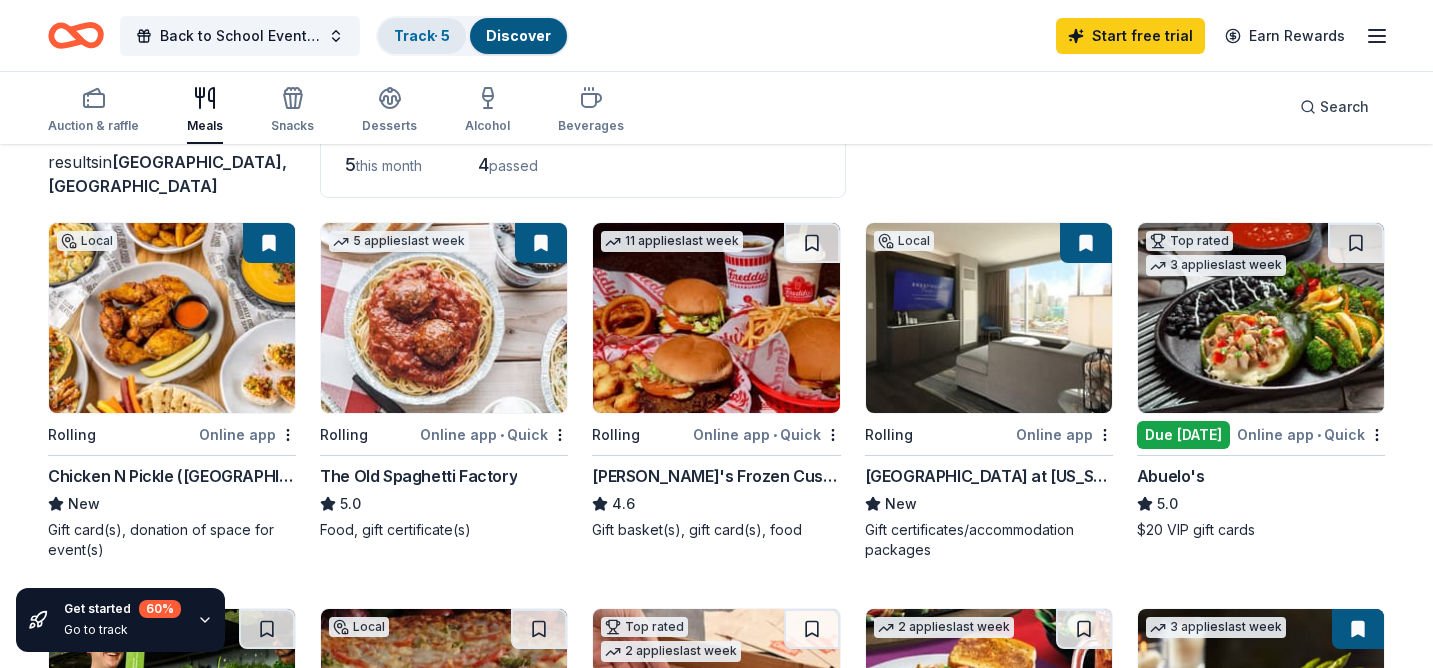 click on "Track  · 5" at bounding box center [422, 35] 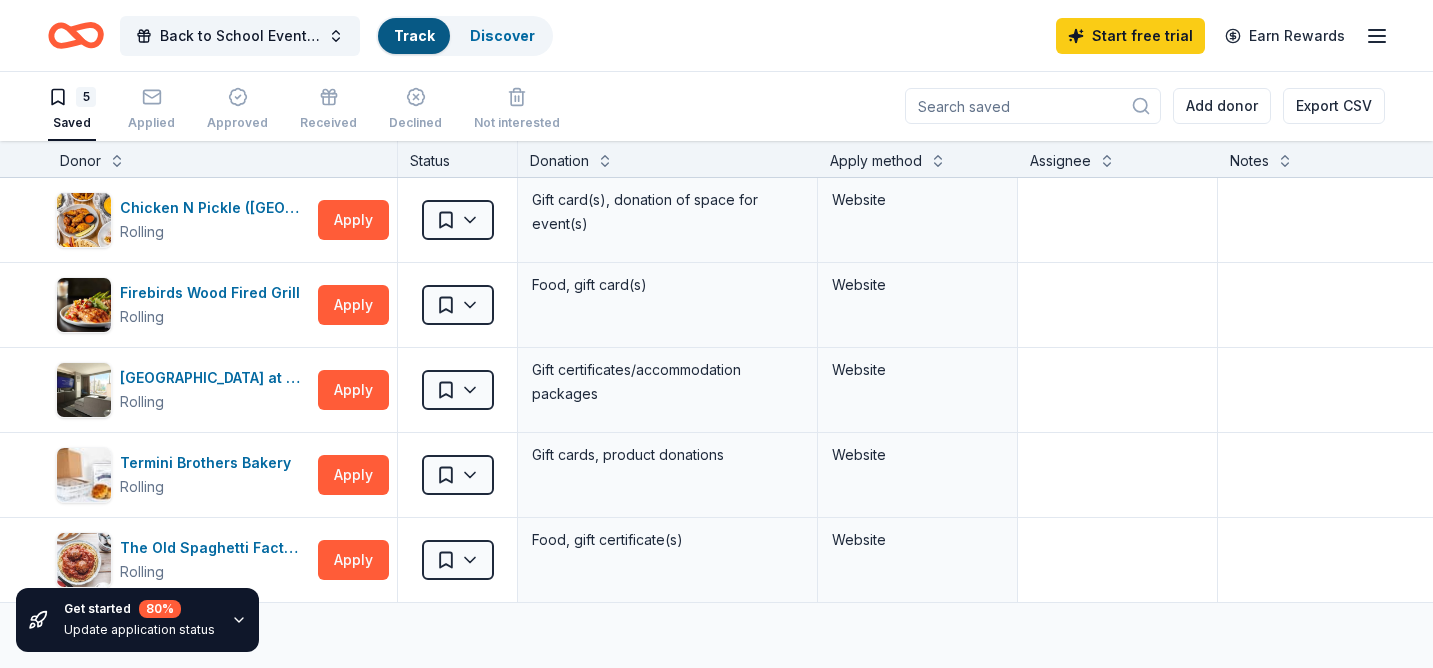 scroll, scrollTop: 1, scrollLeft: 0, axis: vertical 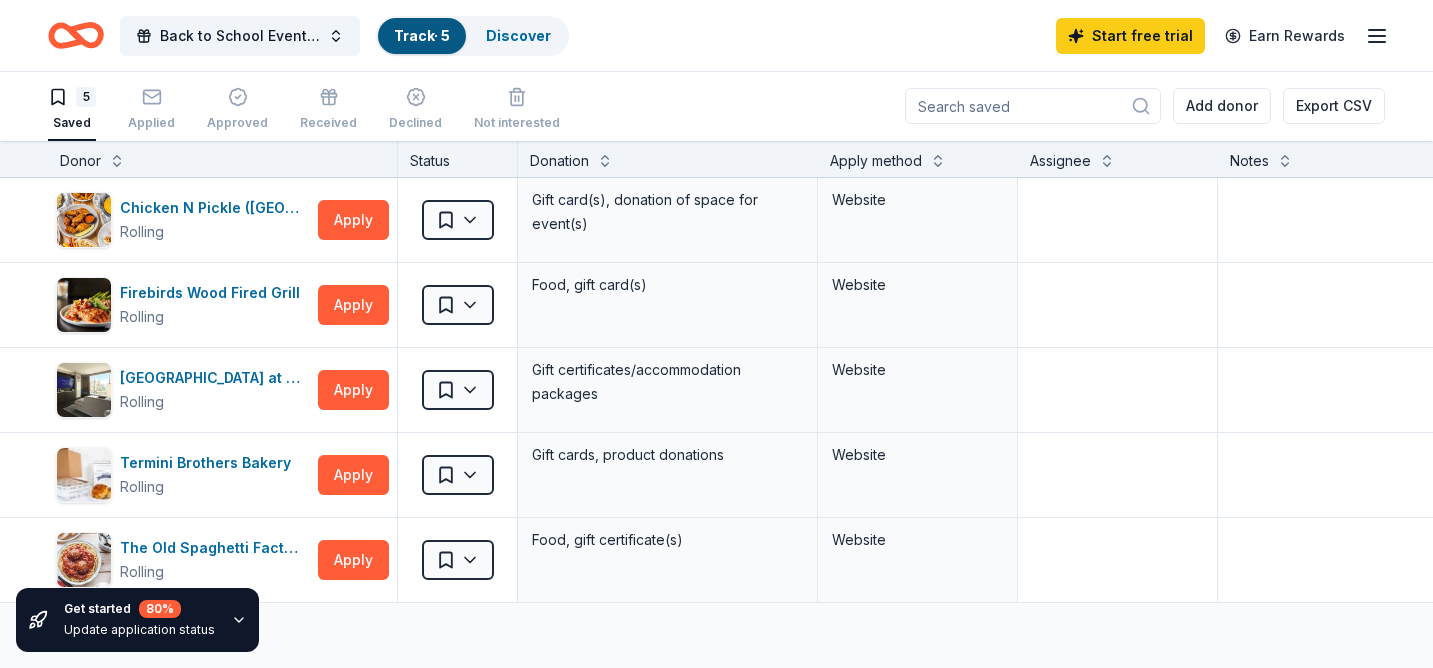 click on "Update application status" at bounding box center (139, 630) 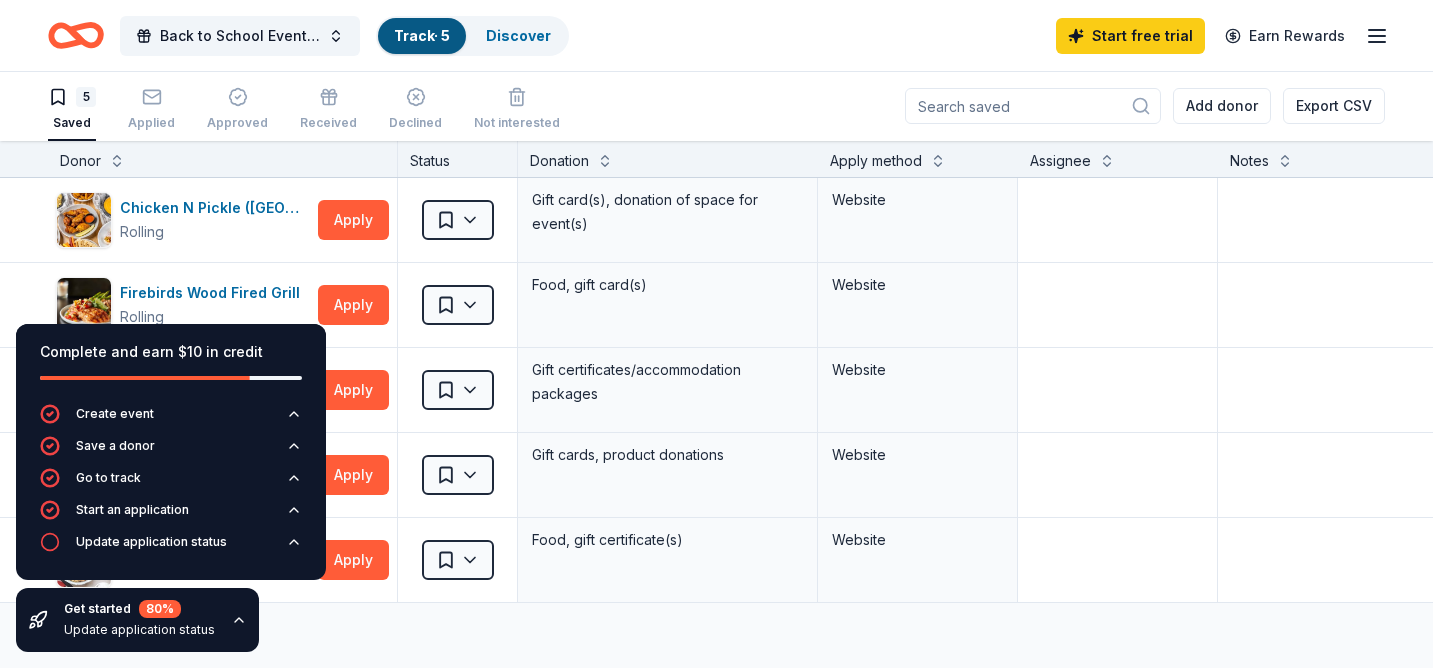 click on "5 Saved Applied Approved Received Declined Not interested Add donor Export CSV" at bounding box center (716, 106) 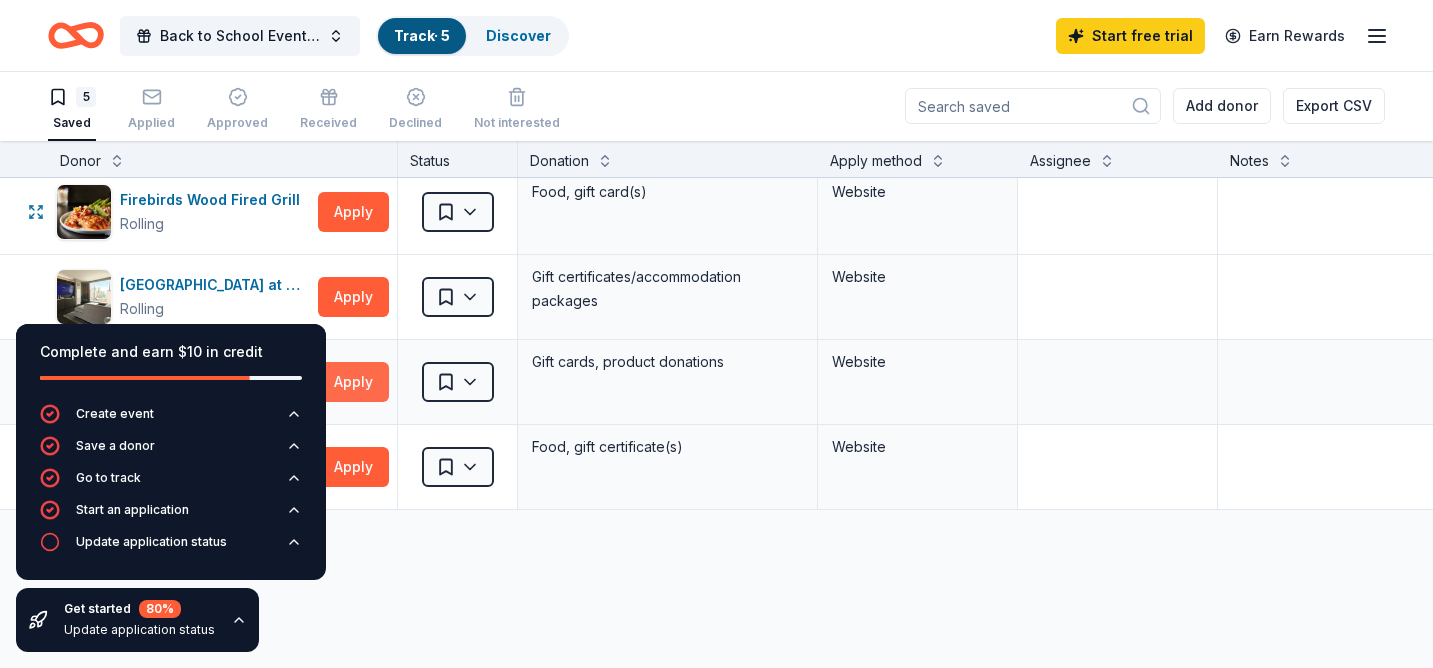 scroll, scrollTop: 0, scrollLeft: 0, axis: both 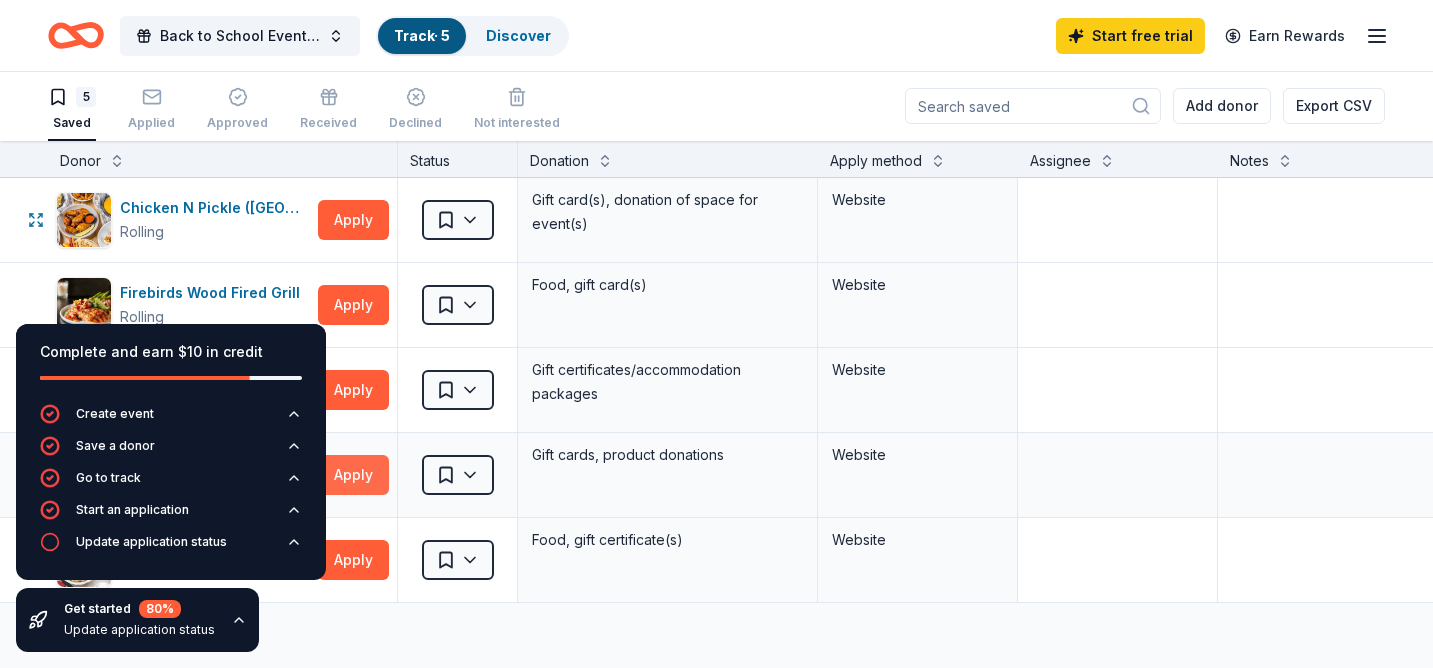 click on "Apply" at bounding box center [353, 220] 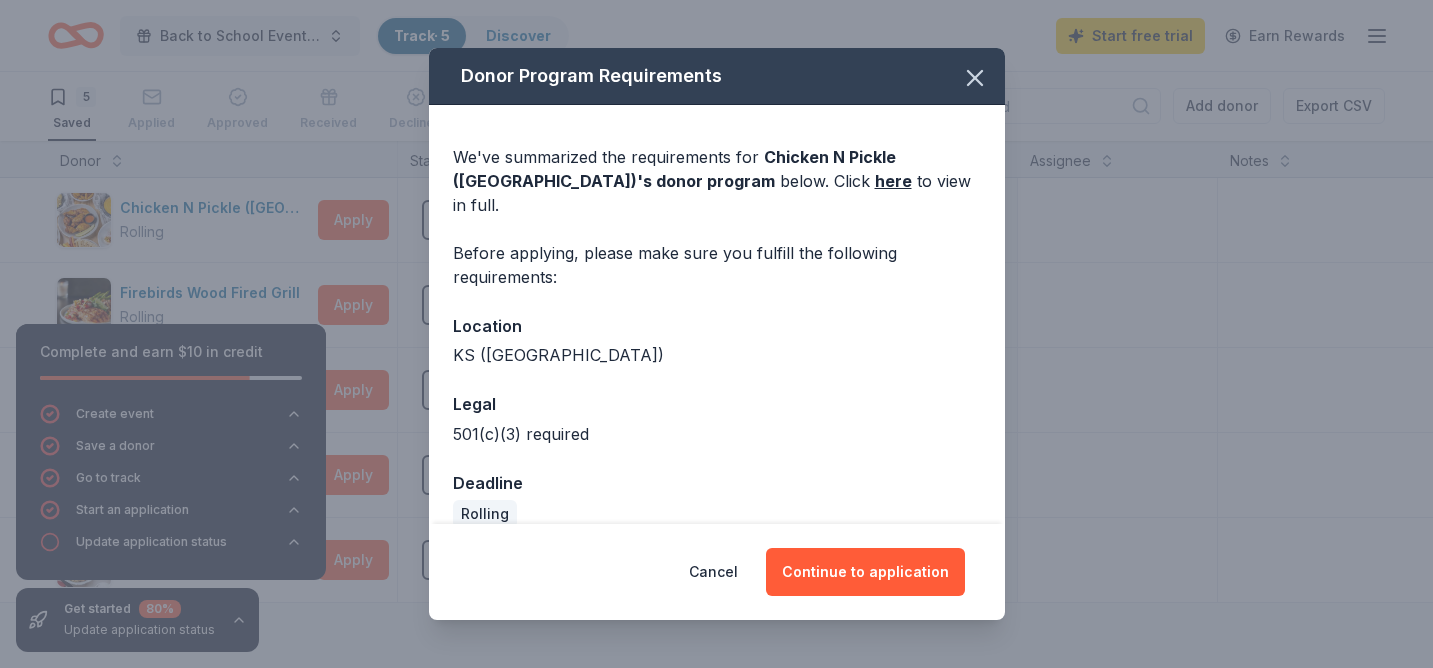 scroll, scrollTop: 3, scrollLeft: 0, axis: vertical 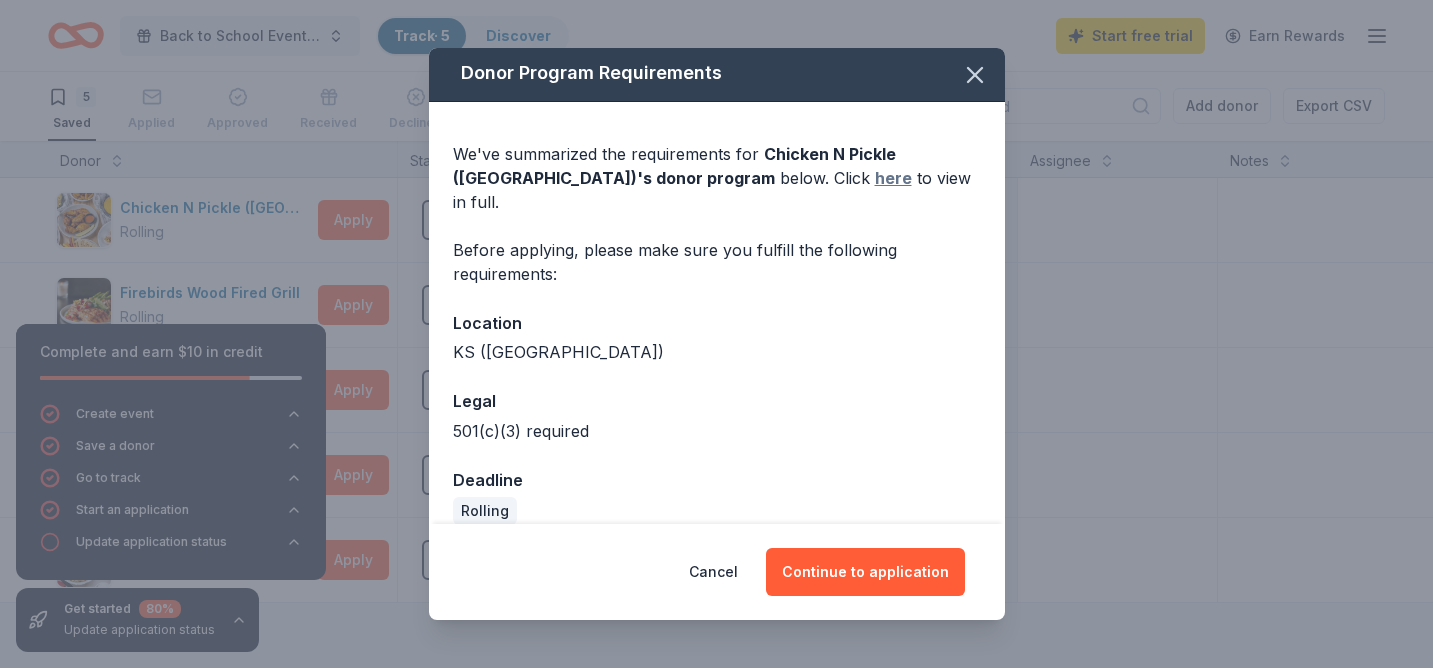 click on "here" at bounding box center (893, 178) 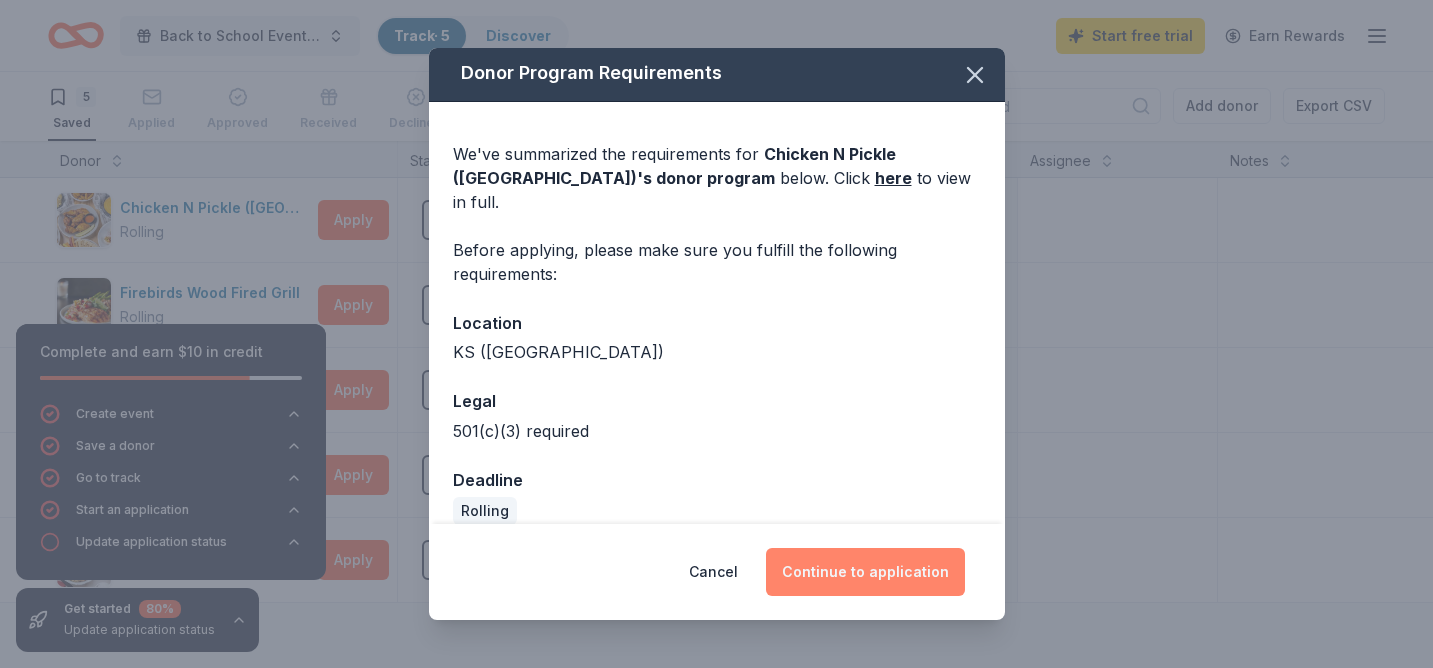 click on "Continue to application" at bounding box center [865, 572] 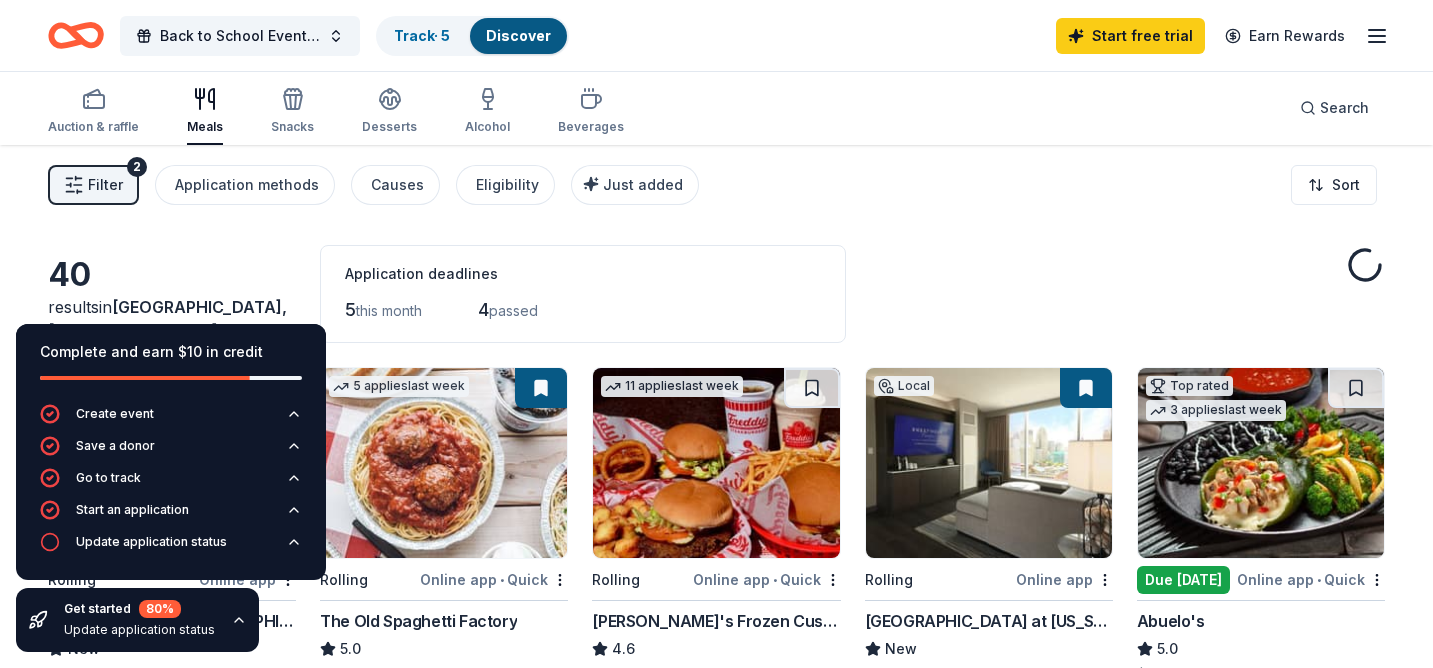 scroll, scrollTop: 146, scrollLeft: 0, axis: vertical 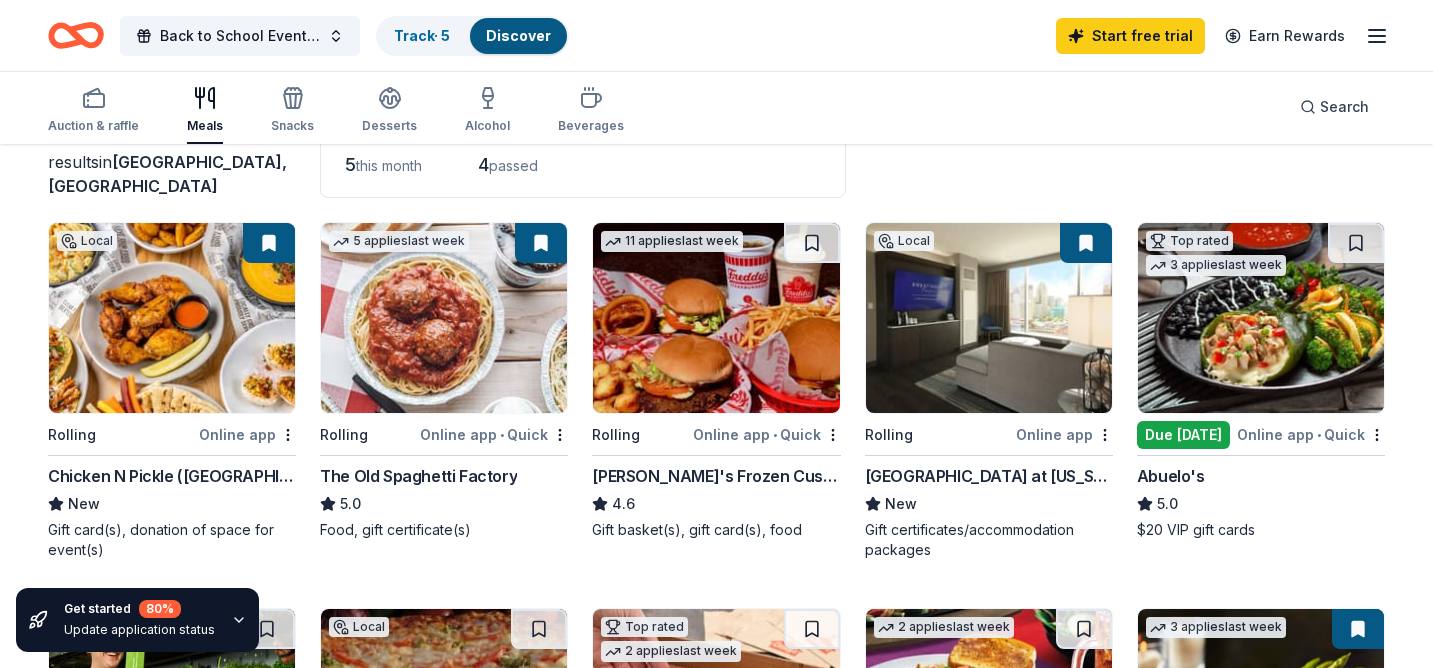 click on "Get started 80 % Update application status" at bounding box center (139, 620) 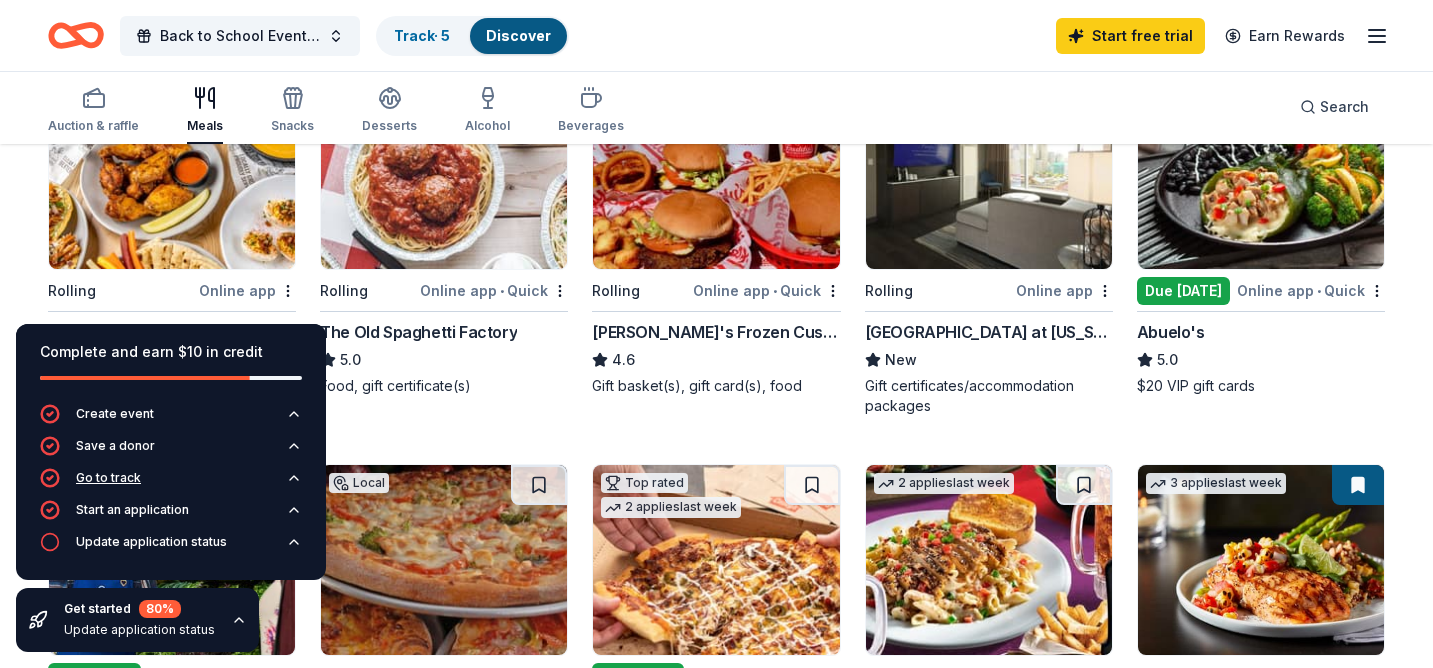scroll, scrollTop: 320, scrollLeft: 0, axis: vertical 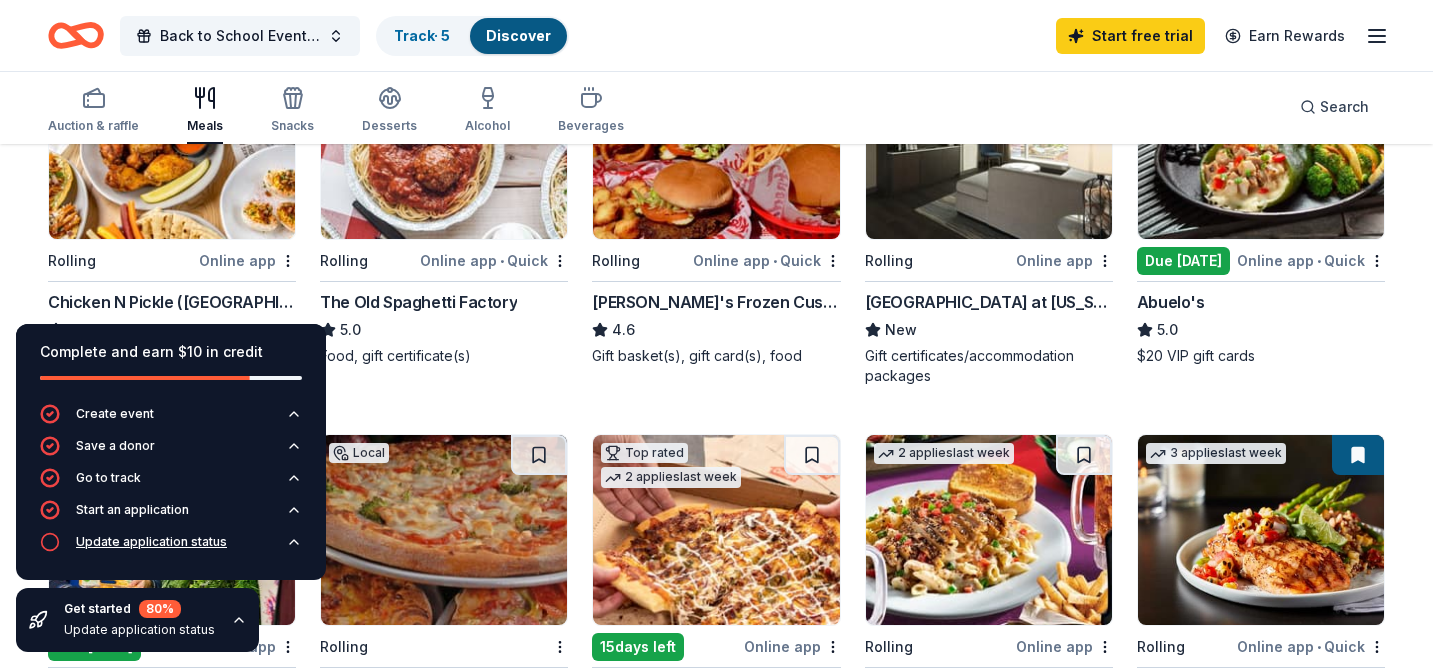 click on "Update application status" at bounding box center (151, 542) 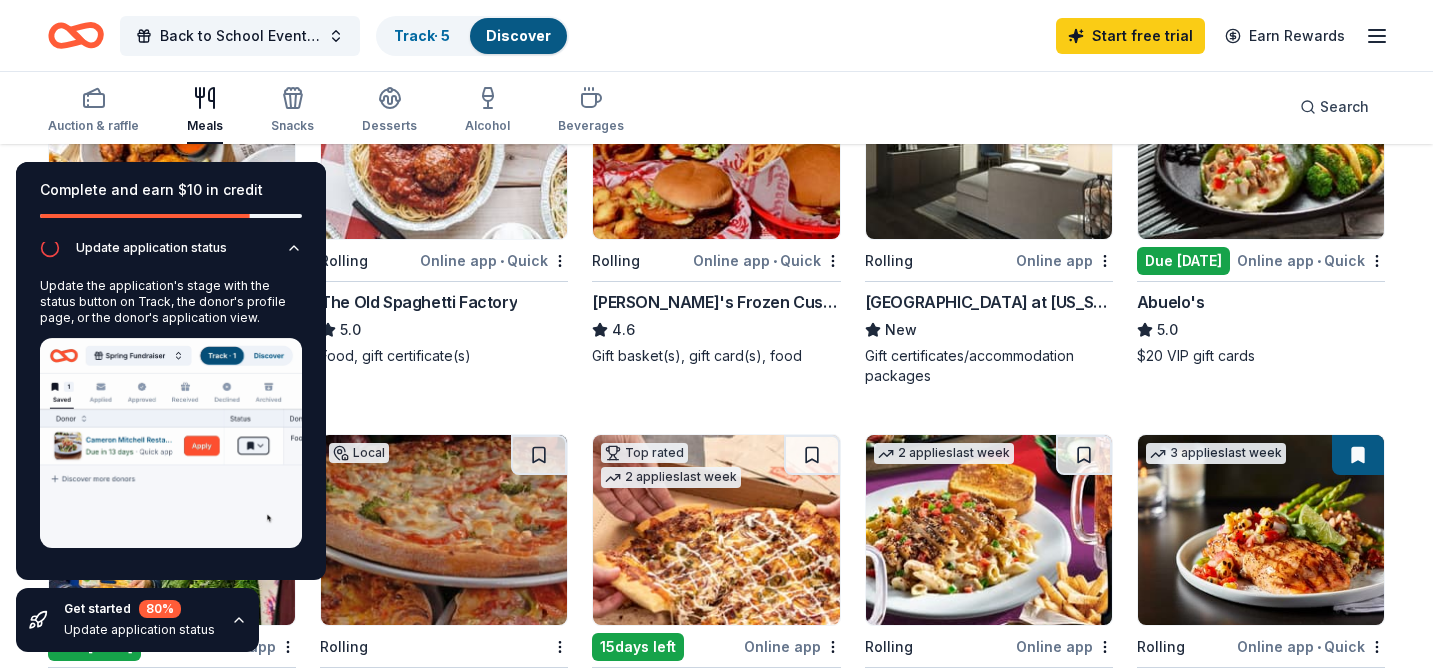 scroll, scrollTop: 0, scrollLeft: 0, axis: both 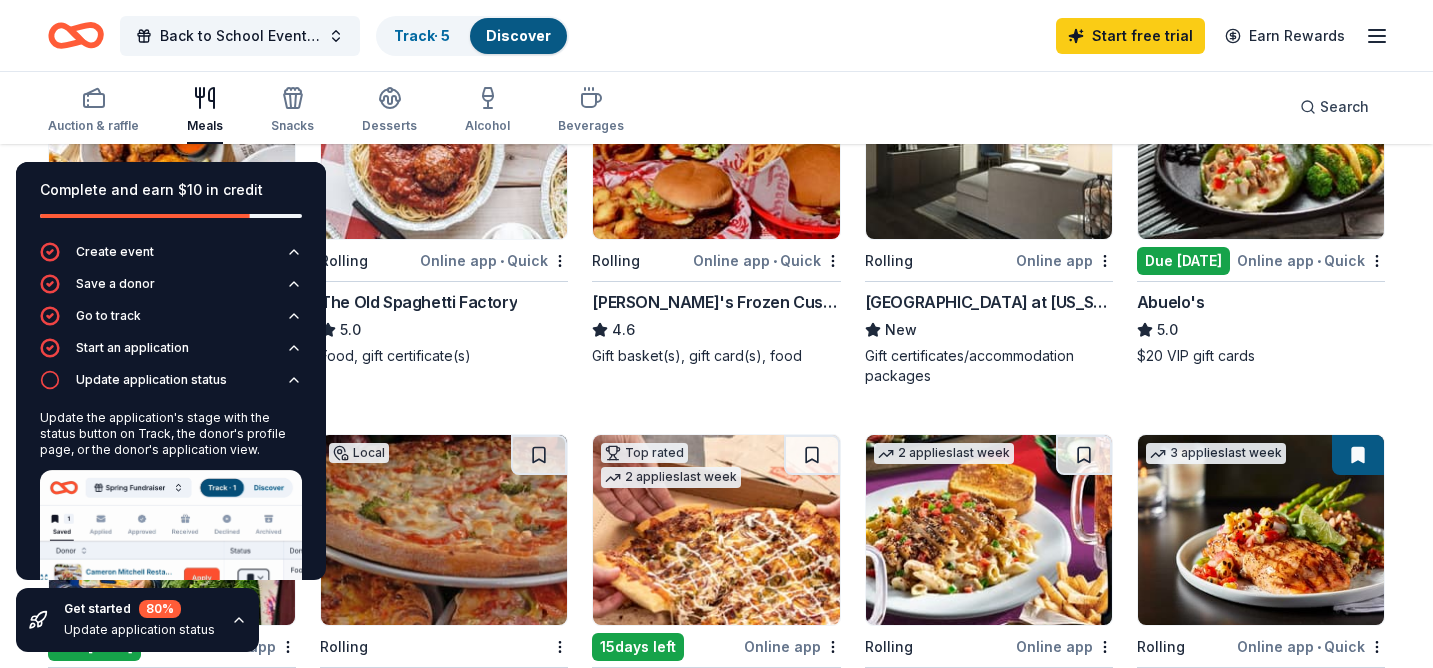 click on "Back to School Event for Staff! Track  · 5 Discover Start free  trial Earn Rewards" at bounding box center [716, 35] 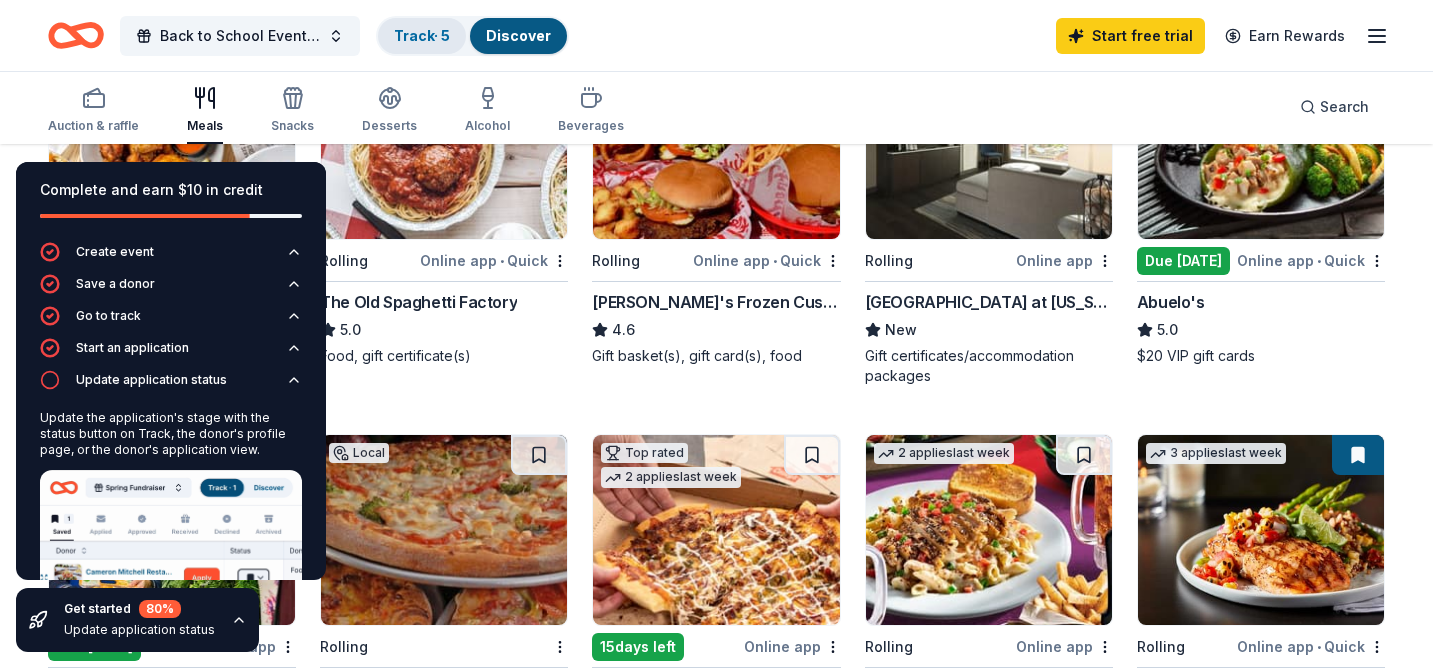 click on "Track  · 5" at bounding box center (422, 35) 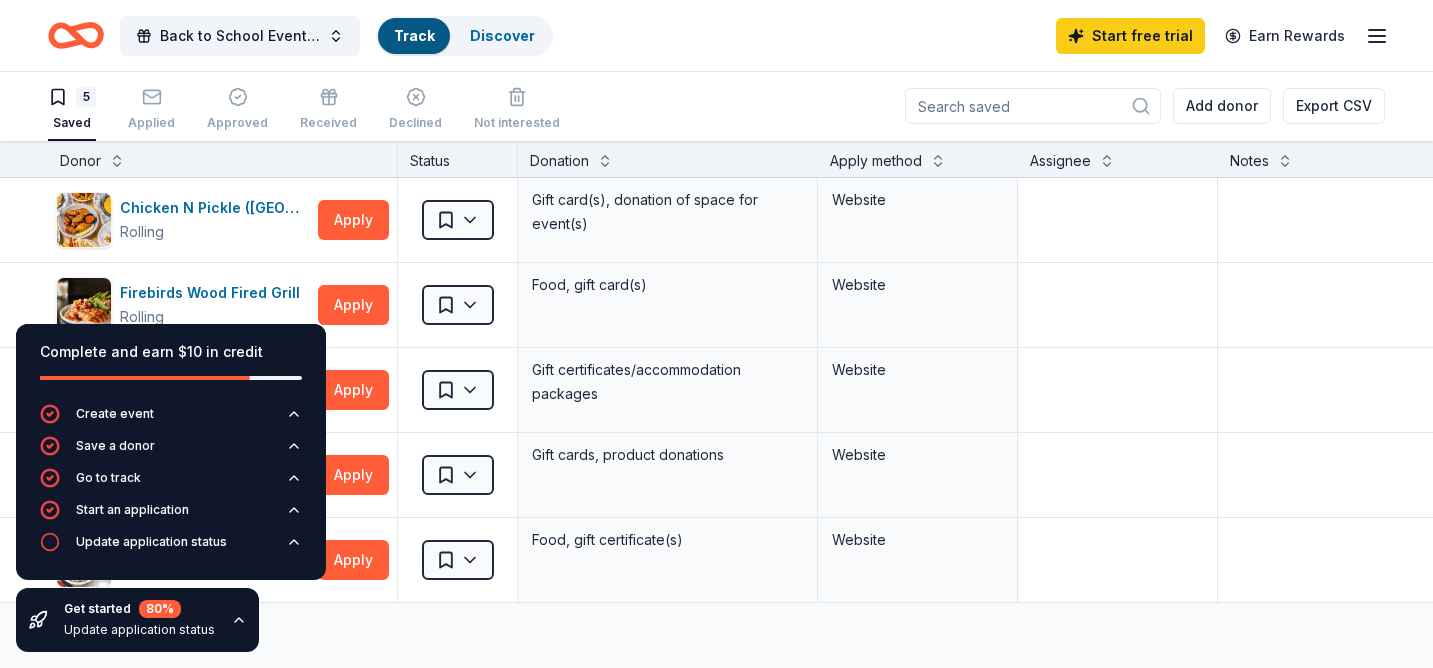 scroll, scrollTop: 1, scrollLeft: 0, axis: vertical 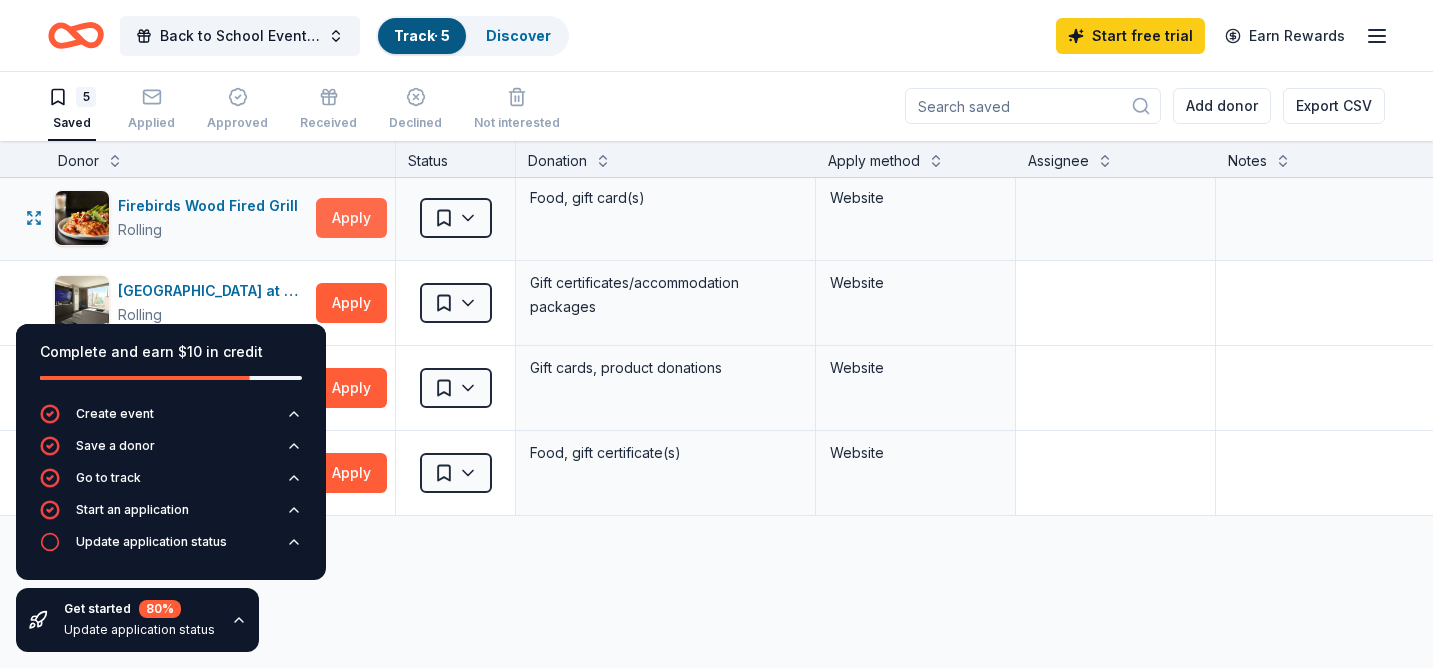click on "Apply" at bounding box center (351, 218) 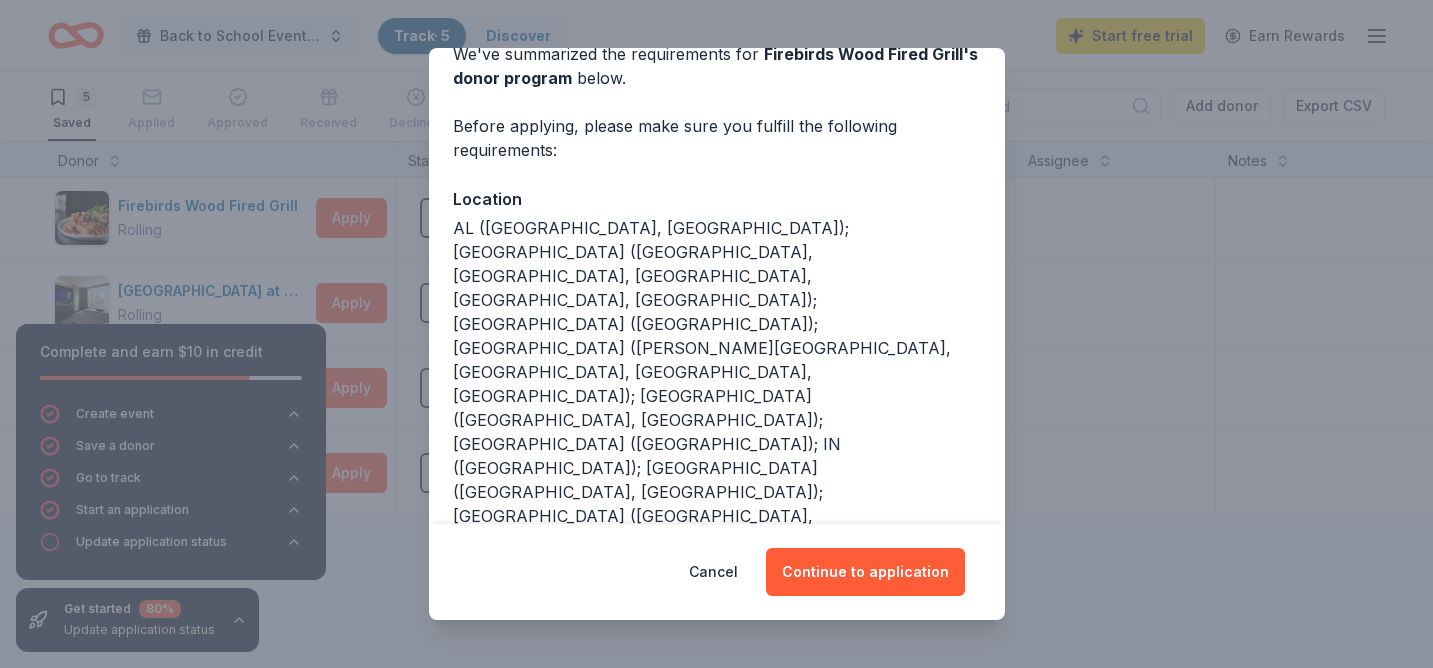 scroll, scrollTop: 189, scrollLeft: 0, axis: vertical 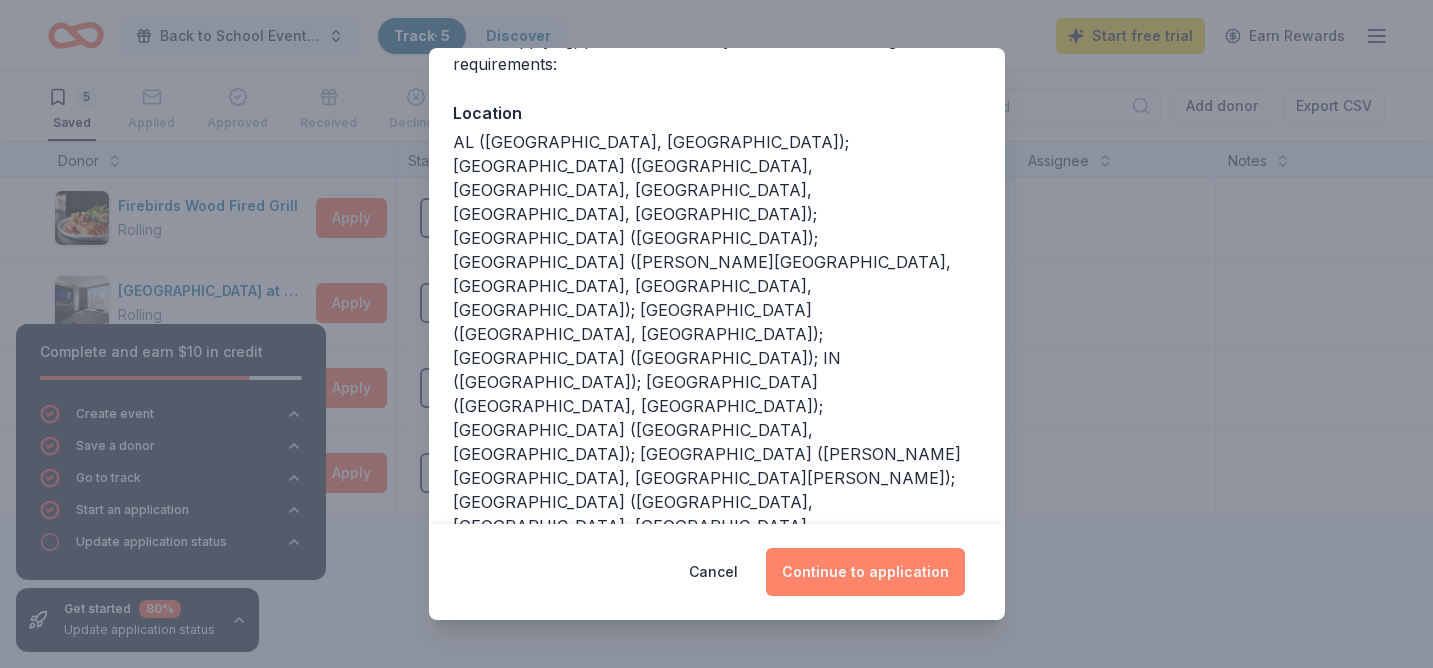 click on "Continue to application" at bounding box center (865, 572) 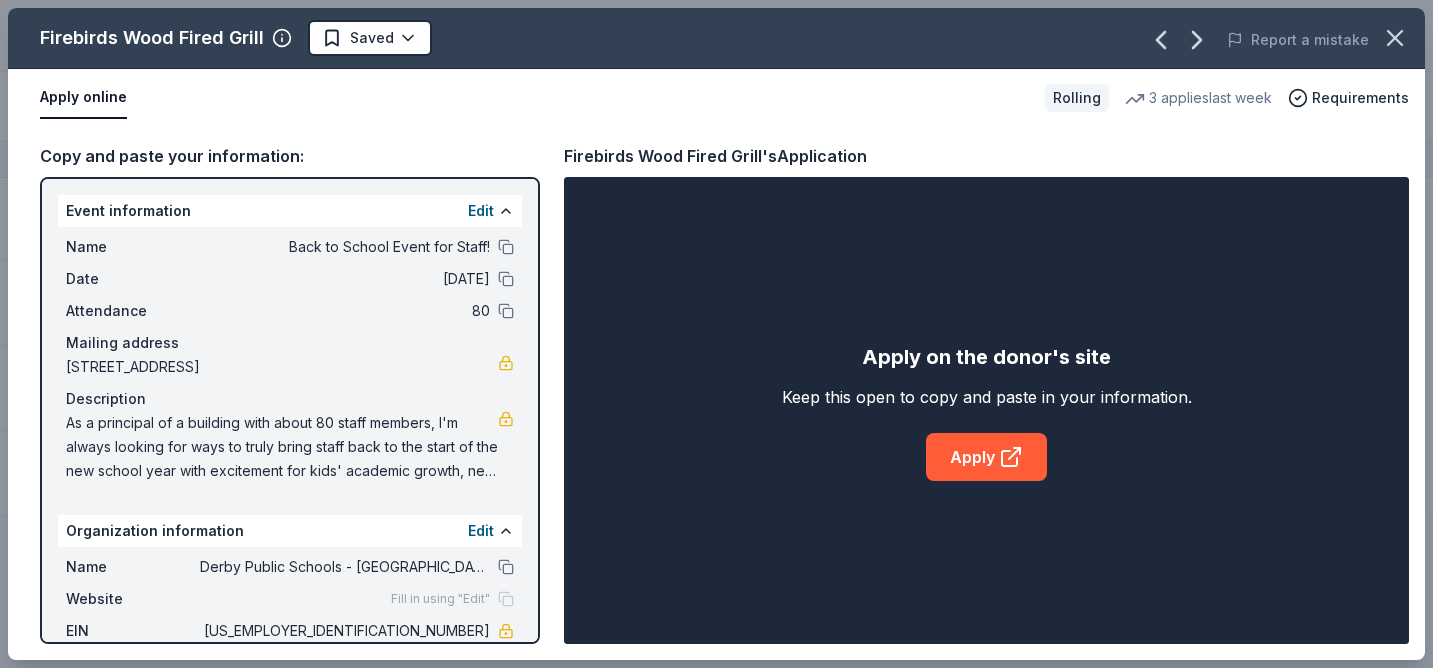 scroll, scrollTop: 57, scrollLeft: 0, axis: vertical 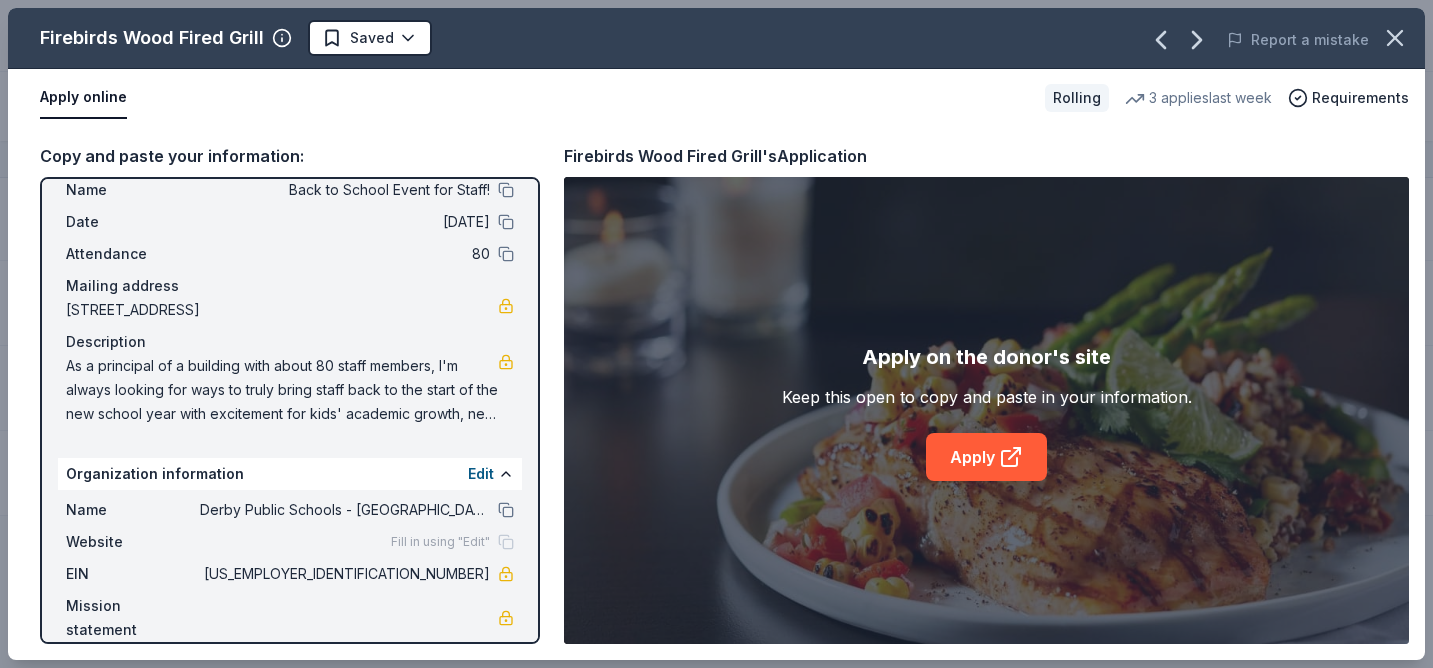 click on "As a principal of a building with about 80 staff members, I'm always looking for ways to truly bring staff back to the start of the new school year with excitement for kids' academic growth, new learning, resources to start the year (including materials), and food! I'd like to offer staff a free breakfast and snacks on [DATE]. In addition, I have time with half of the staff on 8/6 and would love to provide snacks for our certified teachers that day as well." at bounding box center (282, 390) 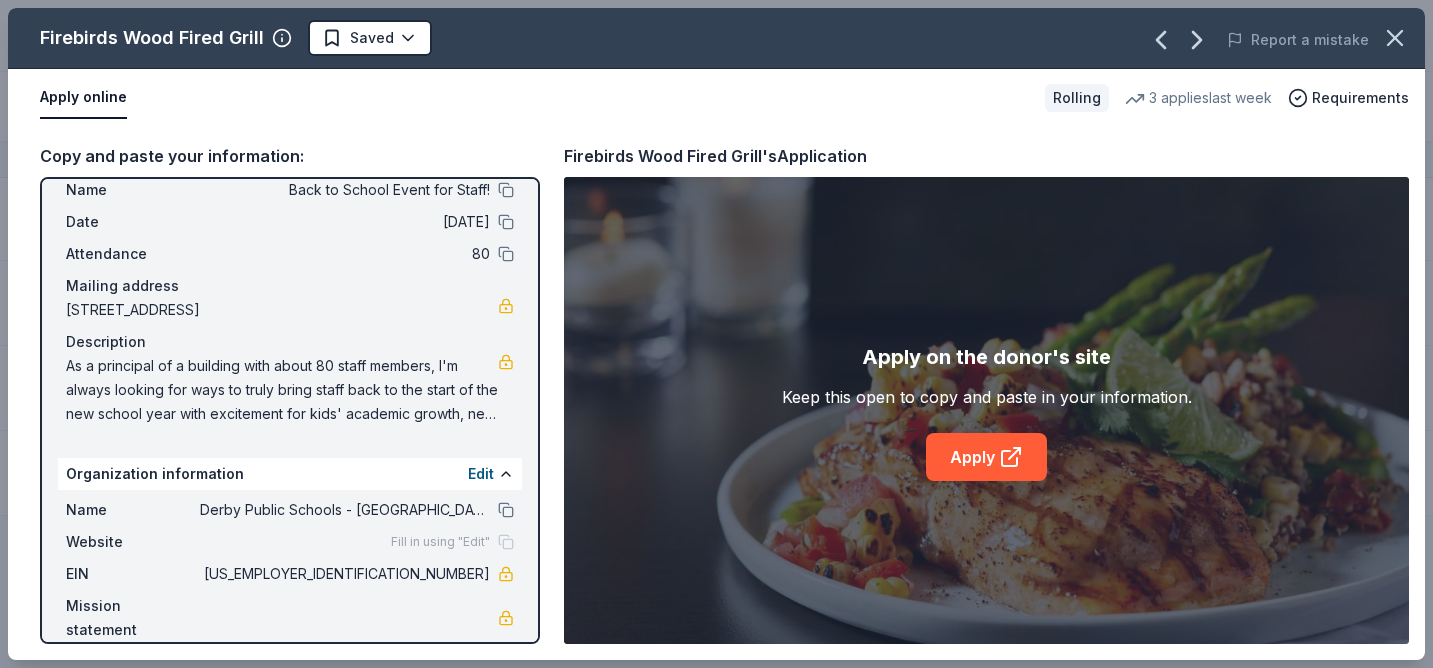 drag, startPoint x: 68, startPoint y: 365, endPoint x: 363, endPoint y: 401, distance: 297.1885 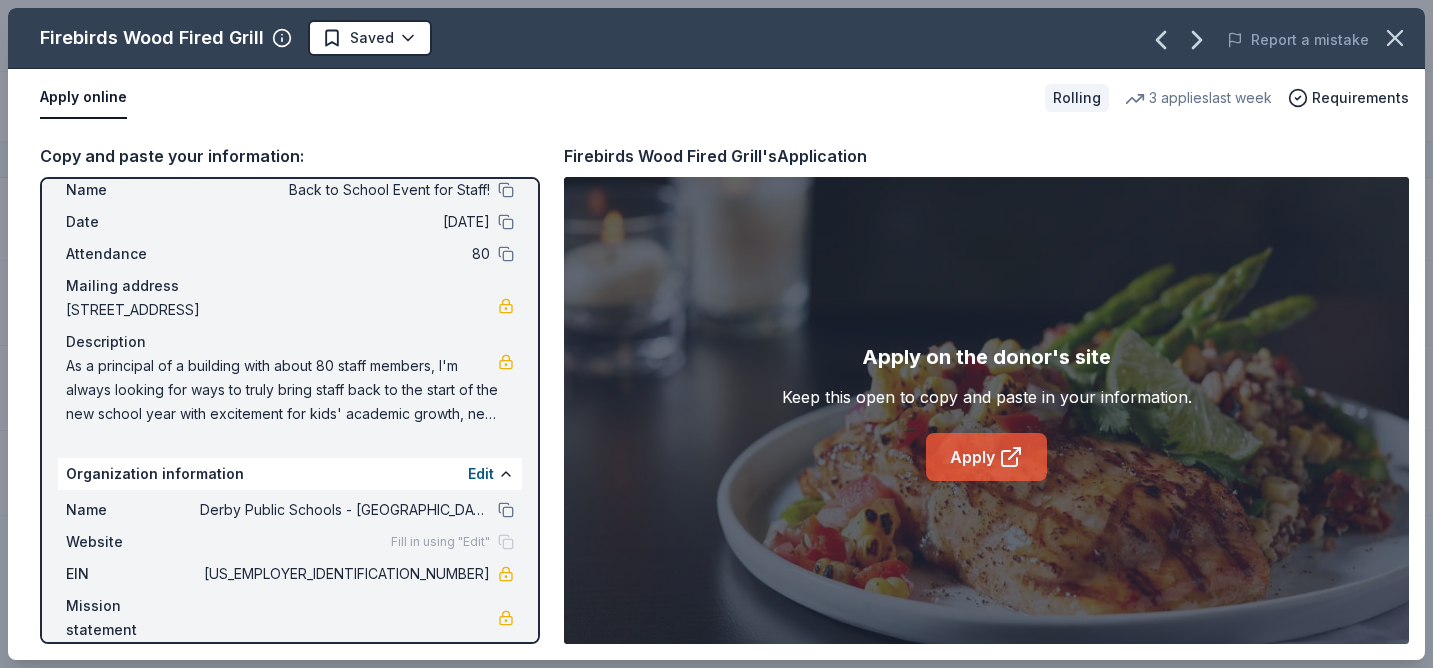click on "Apply" at bounding box center (986, 457) 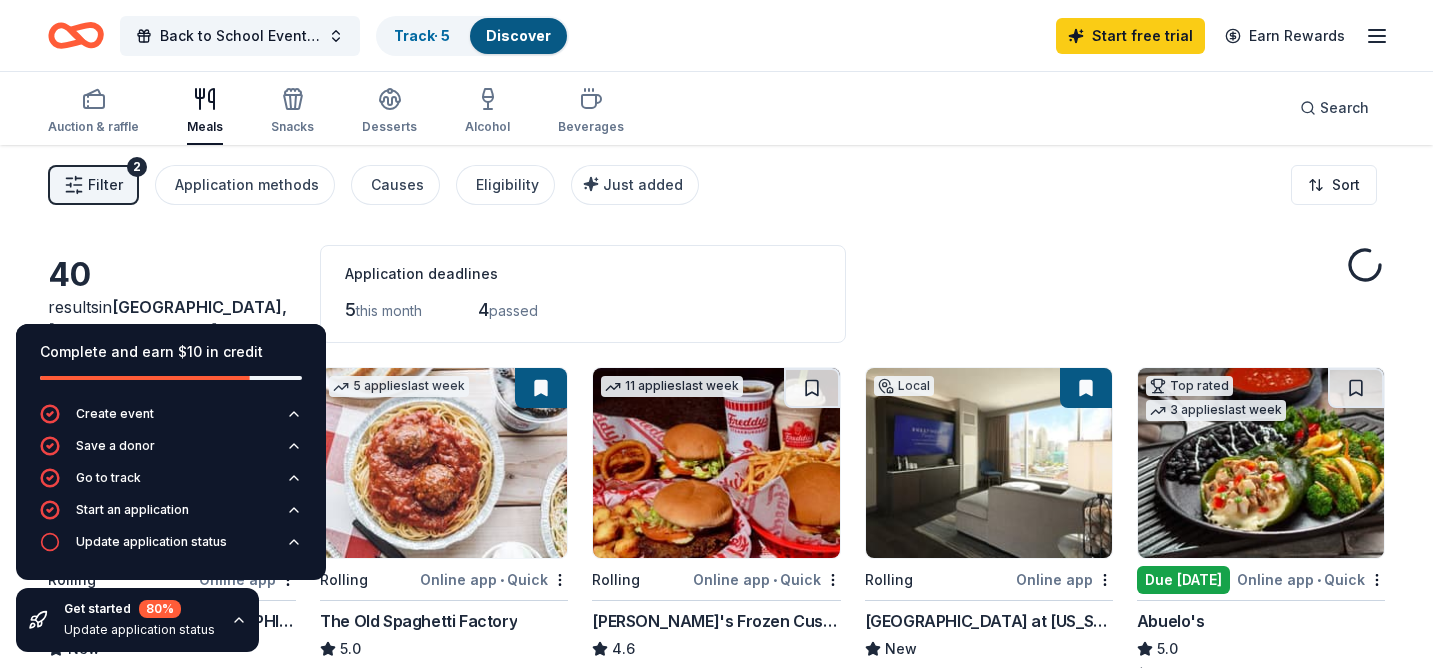 scroll, scrollTop: 320, scrollLeft: 0, axis: vertical 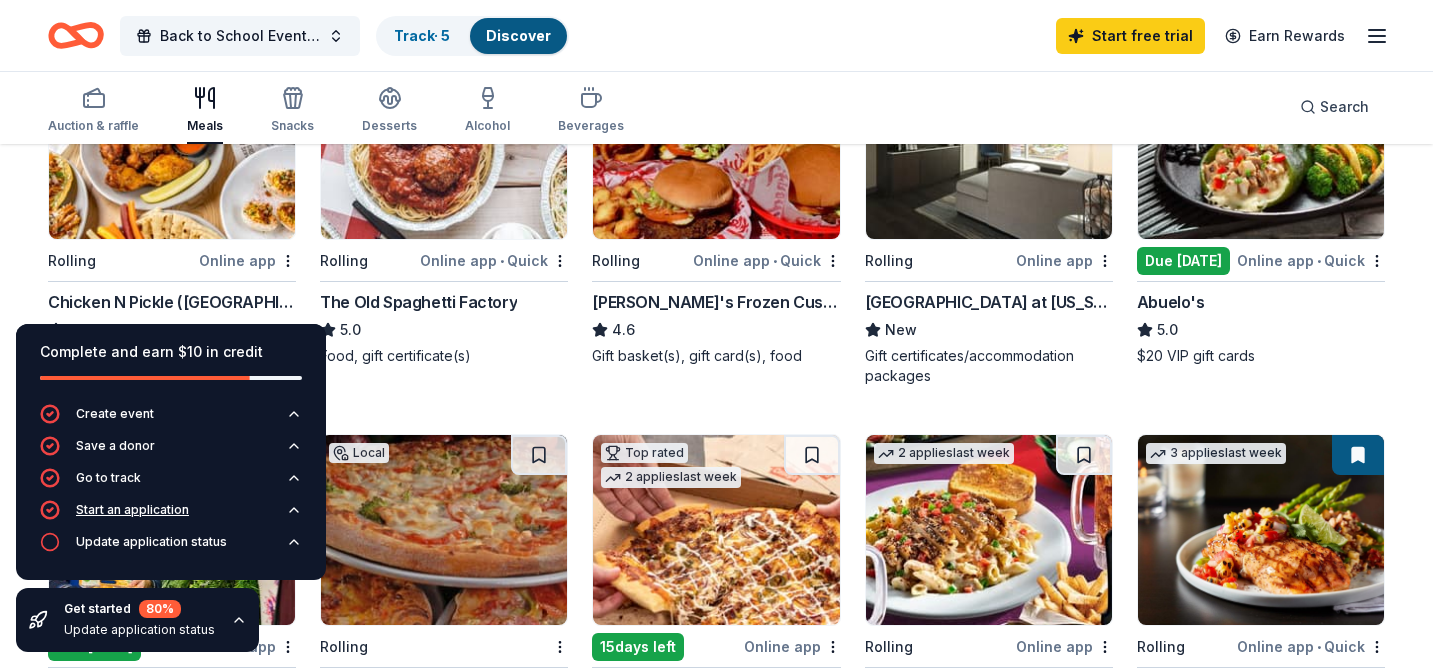 click on "Start an application" at bounding box center (132, 510) 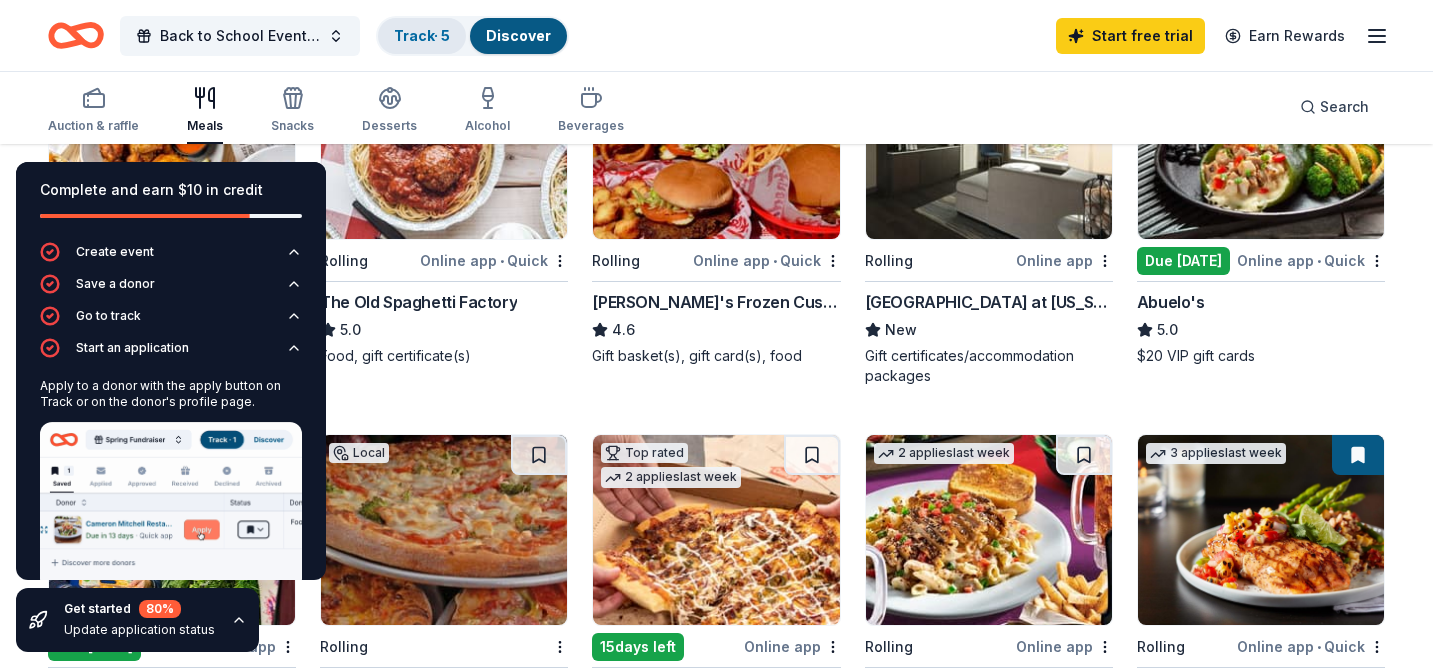 click on "Track  · 5" at bounding box center [422, 35] 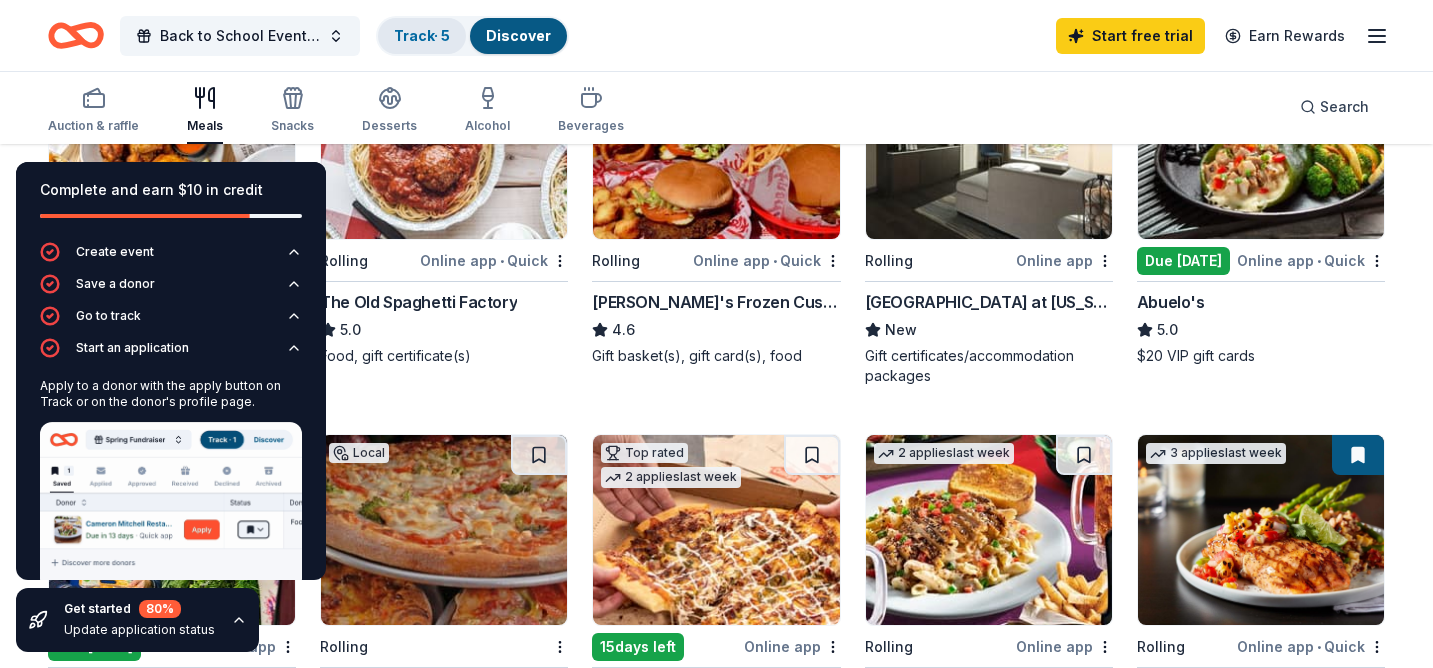 scroll, scrollTop: 1, scrollLeft: 0, axis: vertical 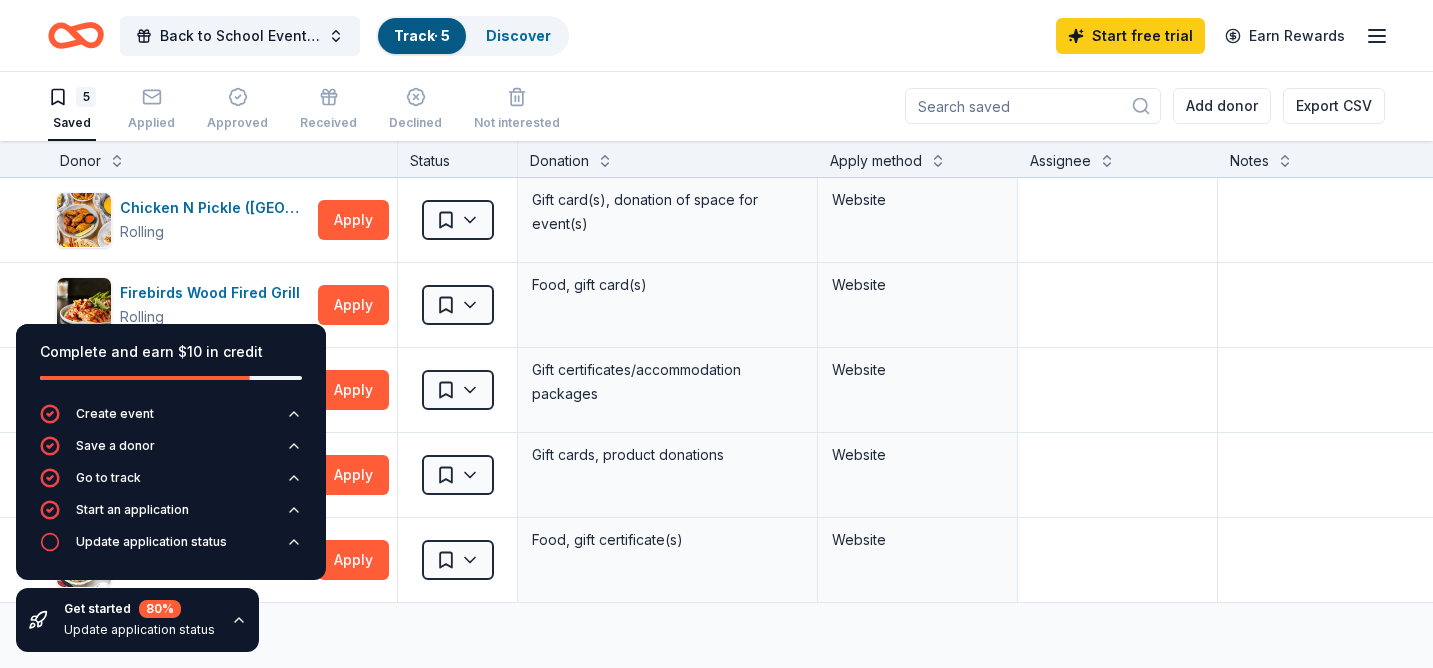 click on "Assignee" at bounding box center [1060, 161] 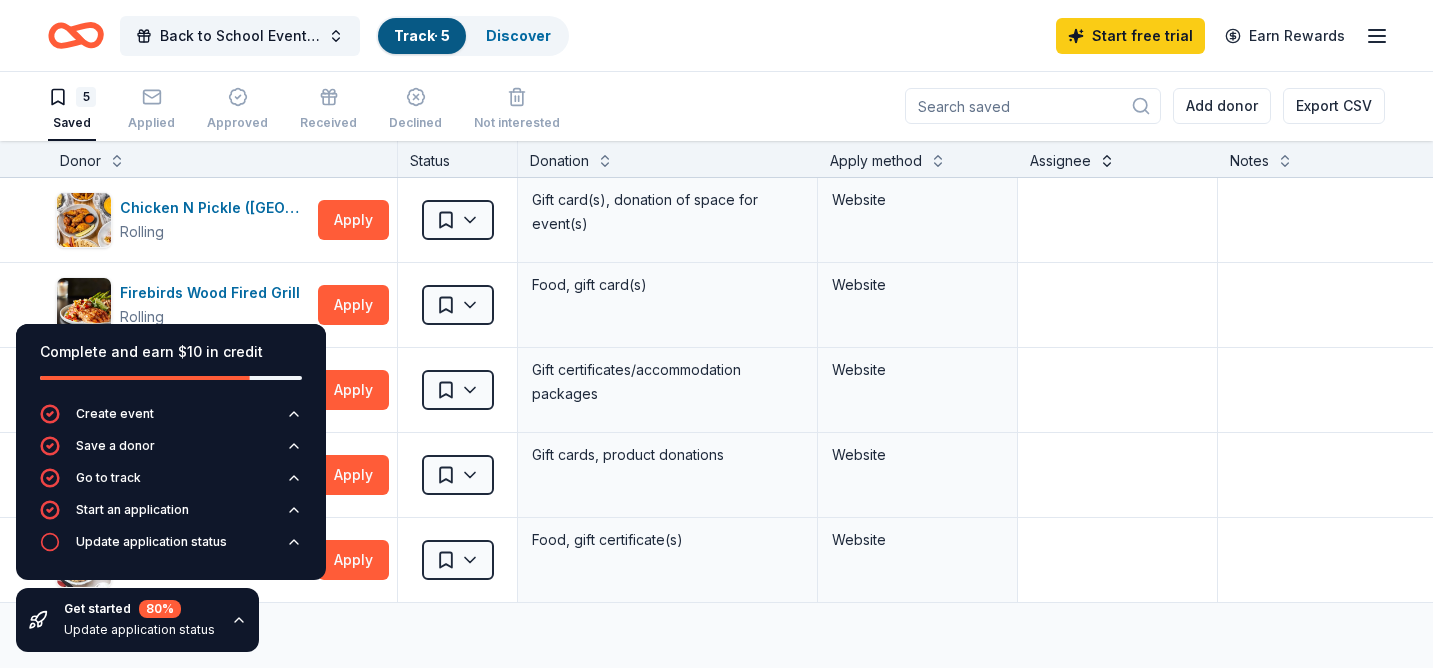click at bounding box center (1107, 159) 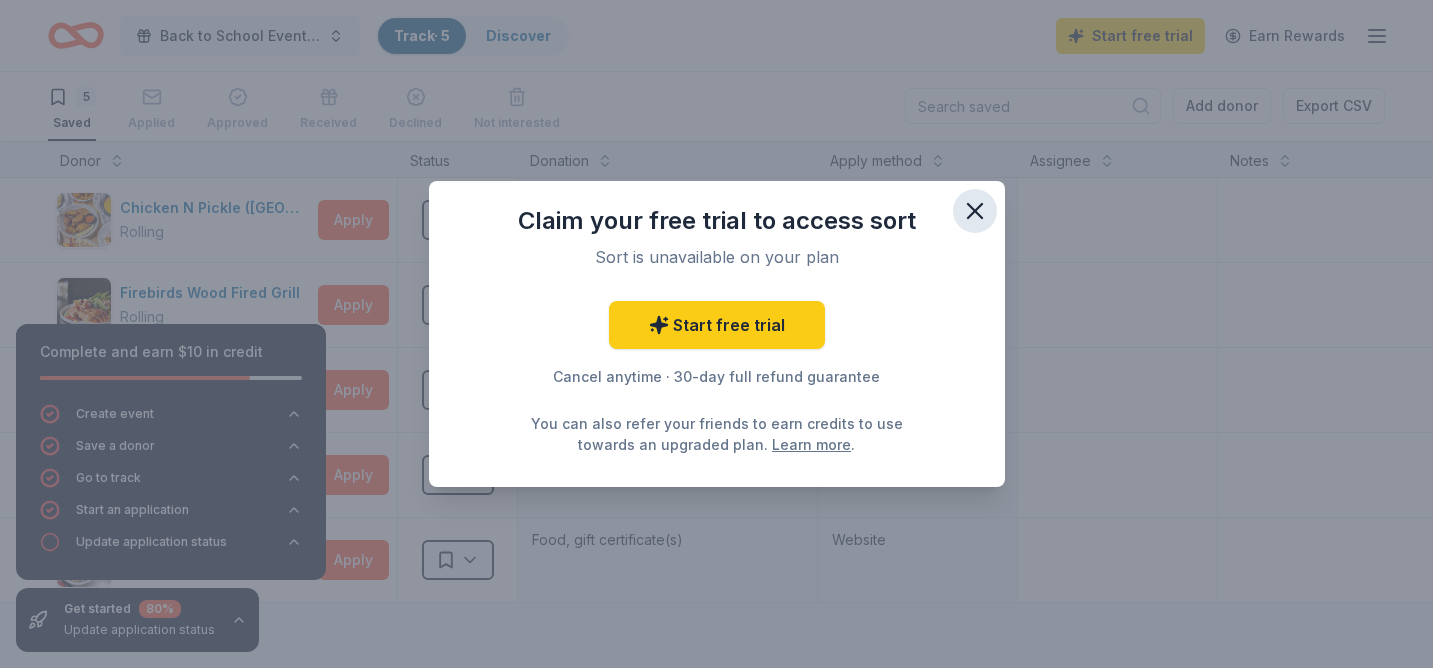 click 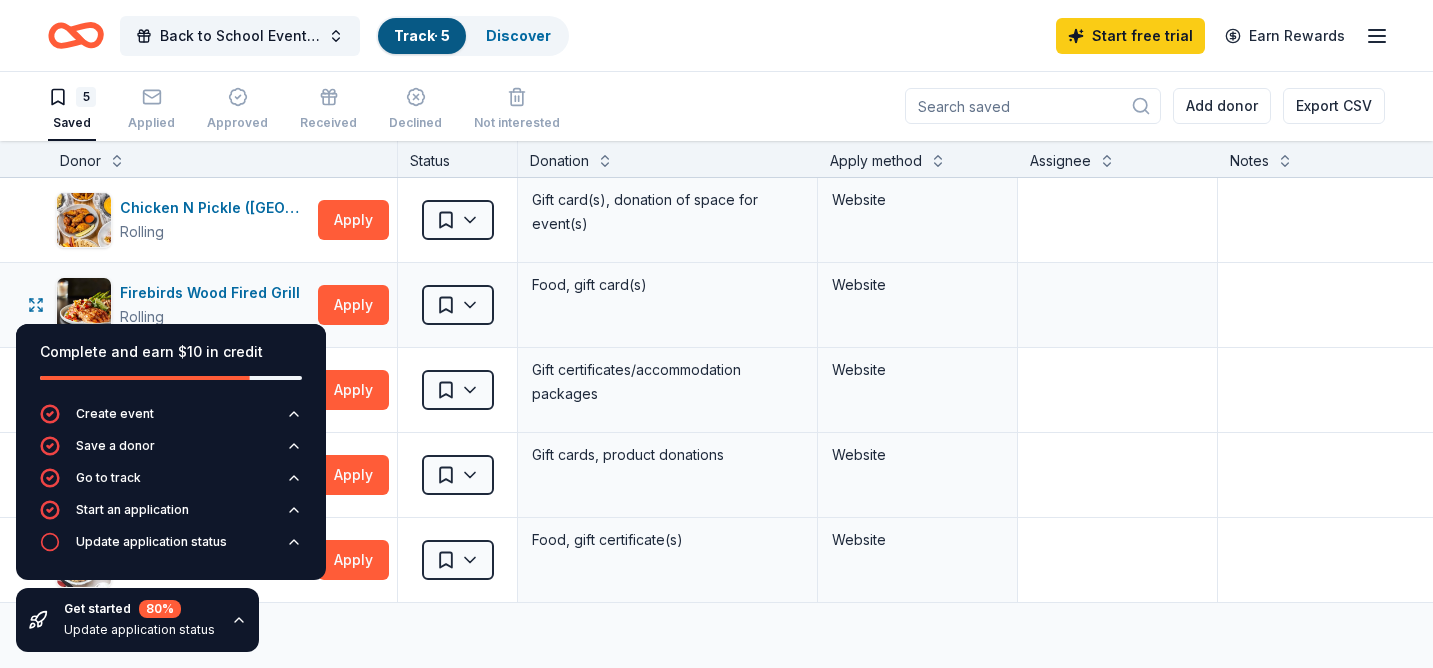 scroll, scrollTop: 0, scrollLeft: 0, axis: both 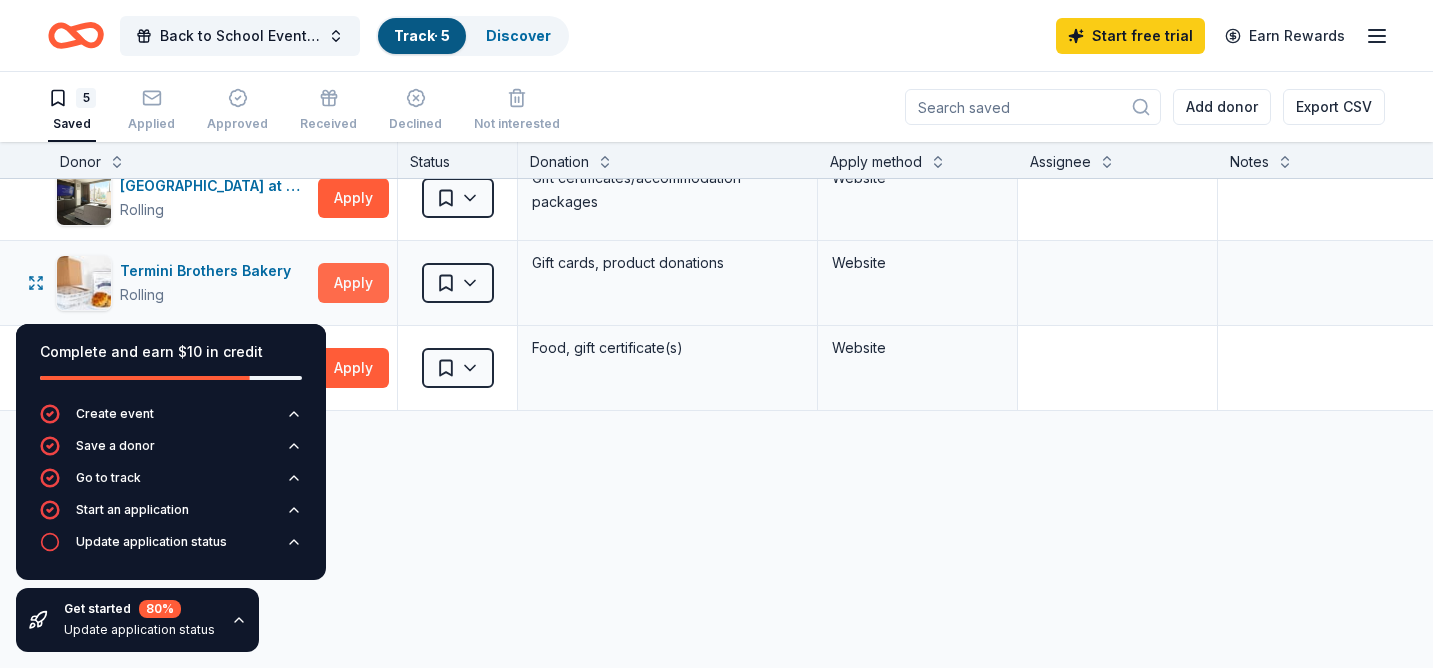 click on "Apply" at bounding box center (353, 283) 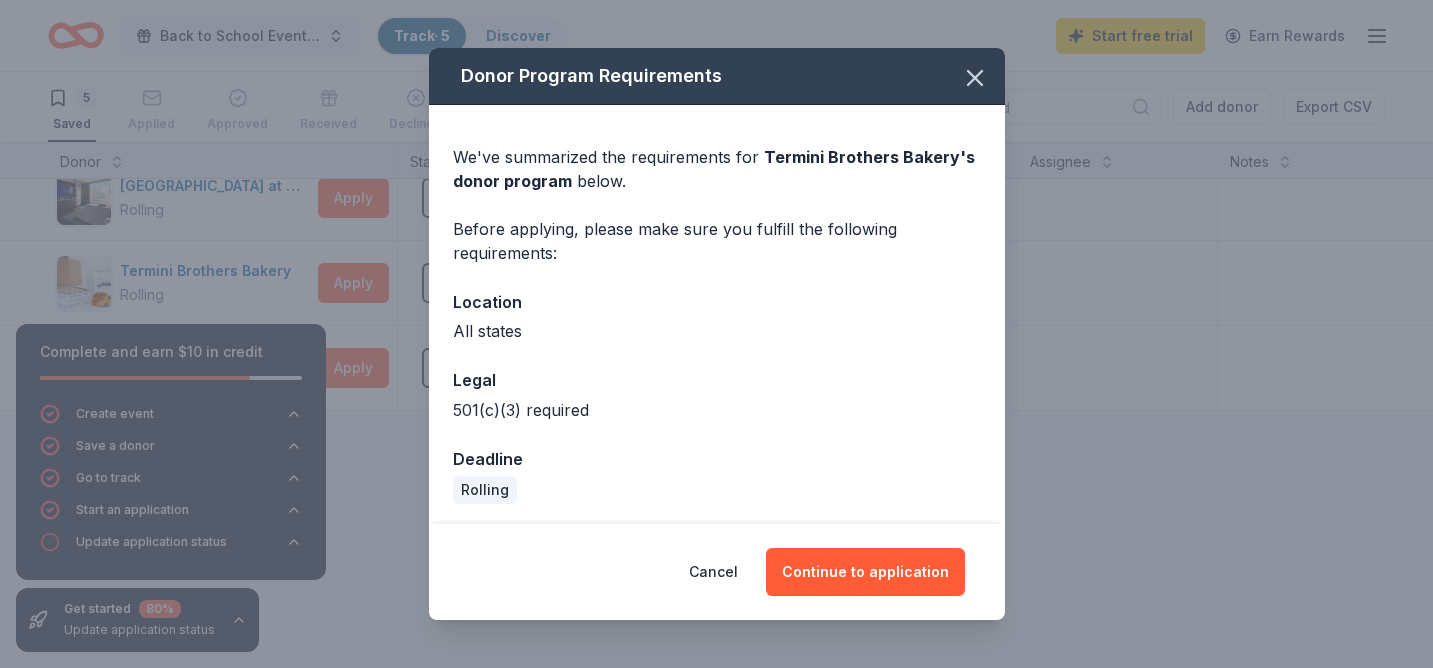 scroll, scrollTop: 3, scrollLeft: 0, axis: vertical 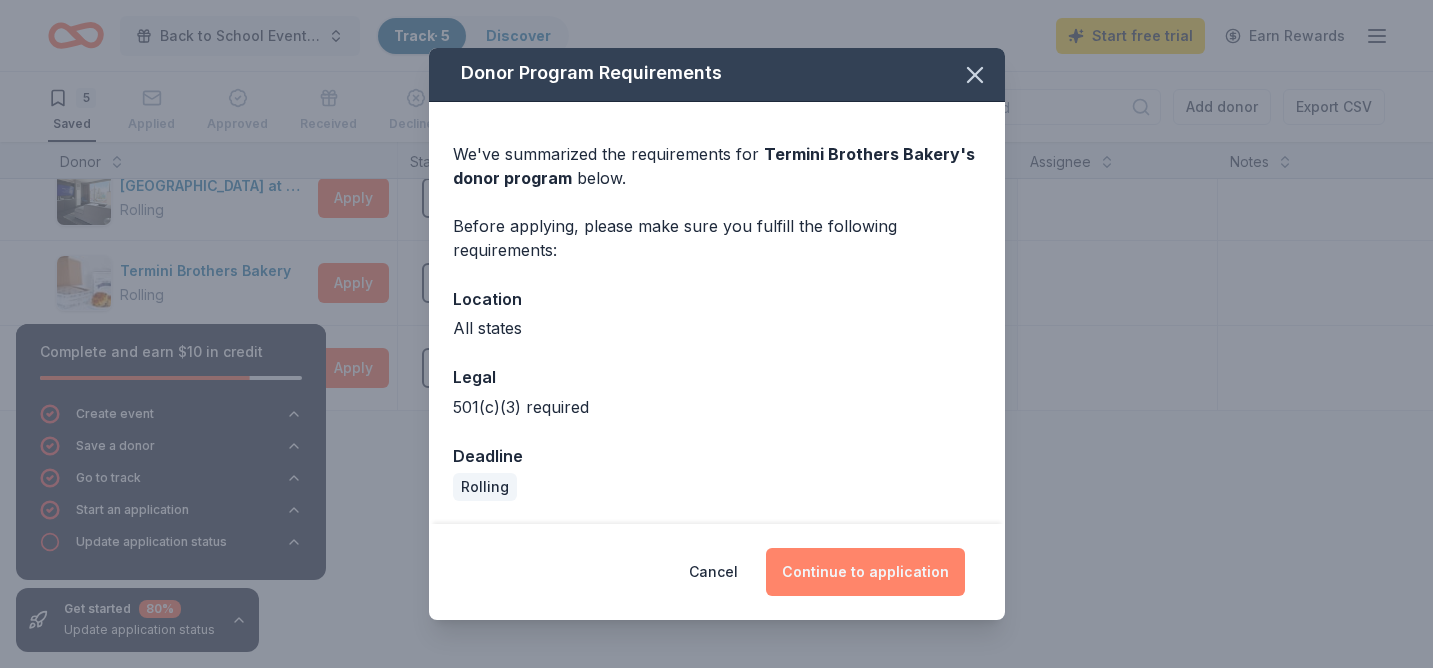 click on "Continue to application" at bounding box center [865, 572] 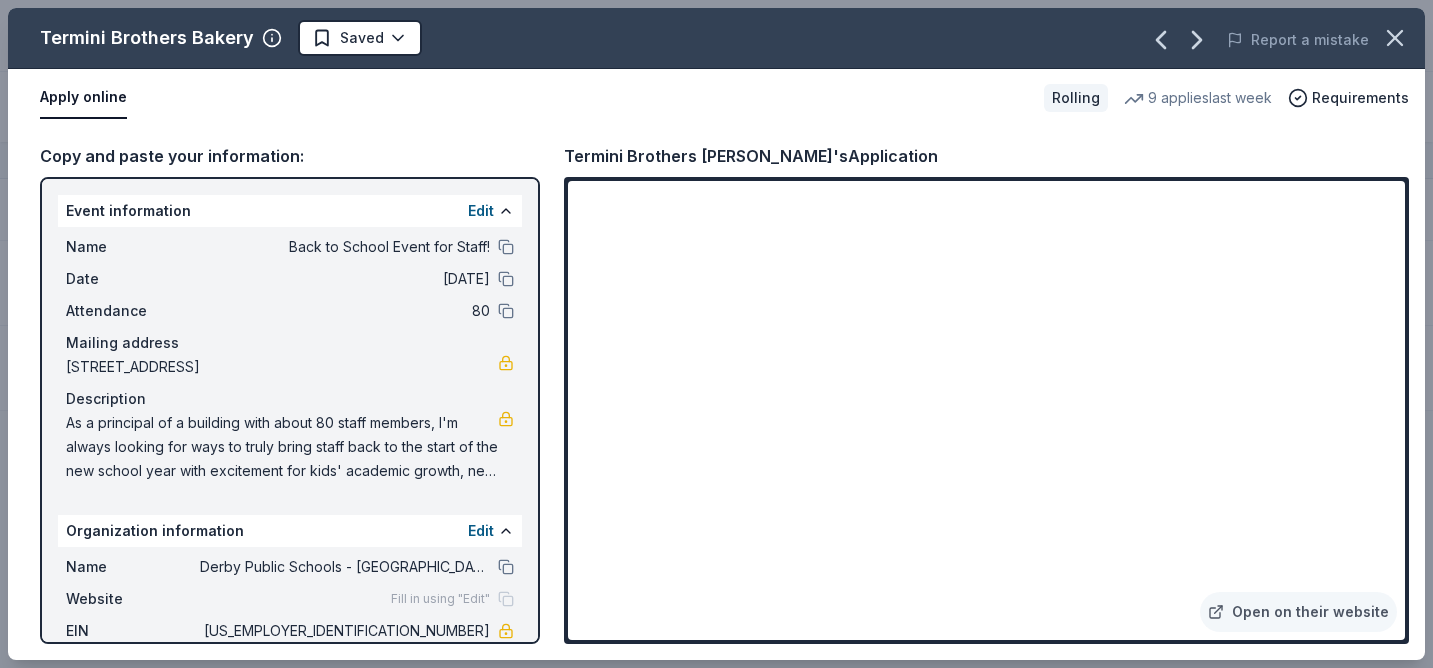 scroll, scrollTop: 320, scrollLeft: 0, axis: vertical 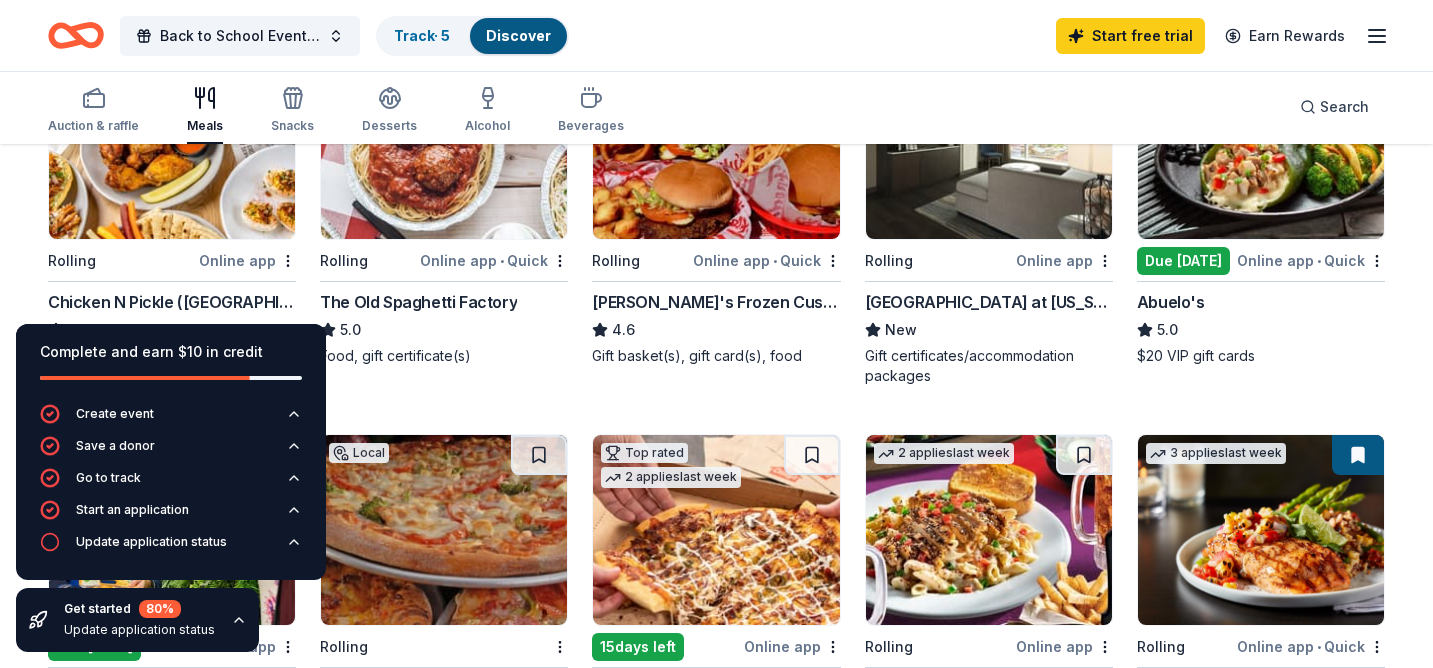 click on "Online app • Quick" at bounding box center (767, 260) 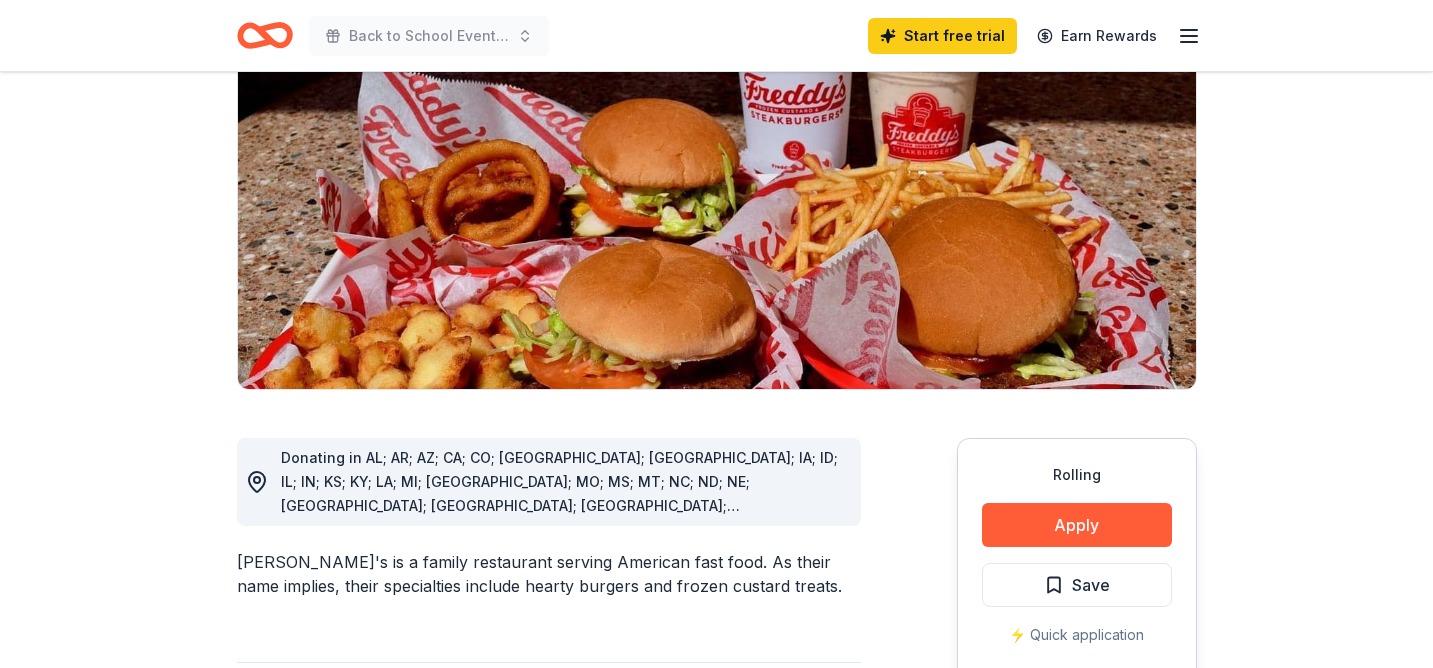 scroll, scrollTop: 312, scrollLeft: 0, axis: vertical 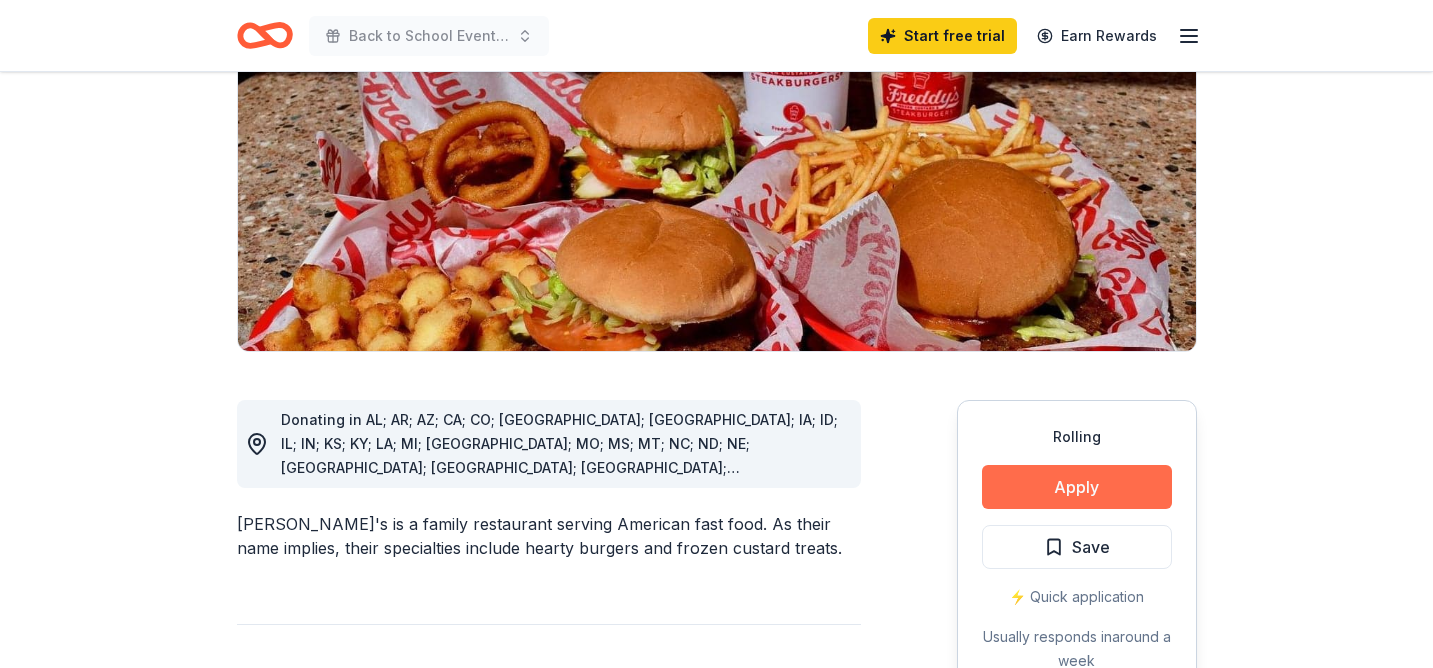 click on "Apply" at bounding box center [1077, 487] 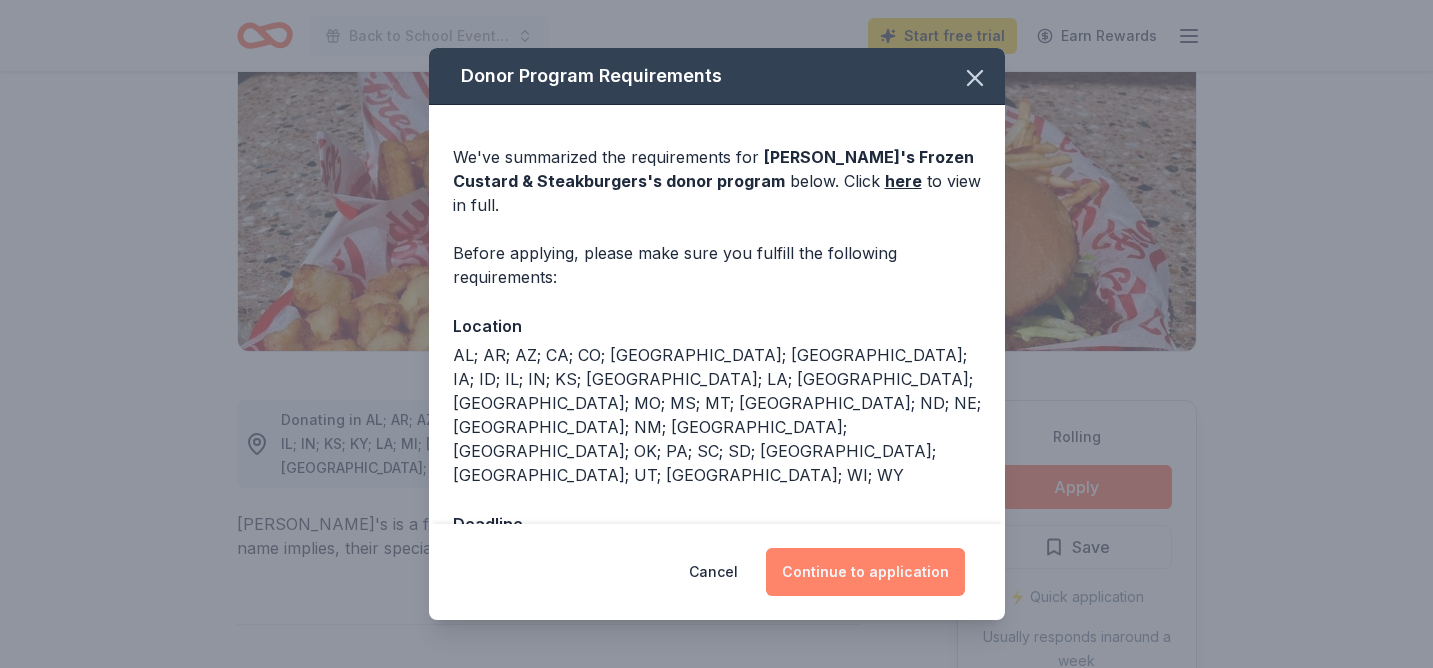 click on "Continue to application" at bounding box center [865, 572] 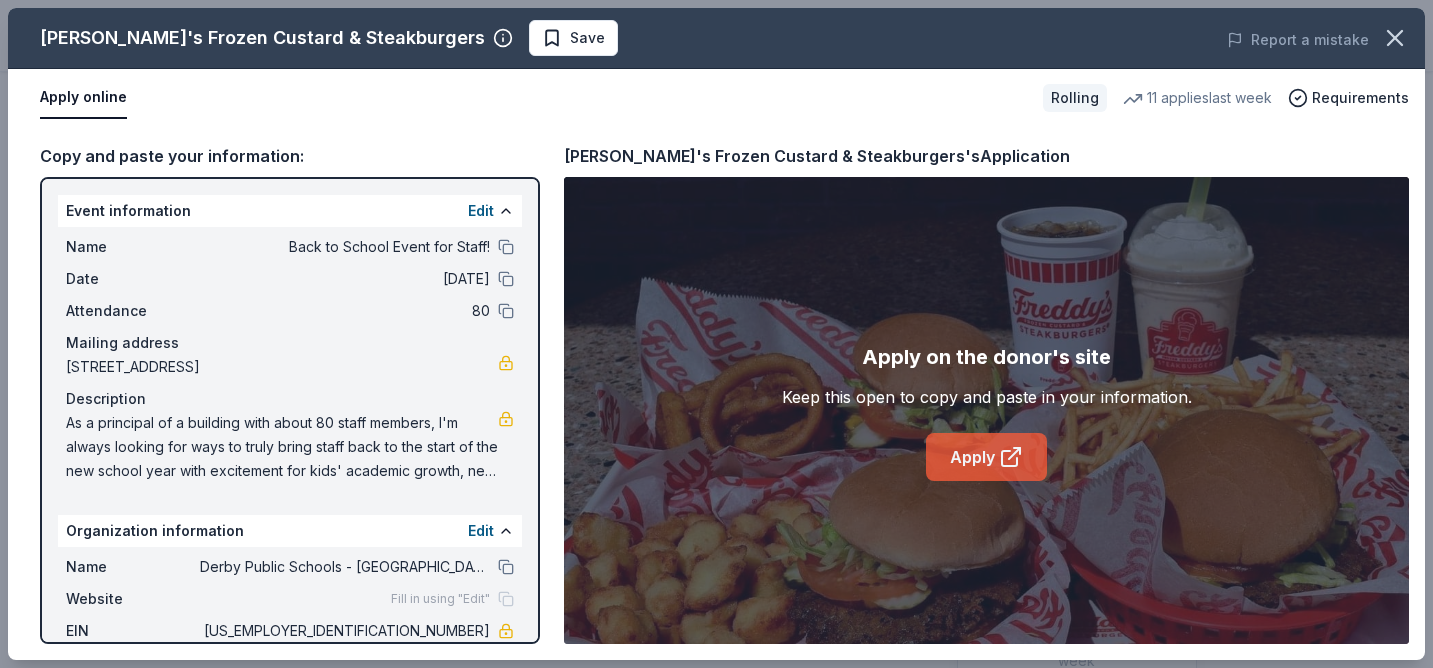 click on "Apply" at bounding box center (986, 457) 